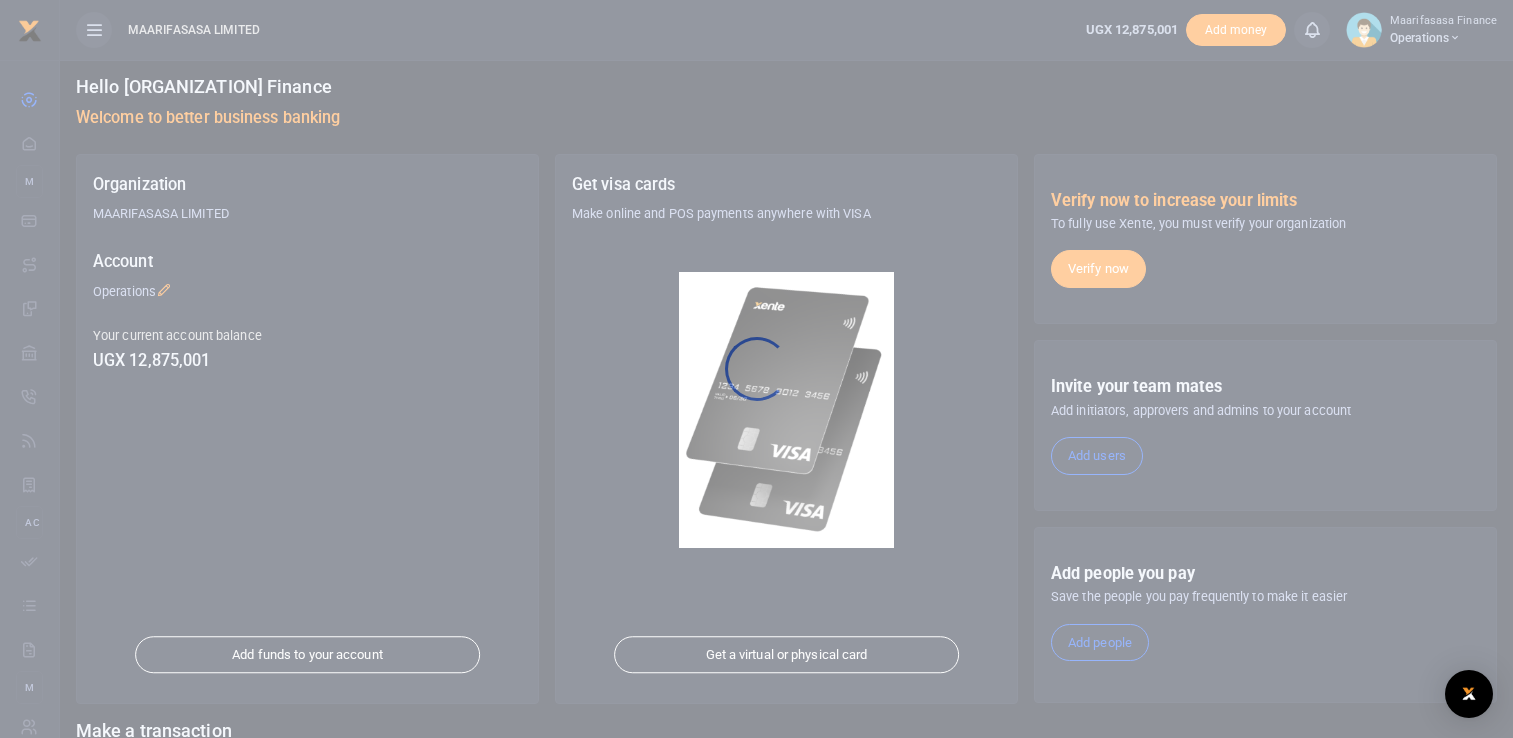 scroll, scrollTop: 0, scrollLeft: 0, axis: both 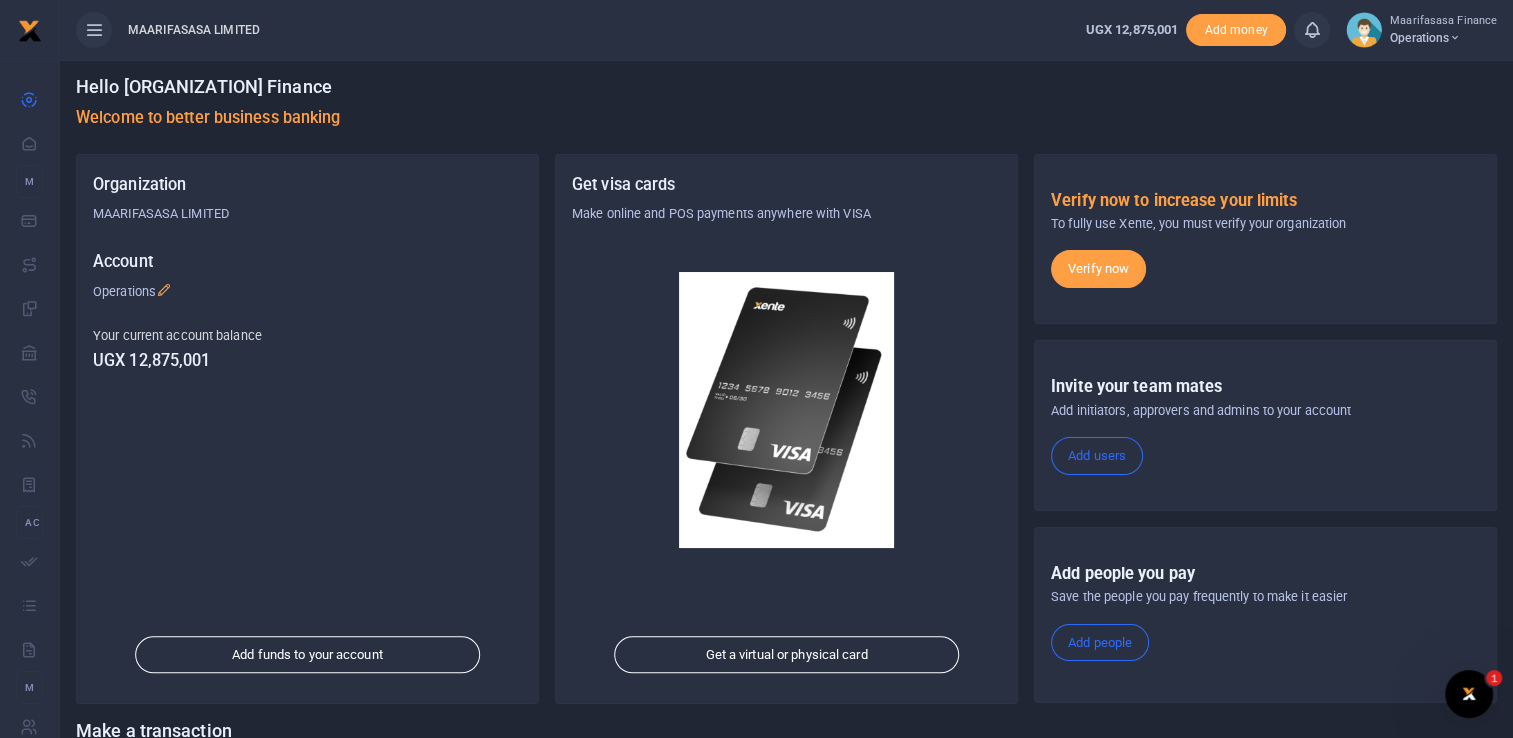 click on "Hello Maarifasasa Finance
Welcome to better business banking" at bounding box center (786, 107) 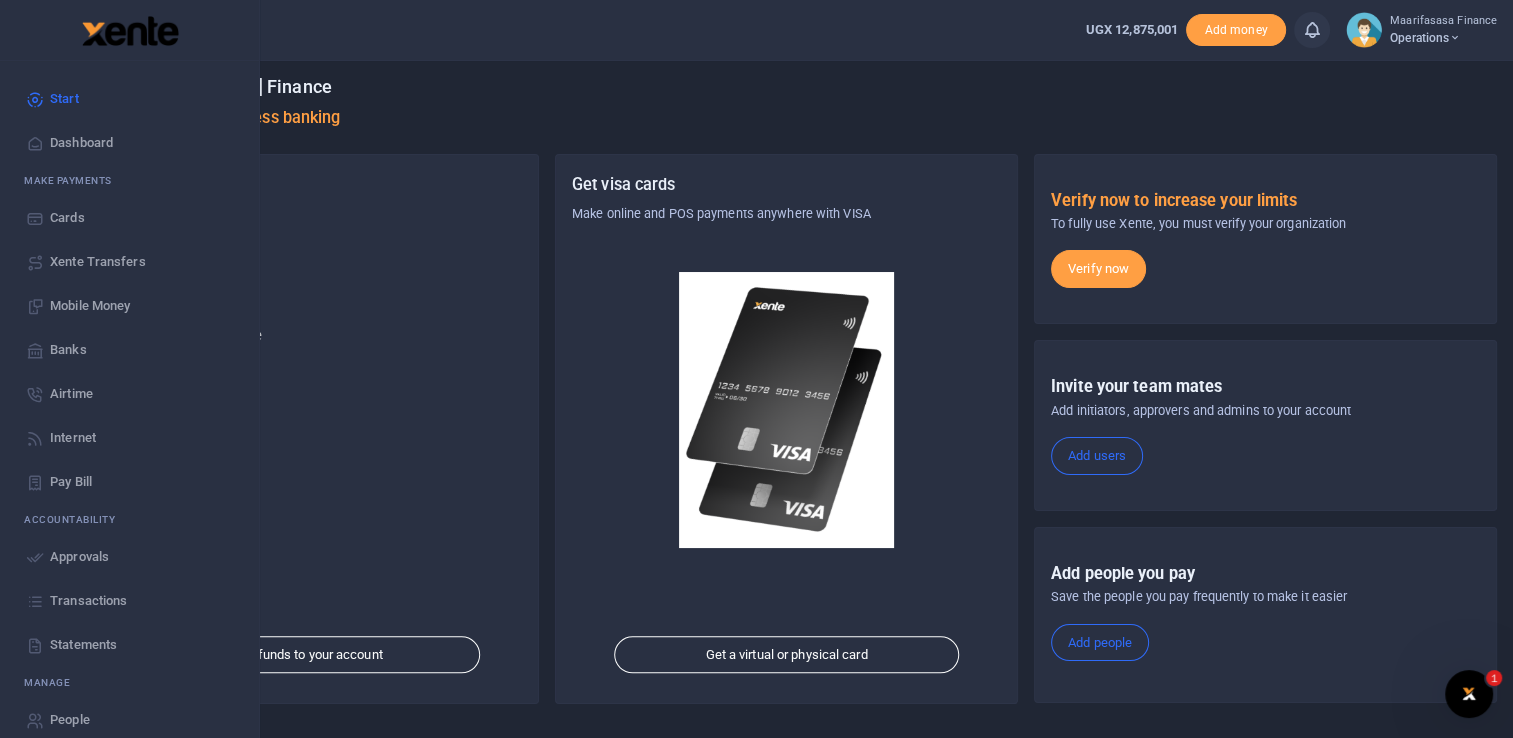 click on "Transactions" at bounding box center (88, 601) 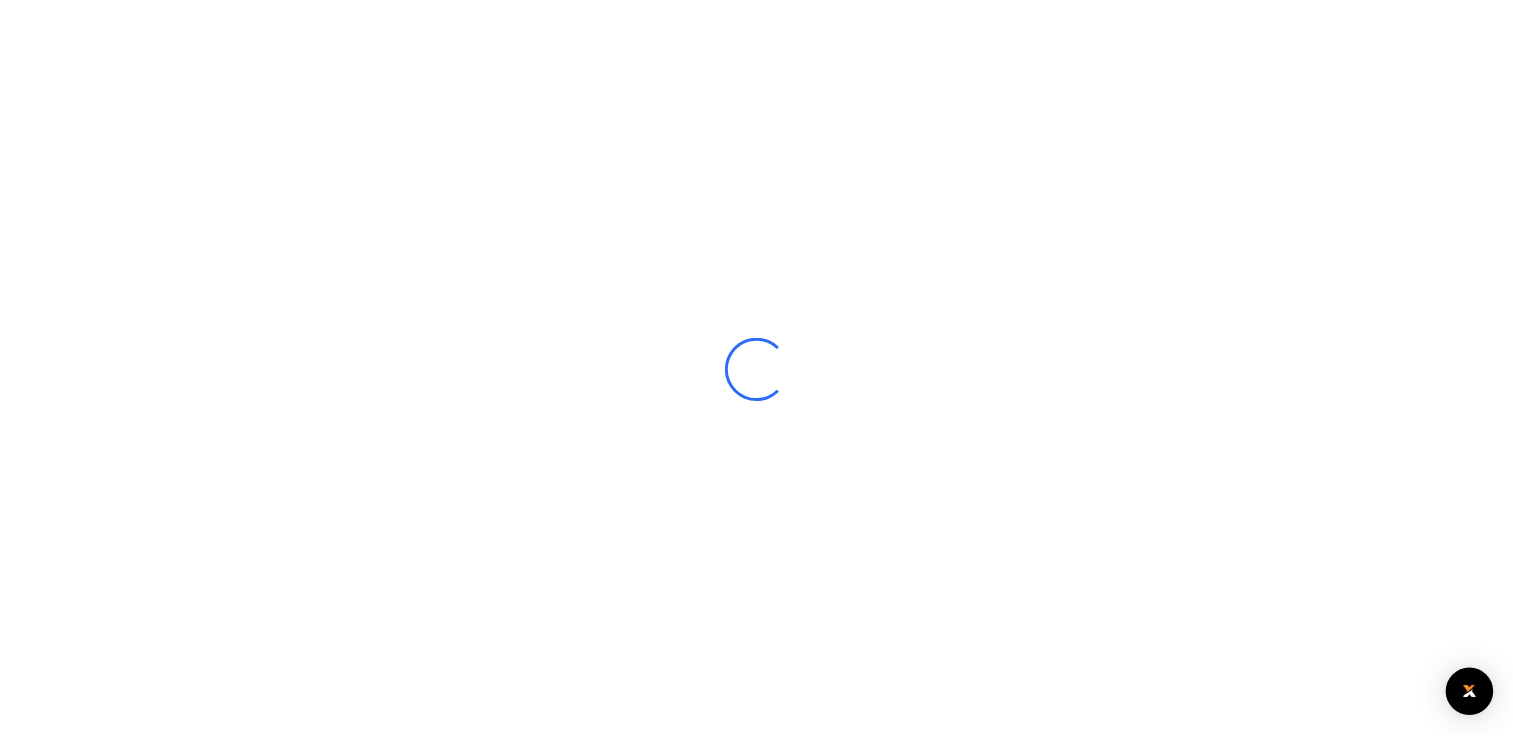 scroll, scrollTop: 0, scrollLeft: 0, axis: both 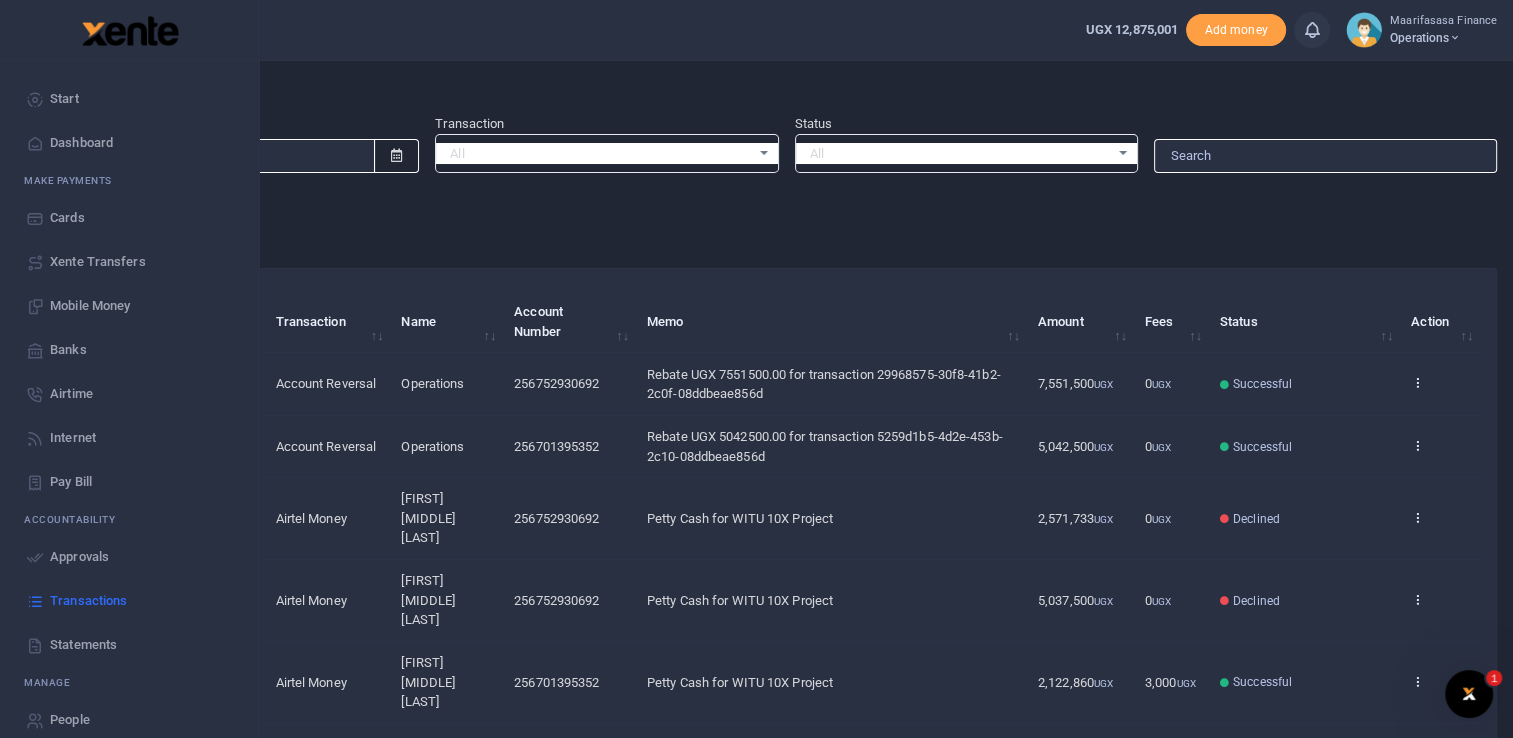 click on "Mobile Money" at bounding box center (90, 306) 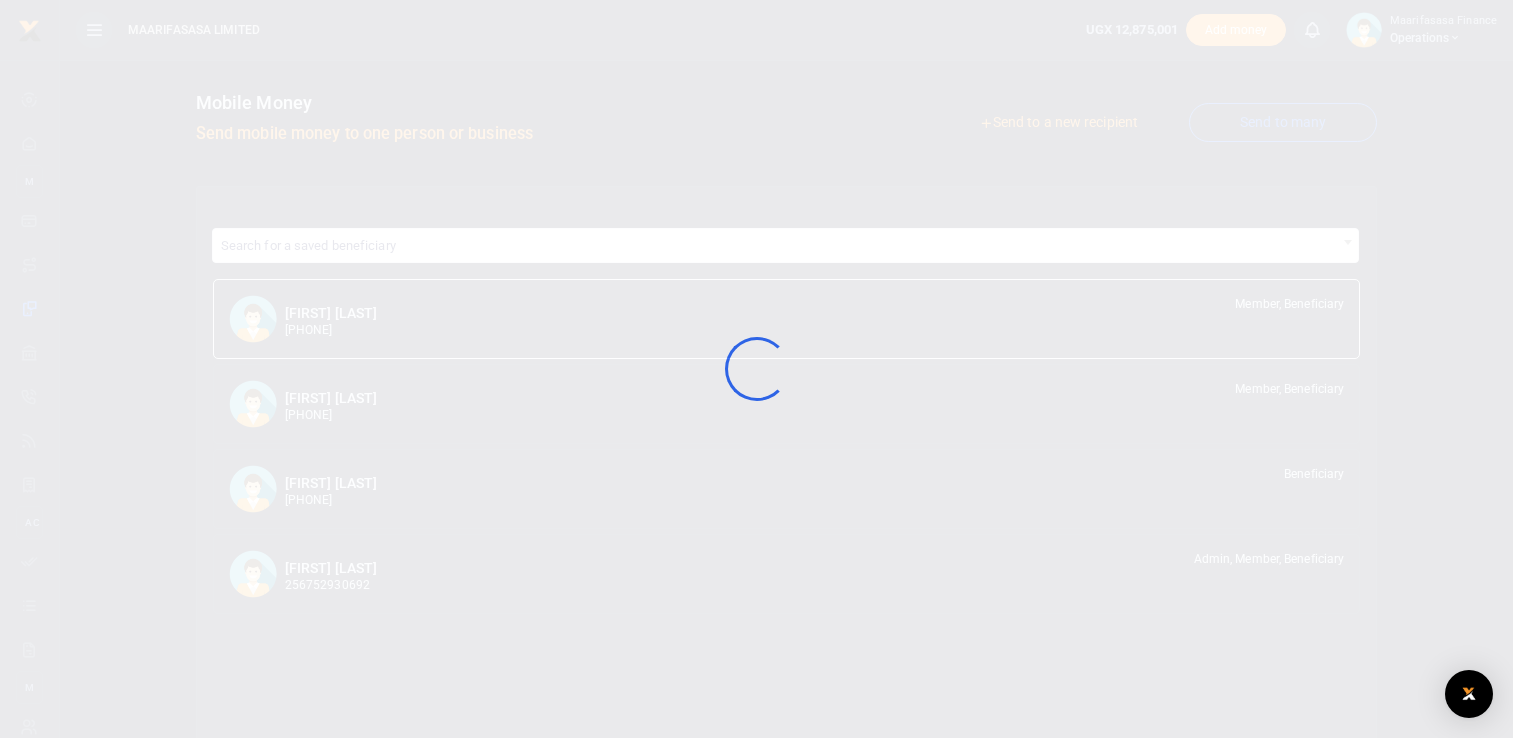 scroll, scrollTop: 0, scrollLeft: 0, axis: both 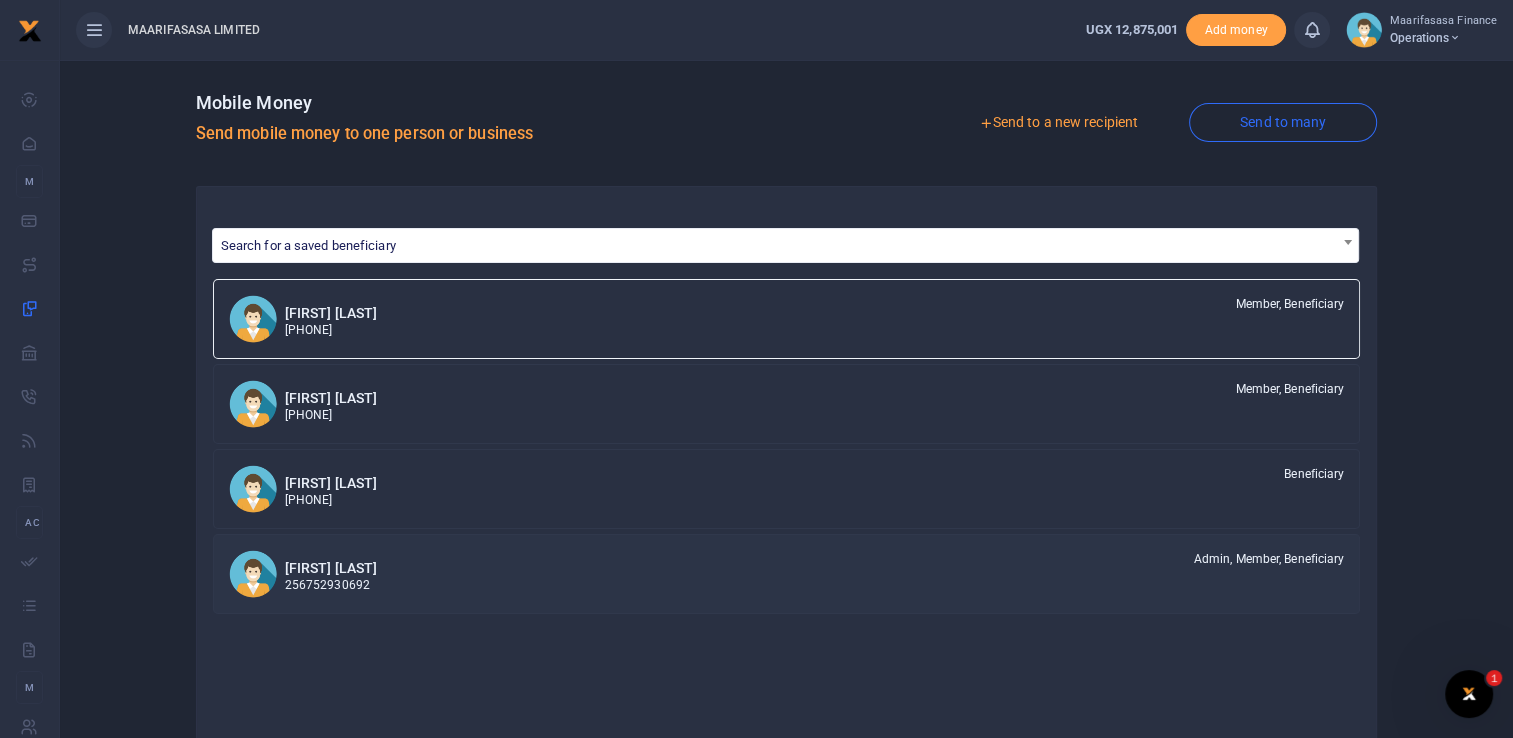 click on "Robert bob Okello
256752930692" at bounding box center (331, 573) 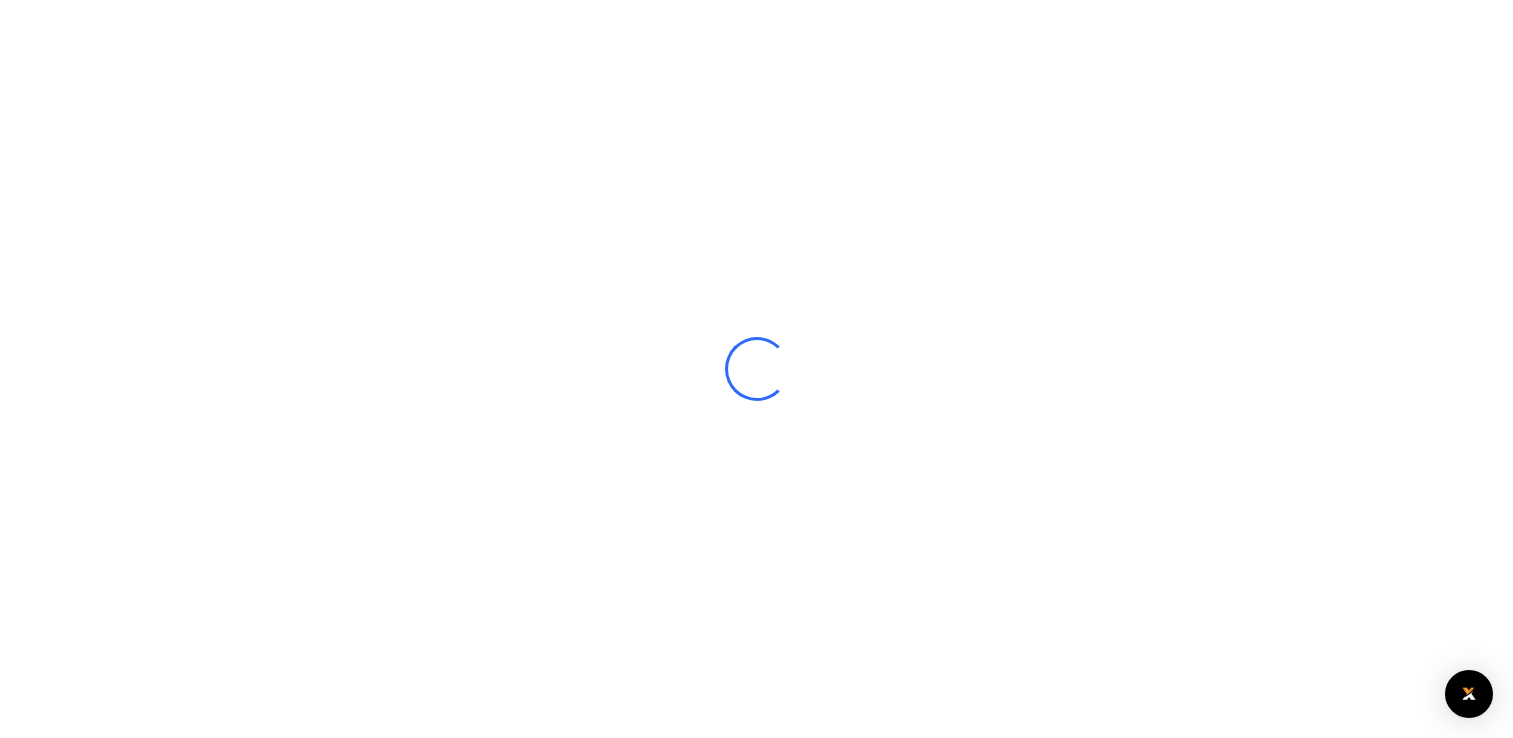 scroll, scrollTop: 0, scrollLeft: 0, axis: both 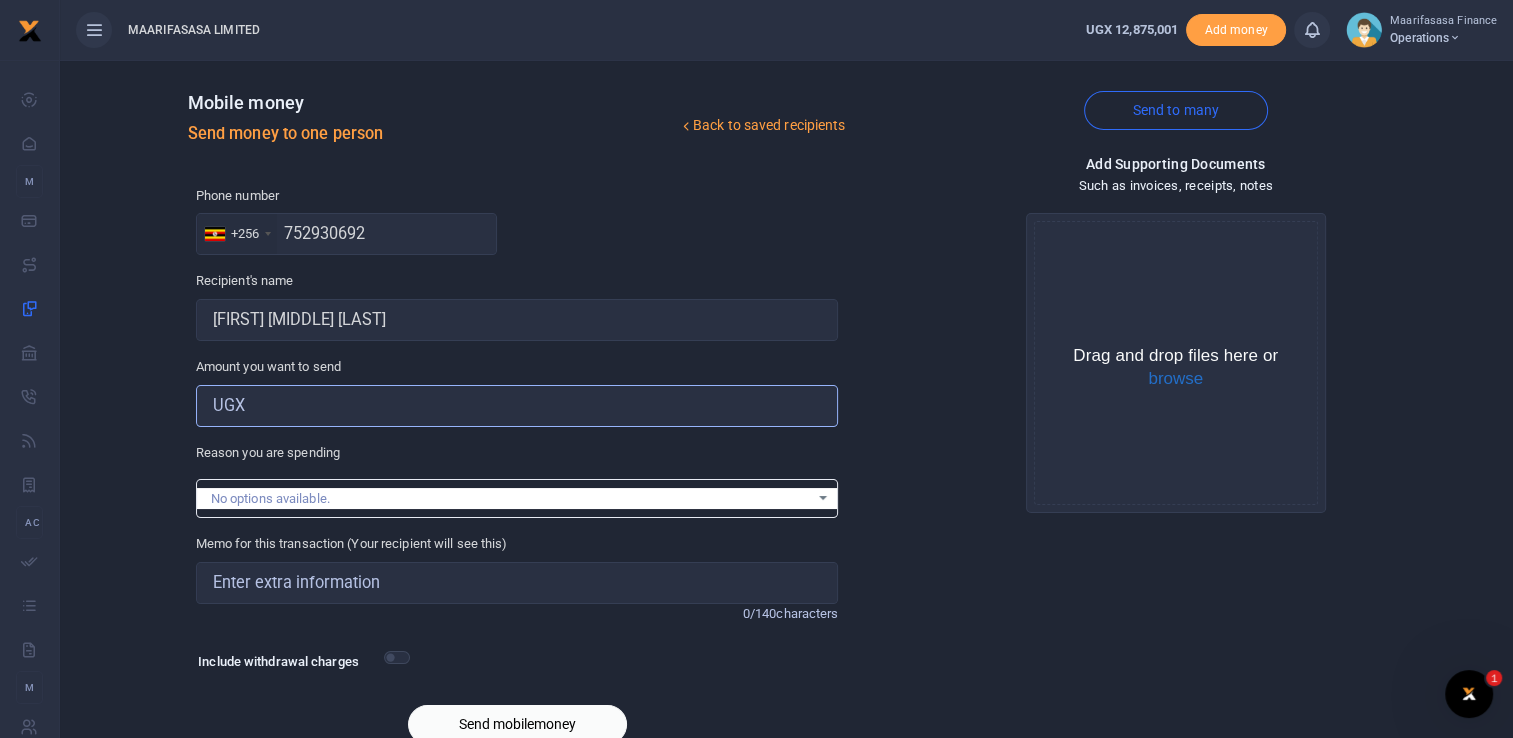 click on "Amount you want to send" at bounding box center [517, 406] 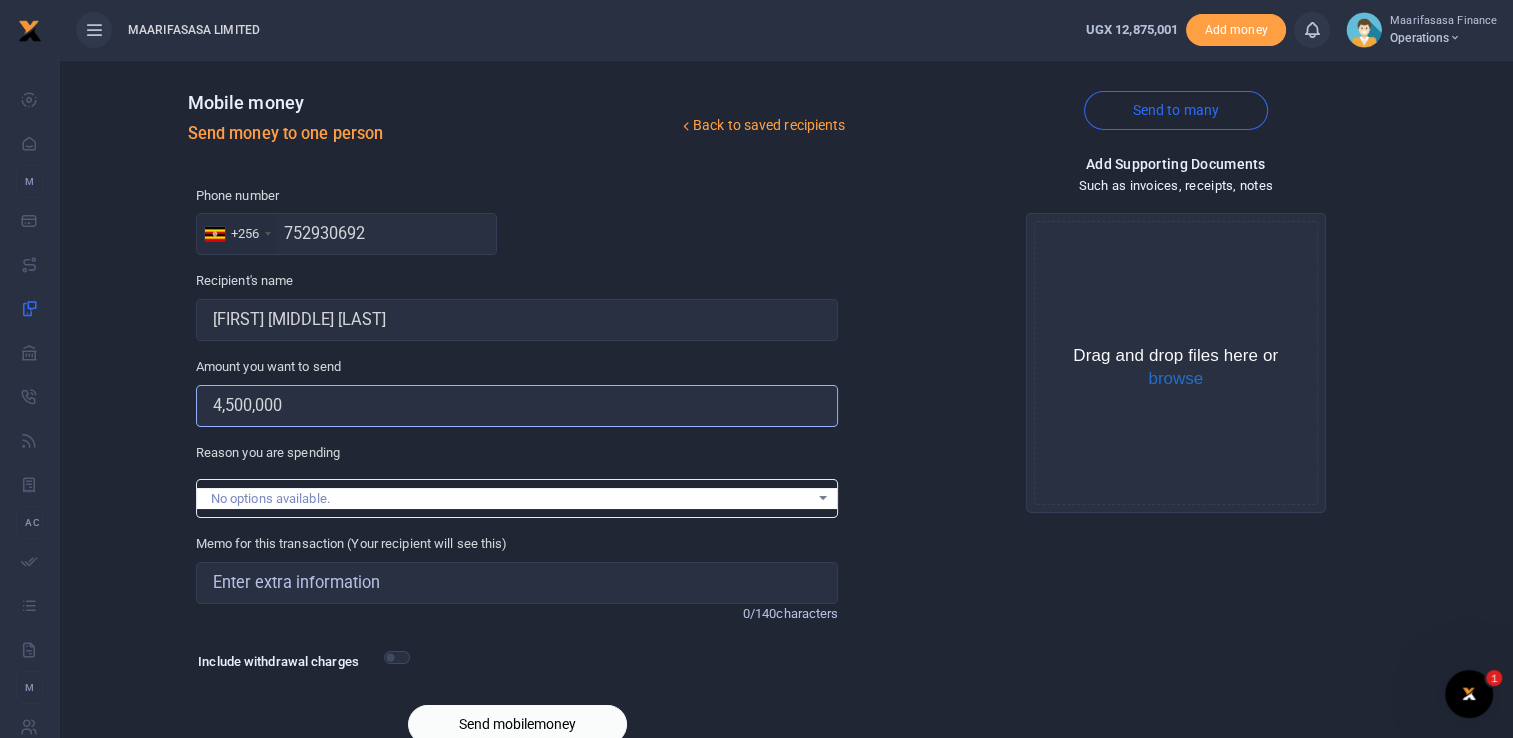 type on "4,500,000" 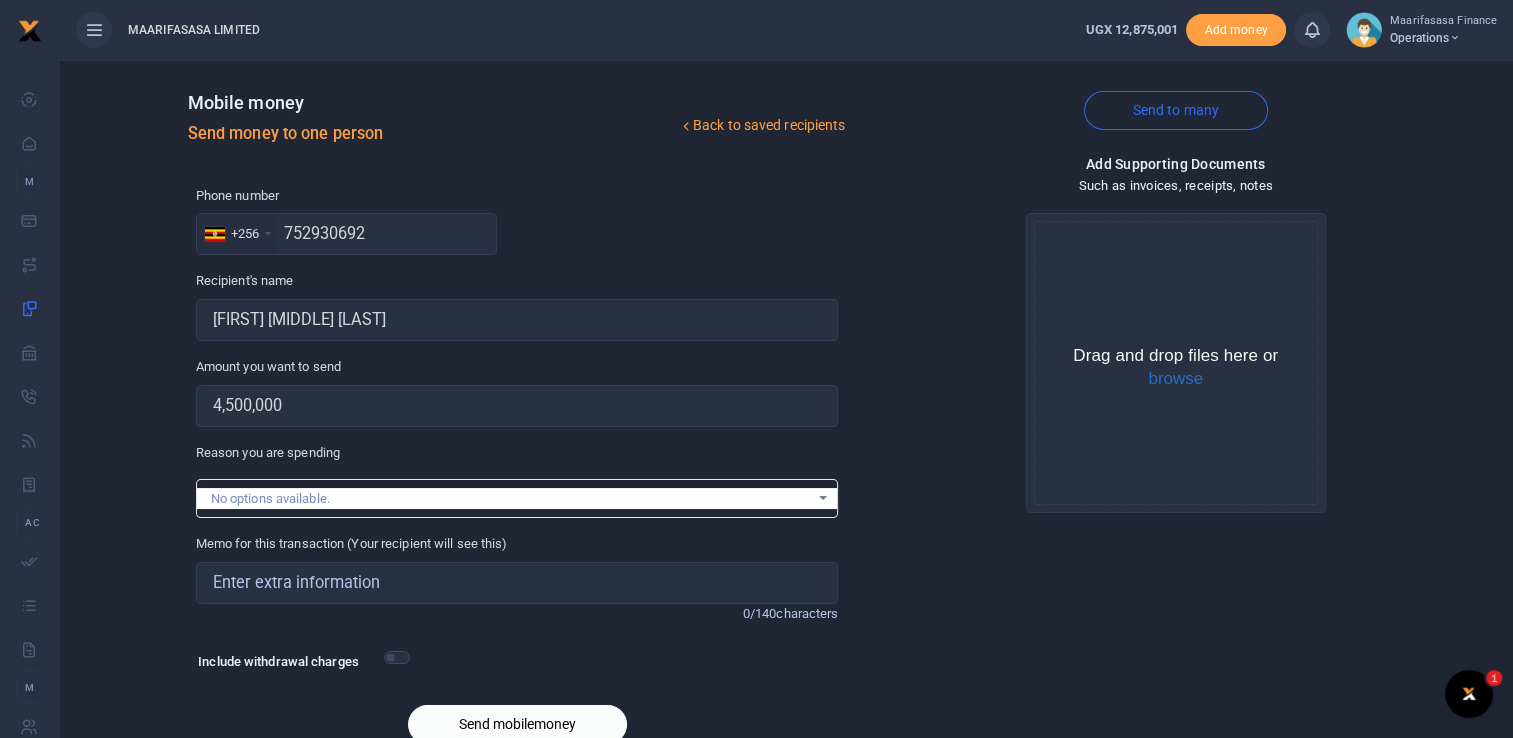 click on "Add supporting Documents
Such as invoices, receipts, notes
Drop your files here Drag and drop files here or  browse Powered by  Uppy" at bounding box center [1175, 457] 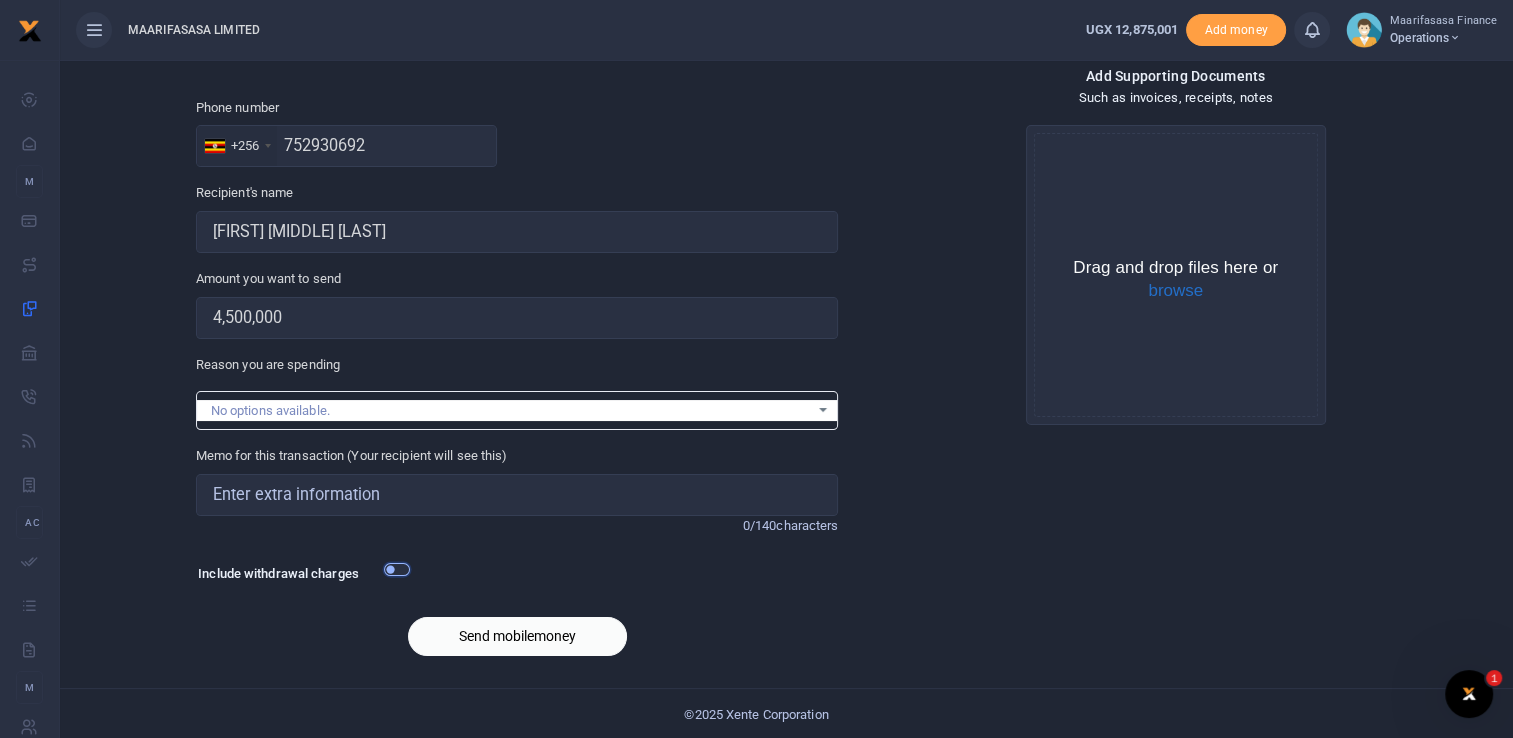 click at bounding box center (397, 569) 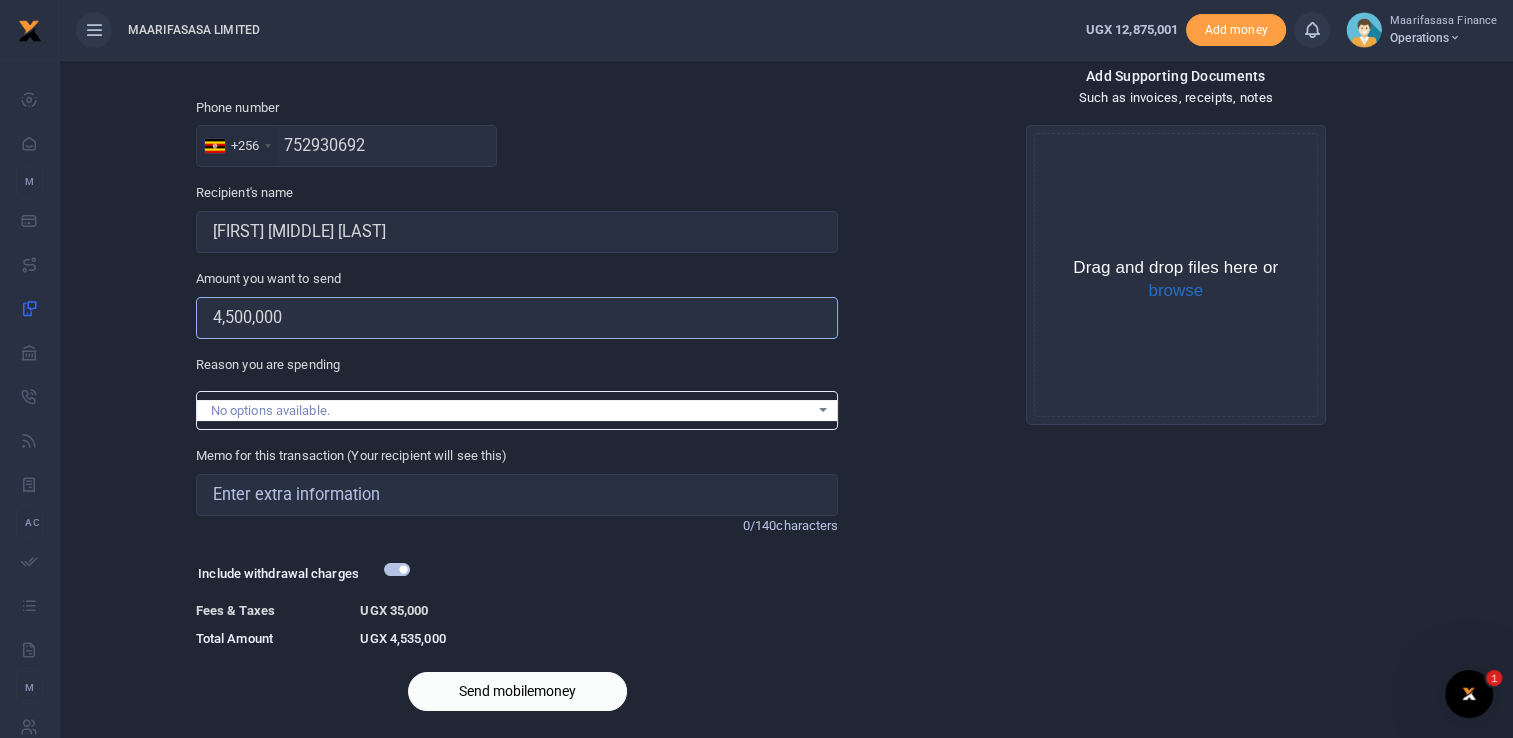 click on "4,500,000" at bounding box center (517, 318) 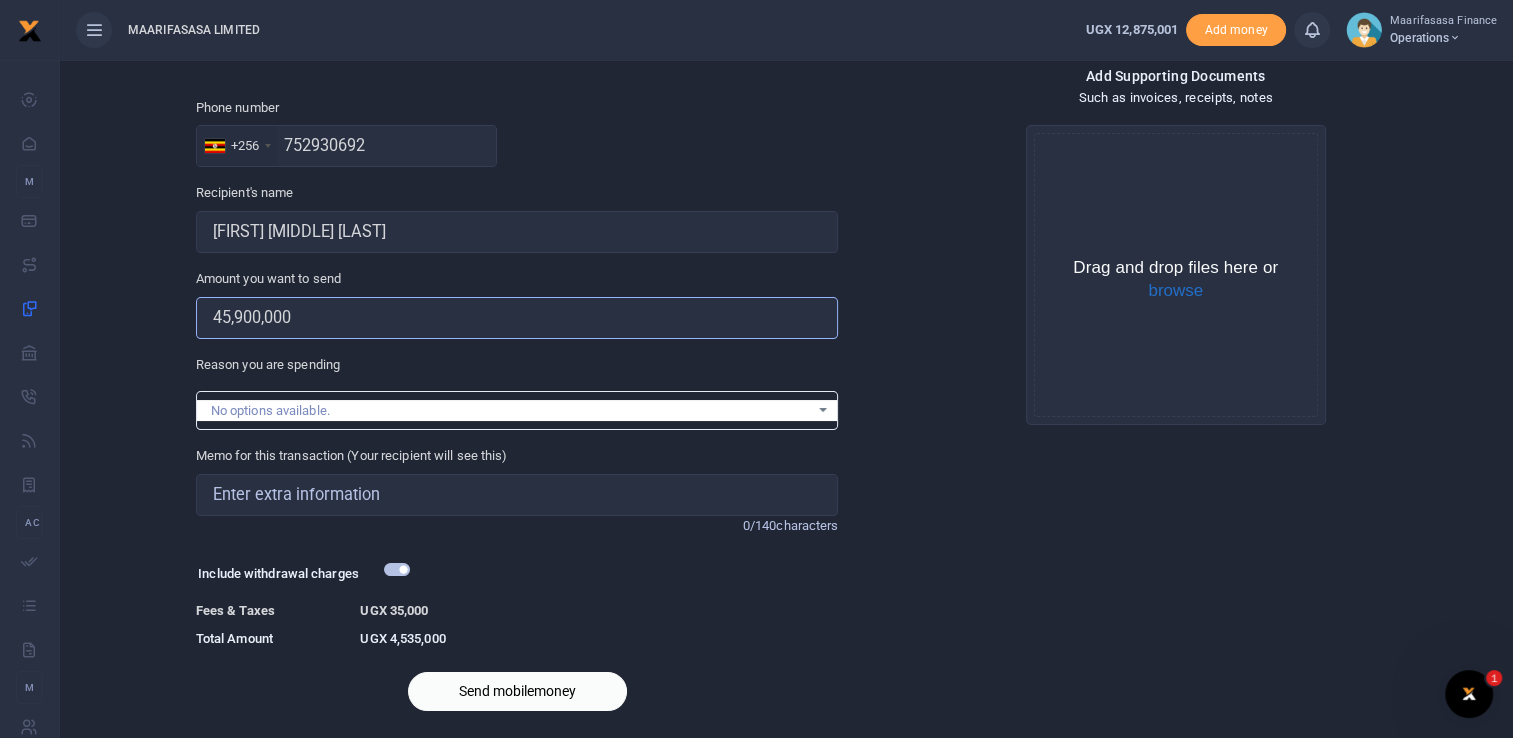 click on "45,900,000" at bounding box center [517, 318] 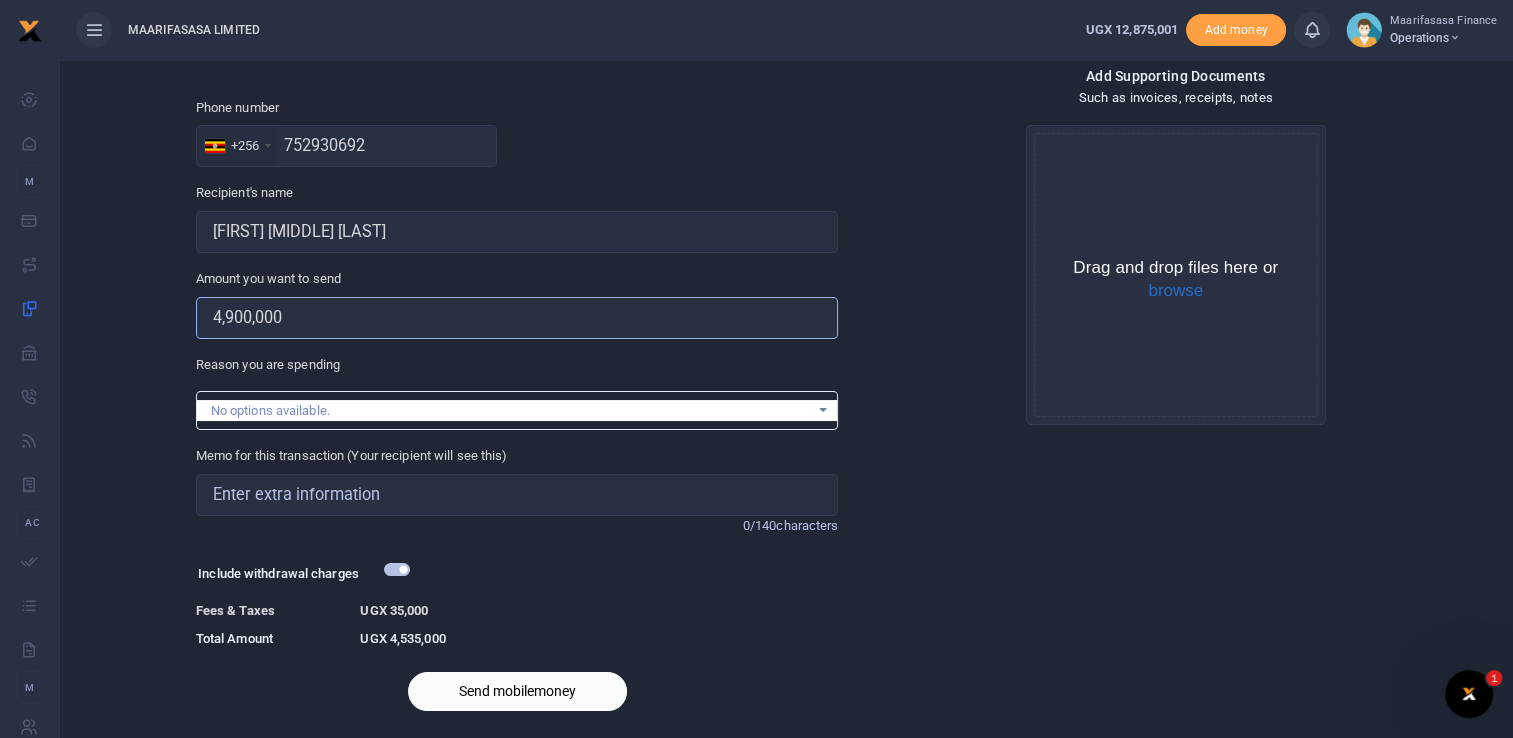 type on "4,900,000" 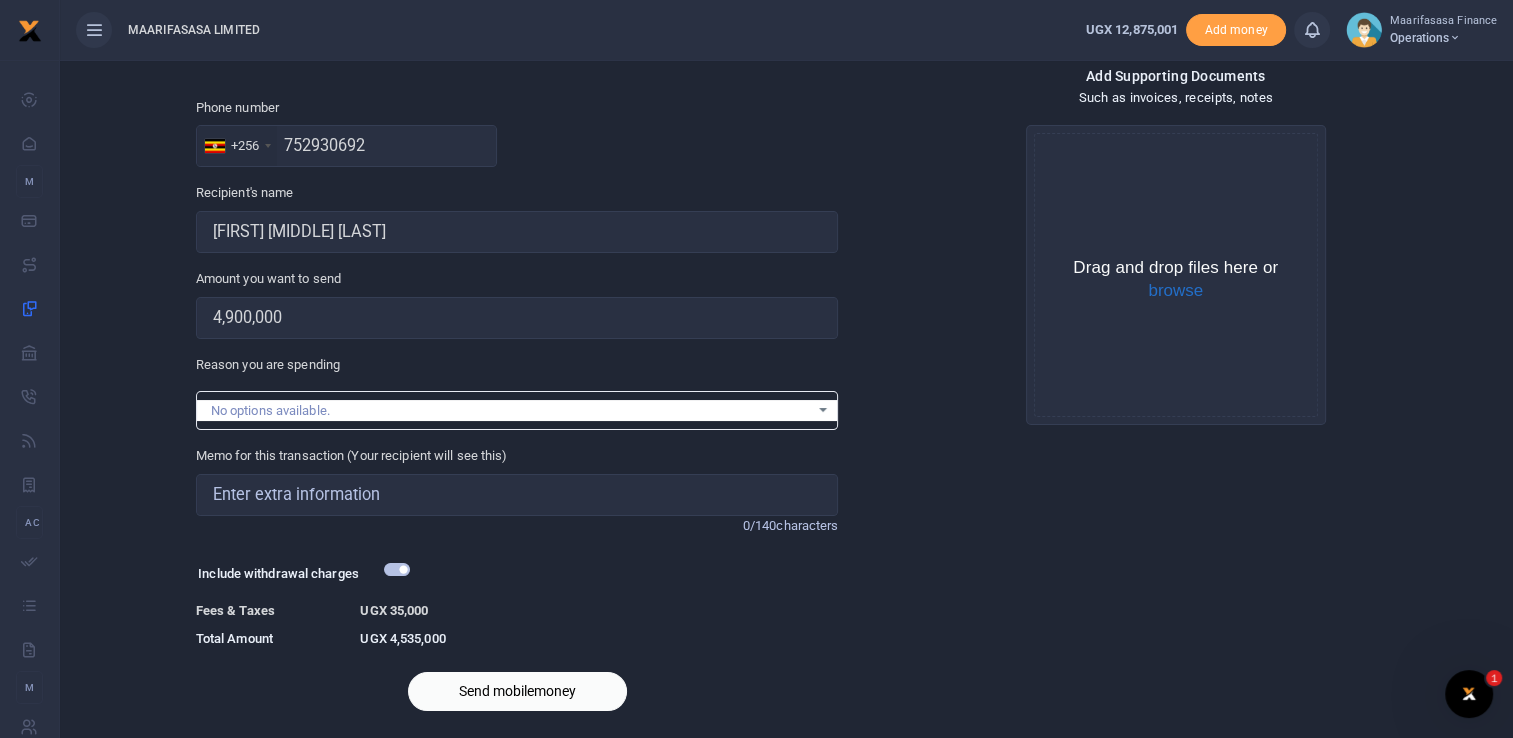 click on "Add supporting Documents
Such as invoices, receipts, notes
Drop your files here Drag and drop files here or  browse Powered by  Uppy" at bounding box center [1175, 396] 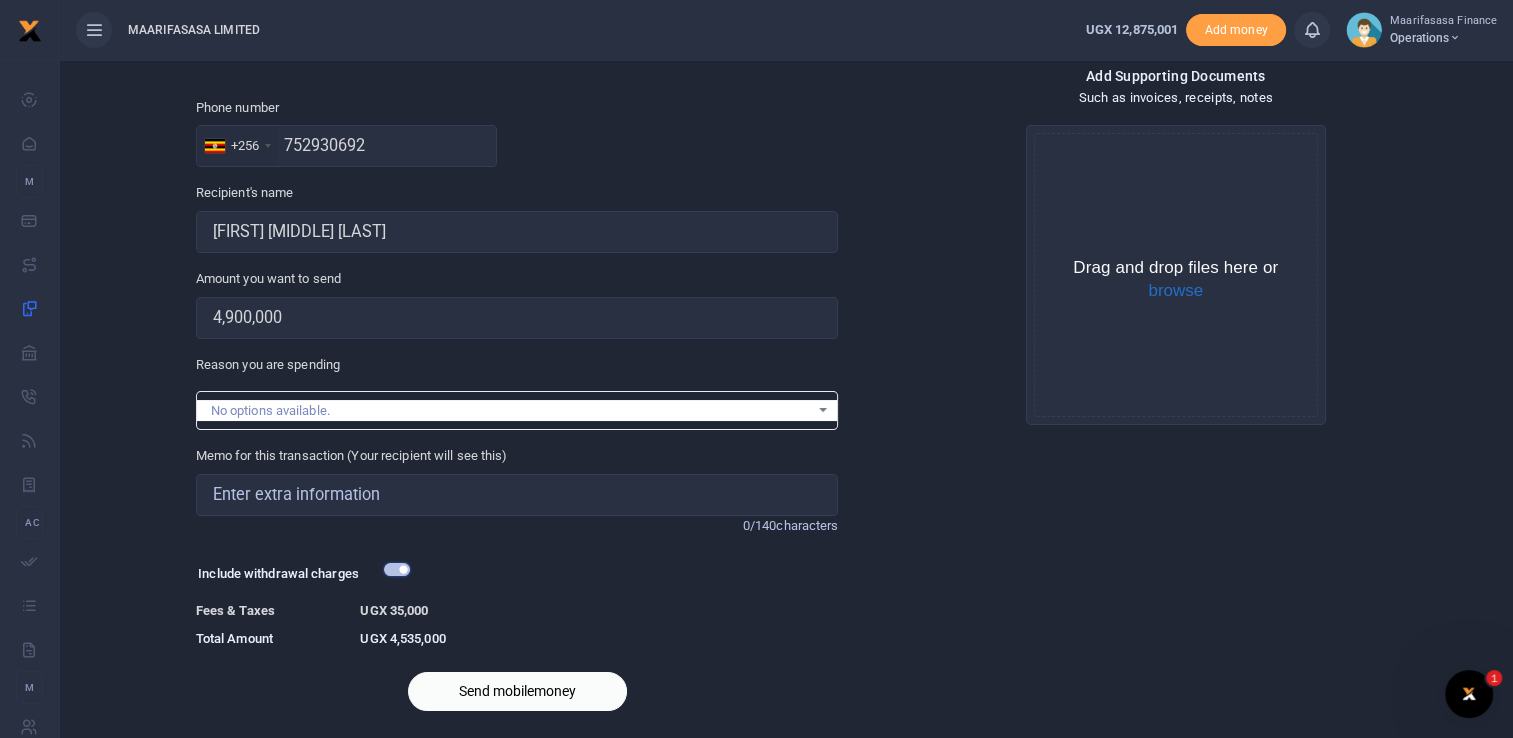 click at bounding box center (397, 569) 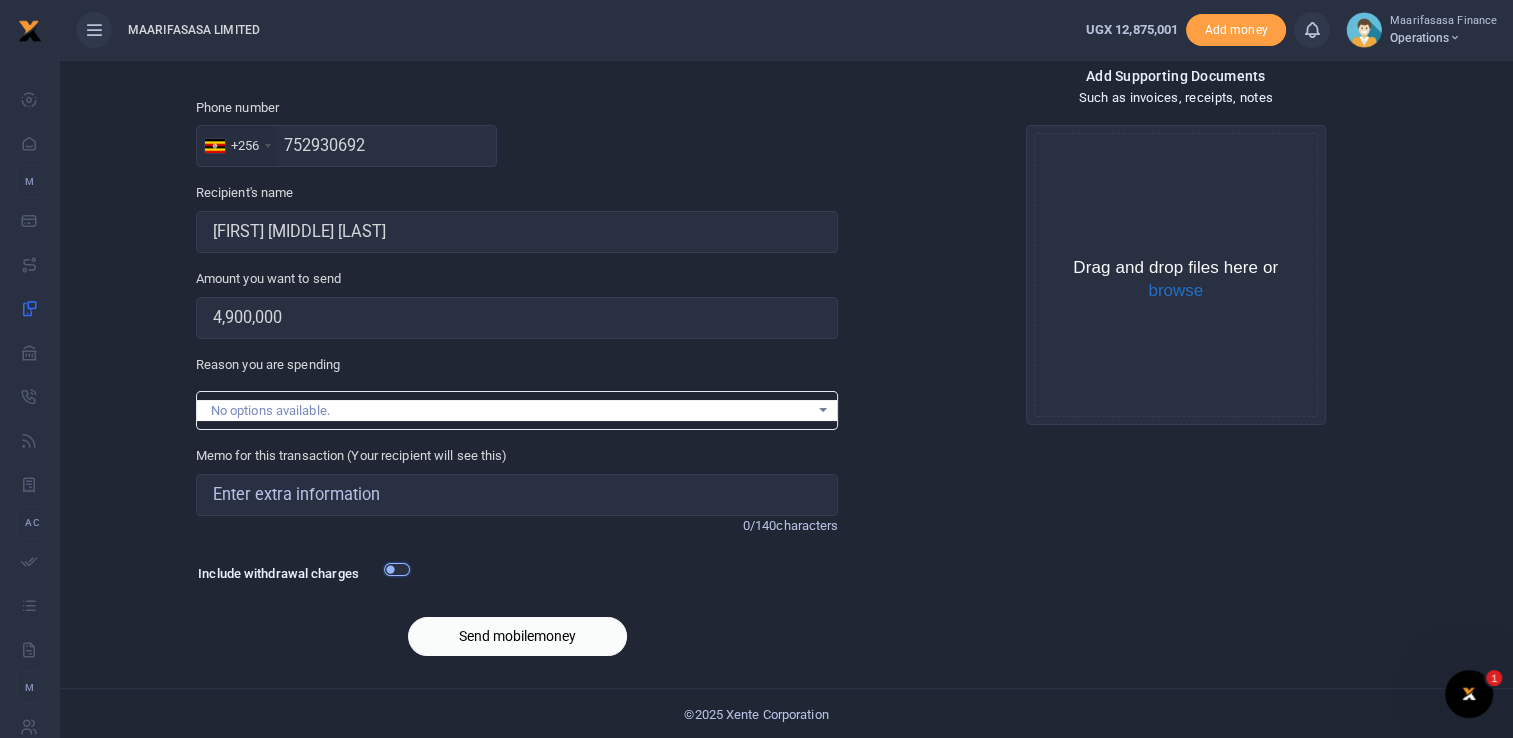 click at bounding box center (397, 569) 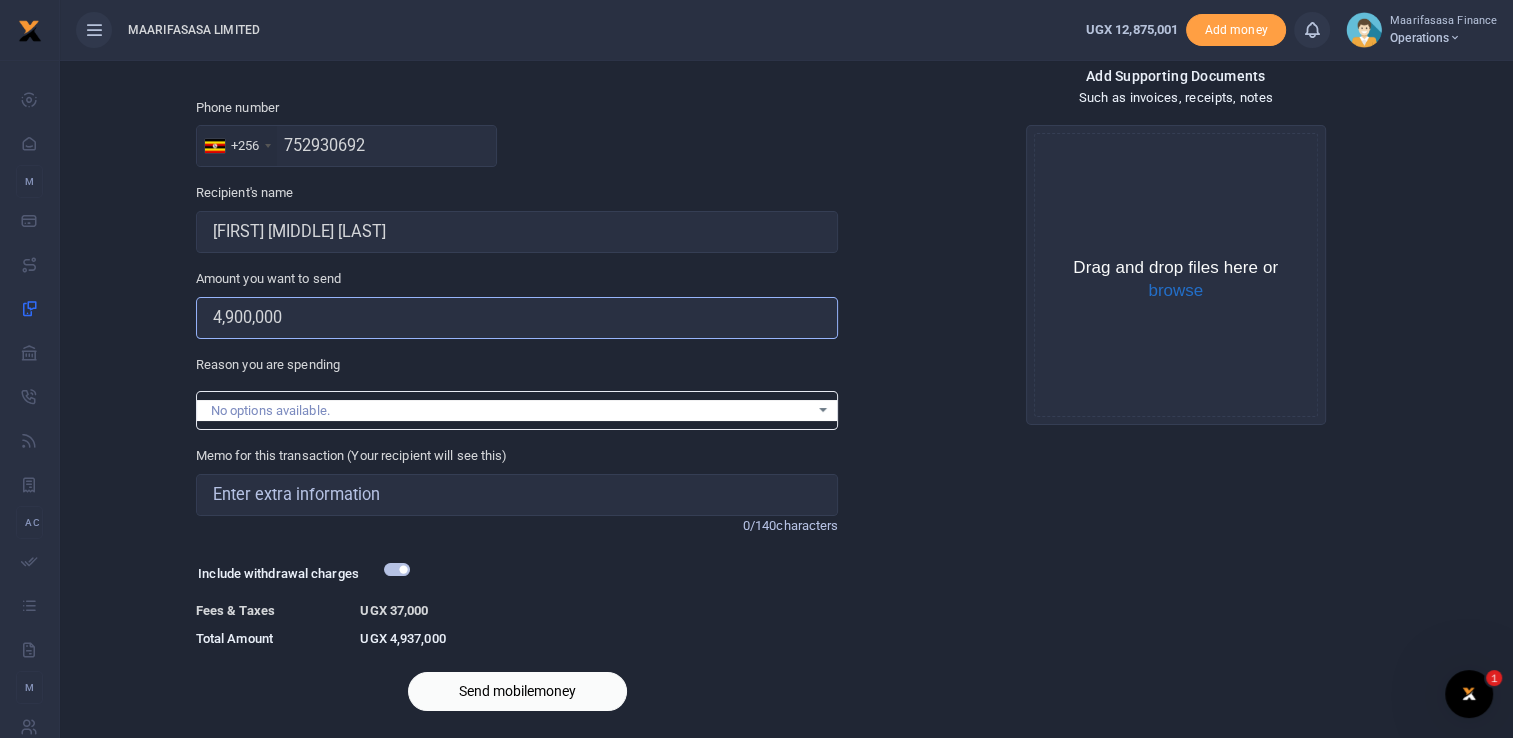click on "4,900,000" at bounding box center [517, 318] 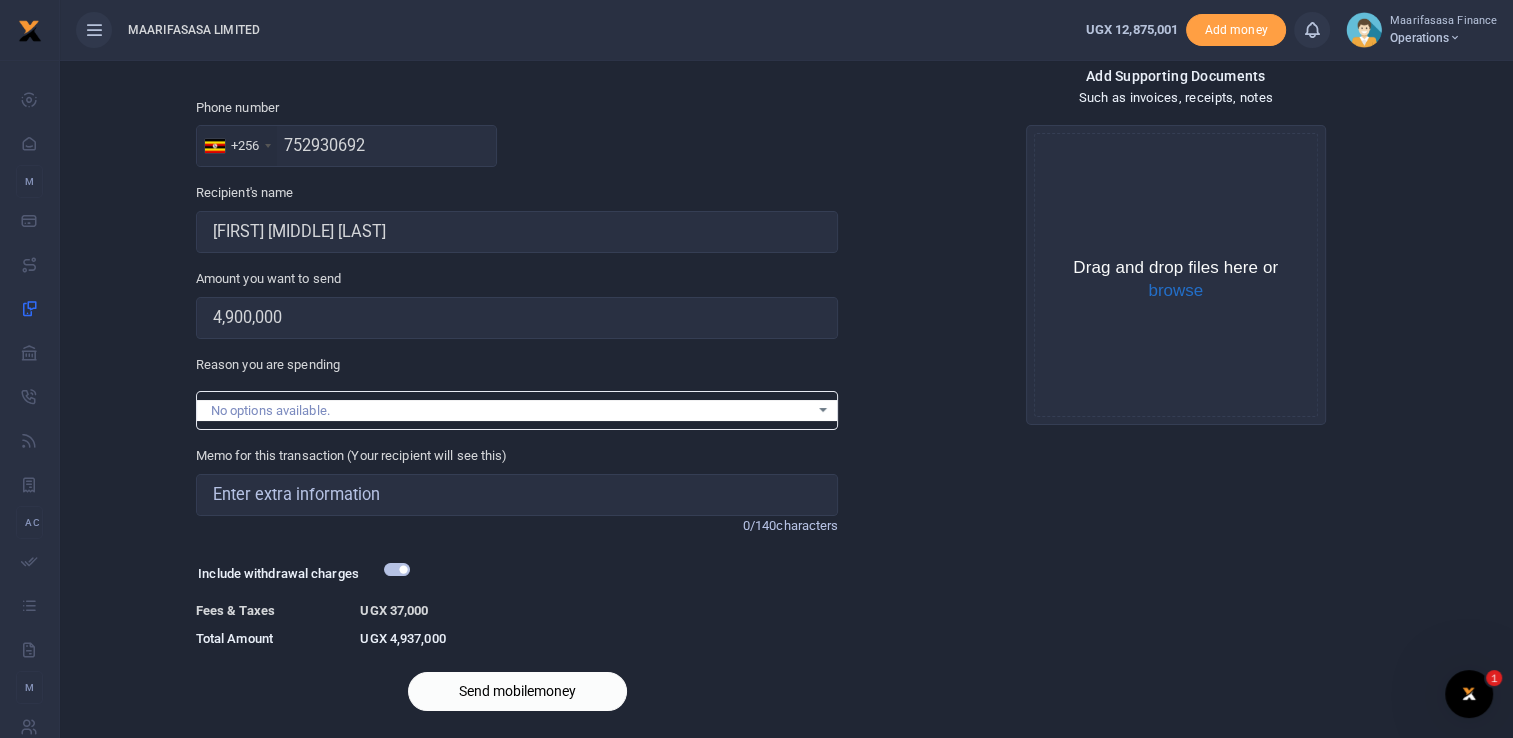 click on "Send mobilemoney" at bounding box center [517, 691] 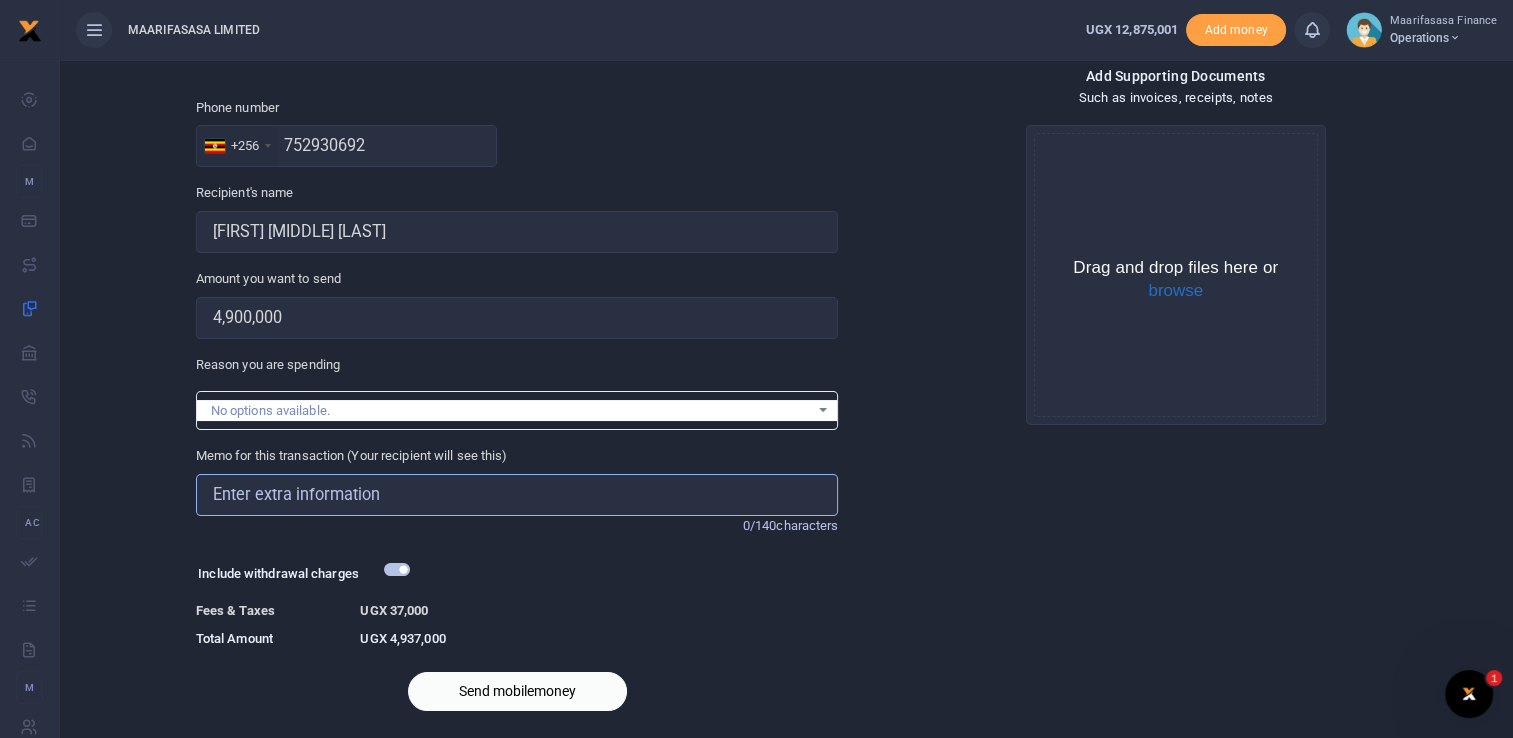 click on "Memo for this transaction (Your recipient will see this)" at bounding box center [517, 495] 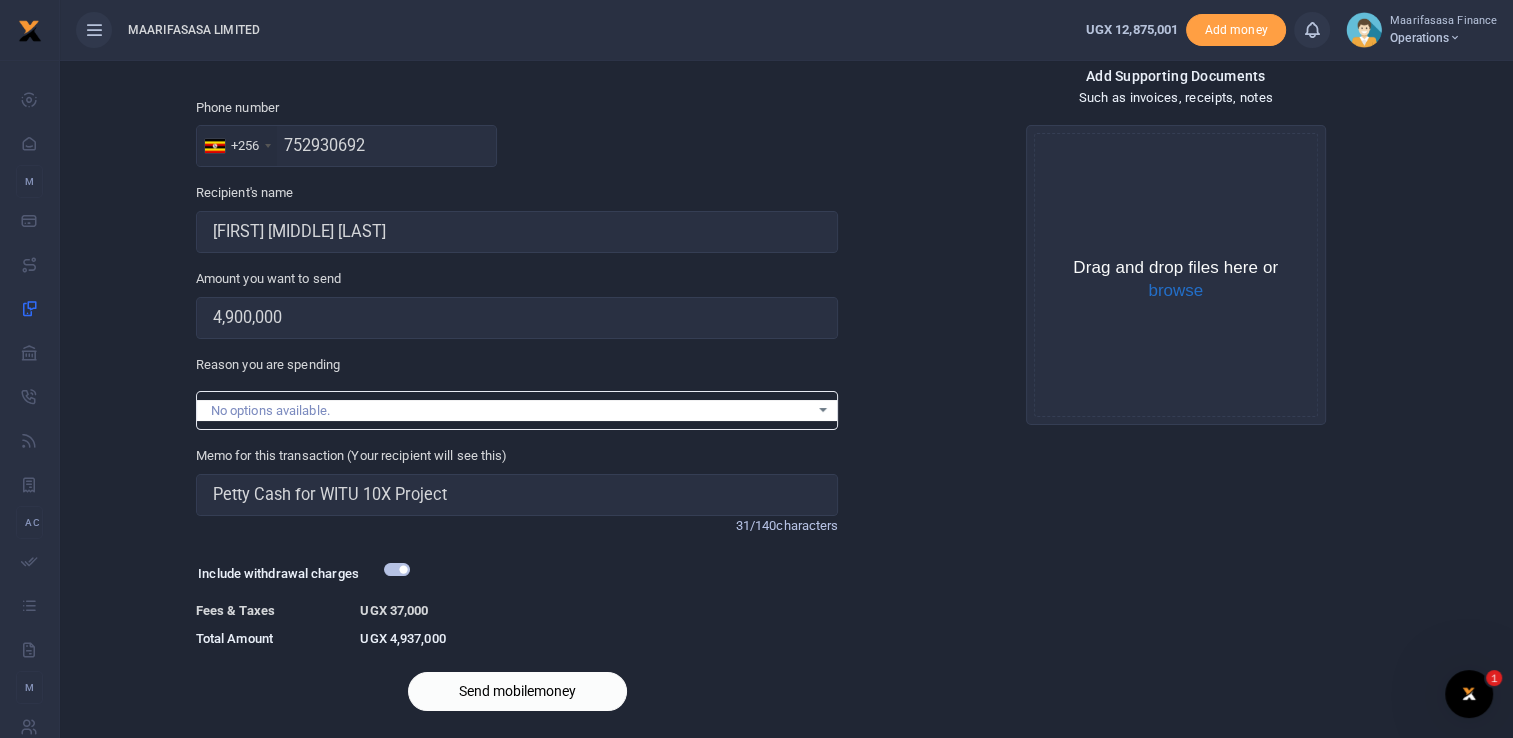 click on "Send mobilemoney" at bounding box center [517, 691] 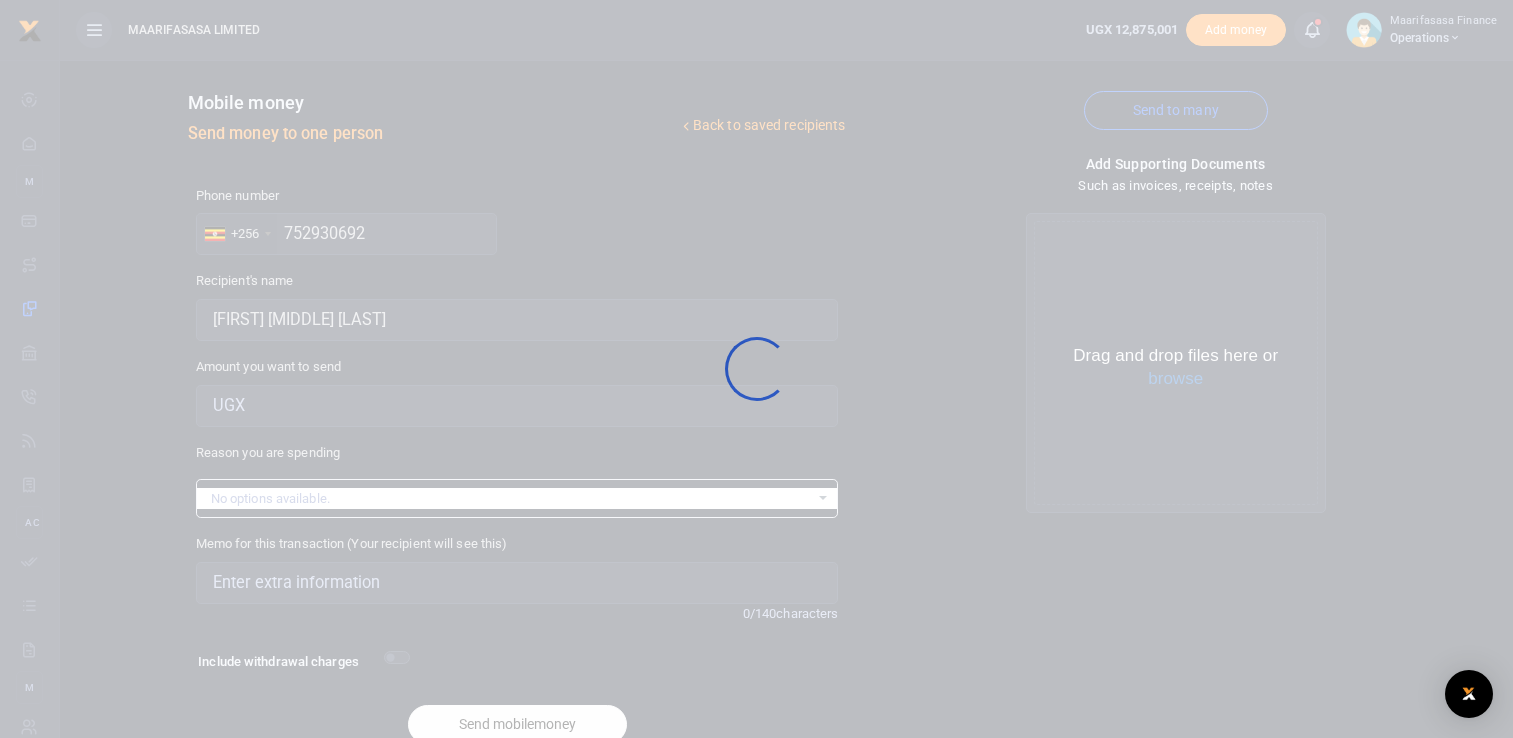 scroll, scrollTop: 88, scrollLeft: 0, axis: vertical 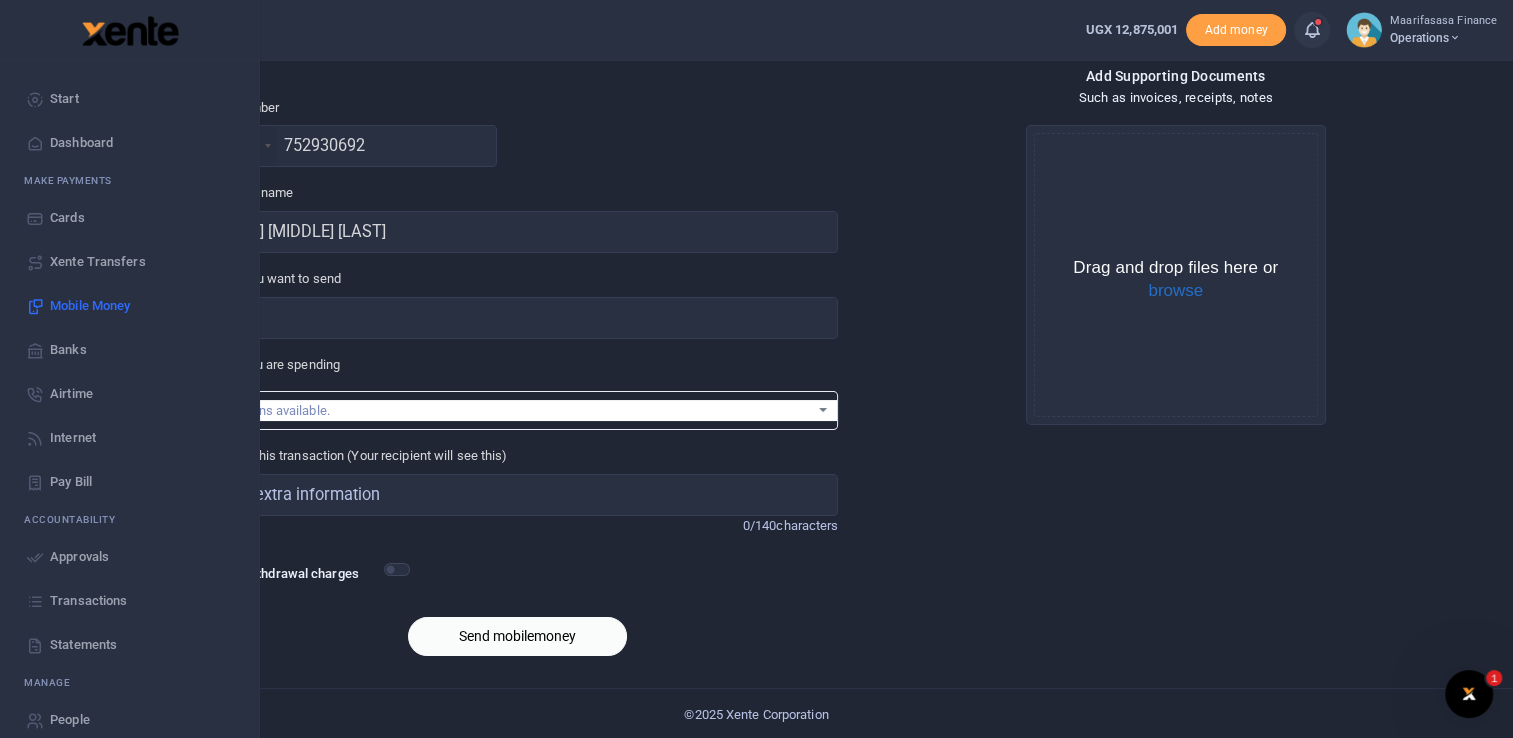 click on "Transactions" at bounding box center (88, 601) 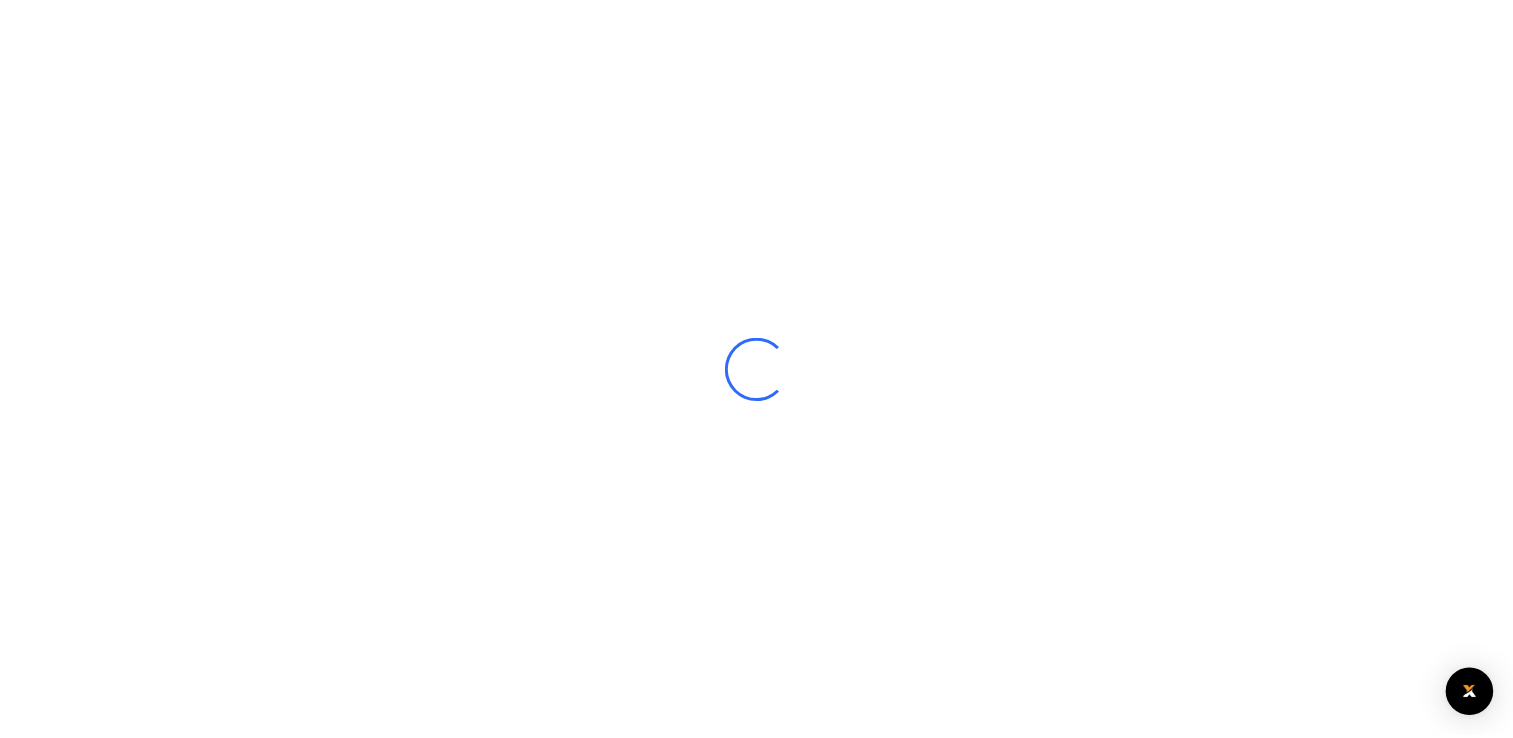 scroll, scrollTop: 0, scrollLeft: 0, axis: both 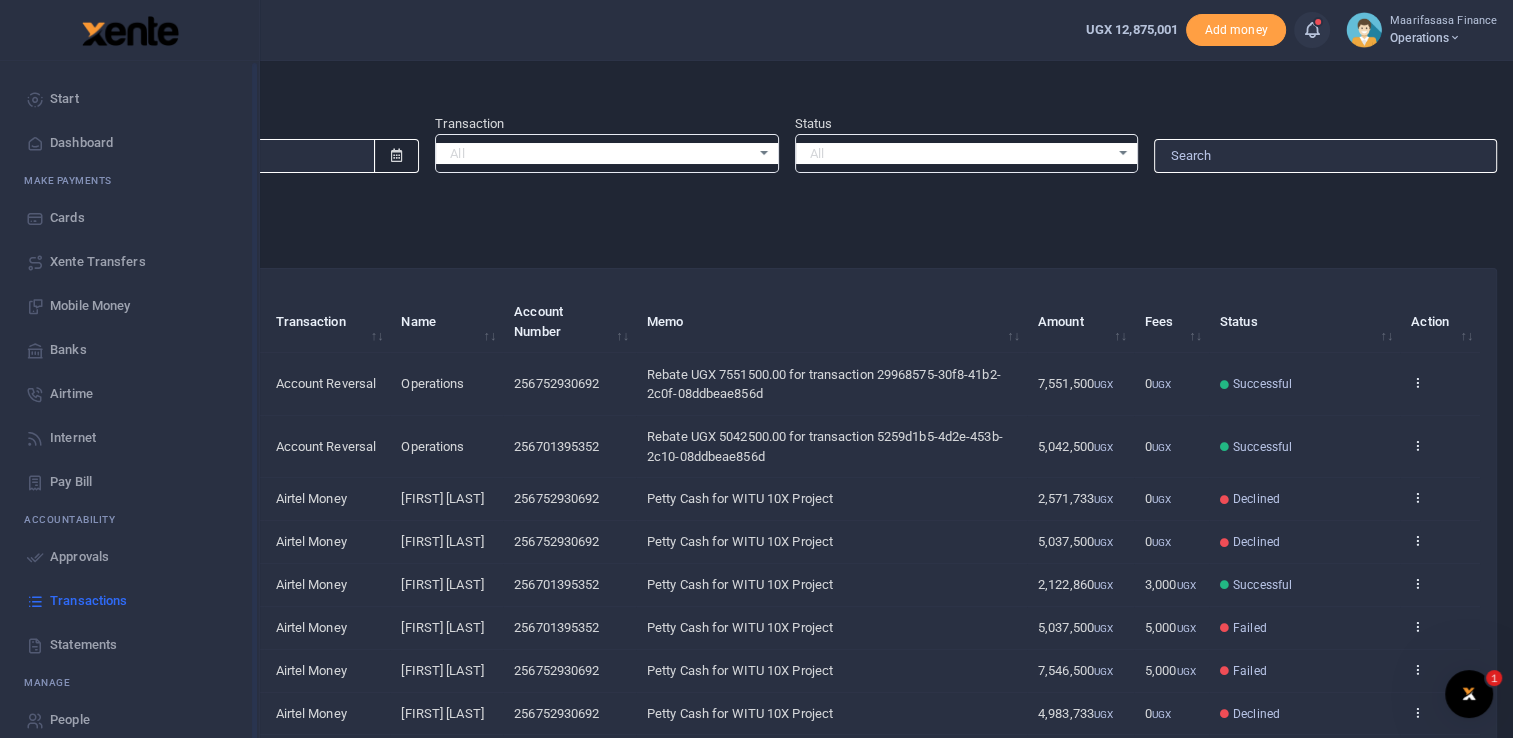click on "Approvals" at bounding box center [79, 557] 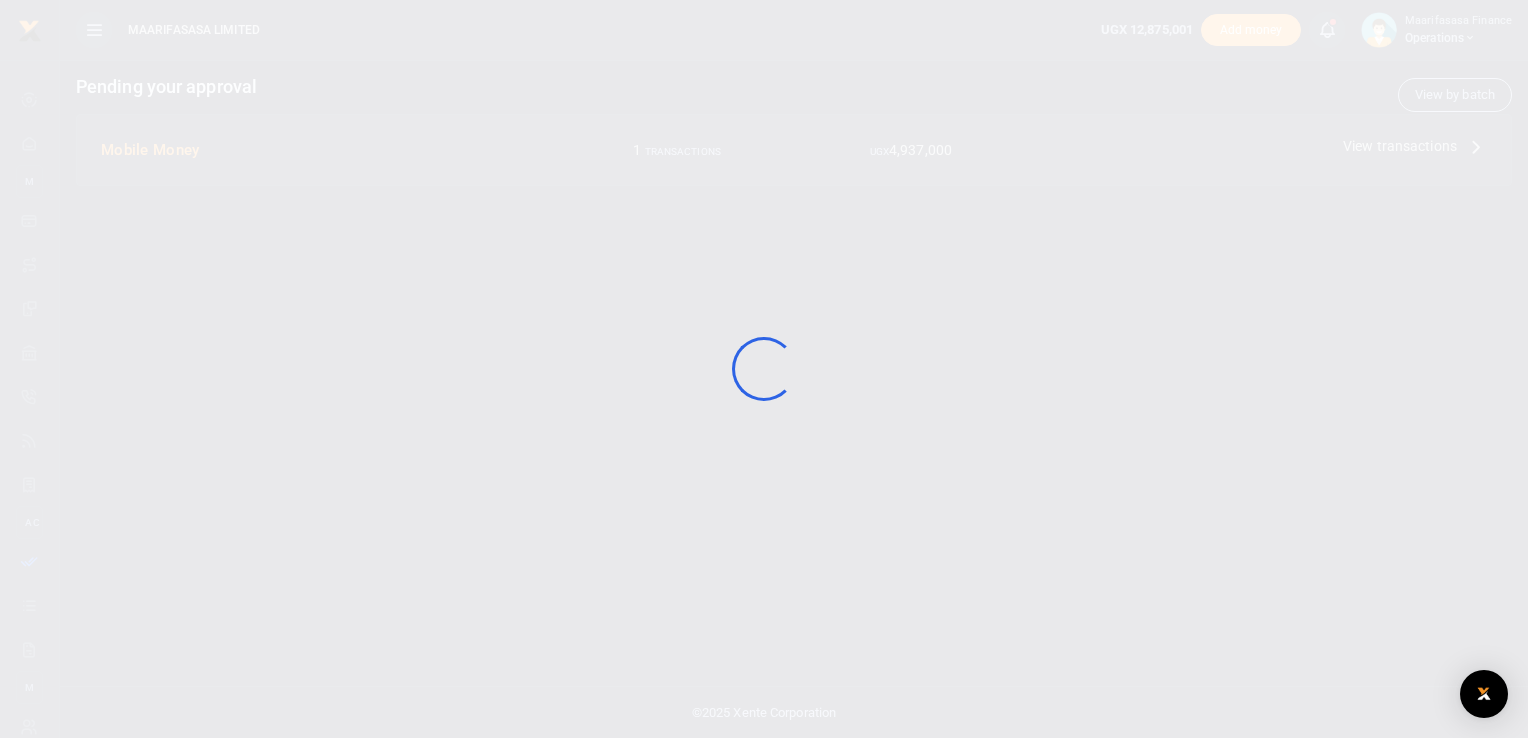 scroll, scrollTop: 0, scrollLeft: 0, axis: both 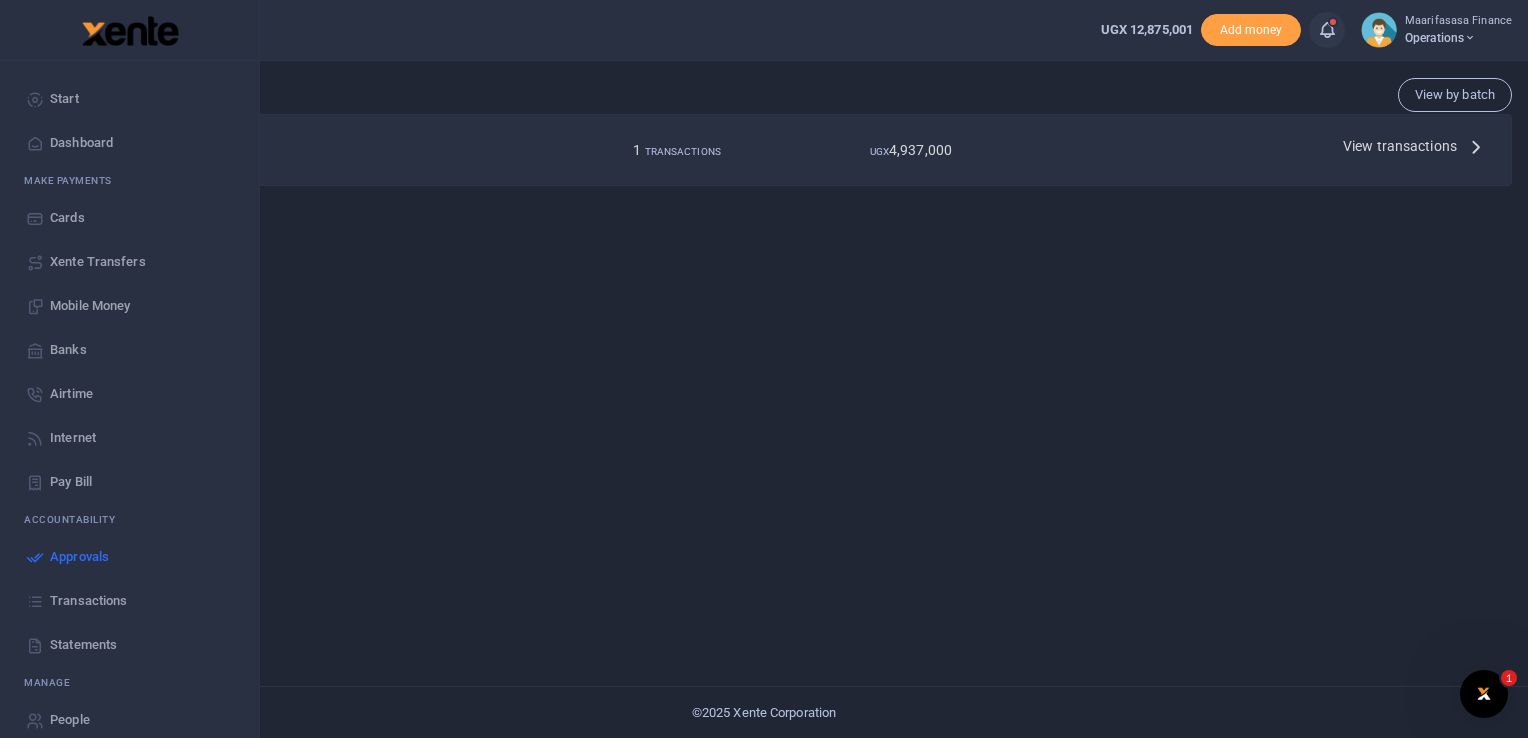 click on "Mobile Money" at bounding box center (90, 306) 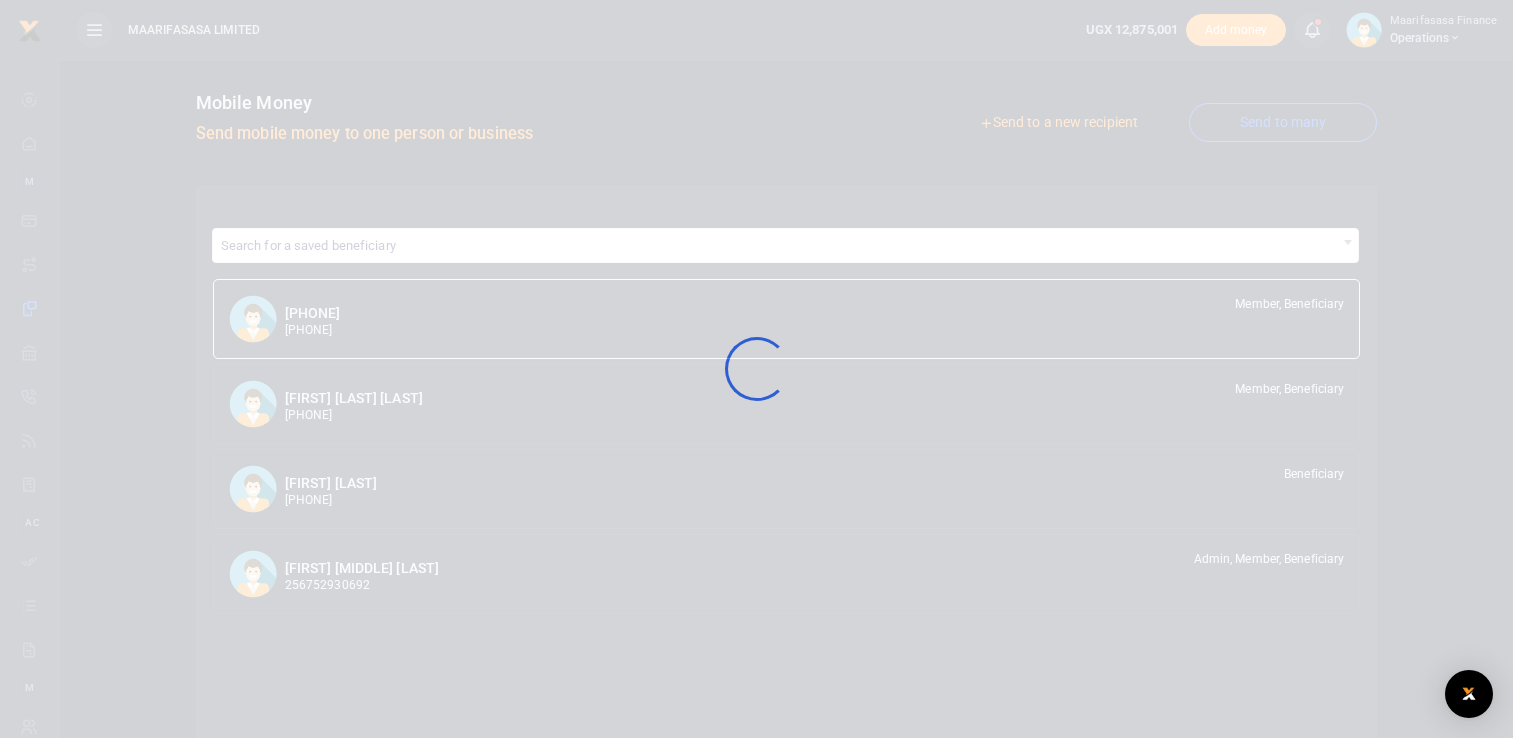 scroll, scrollTop: 0, scrollLeft: 0, axis: both 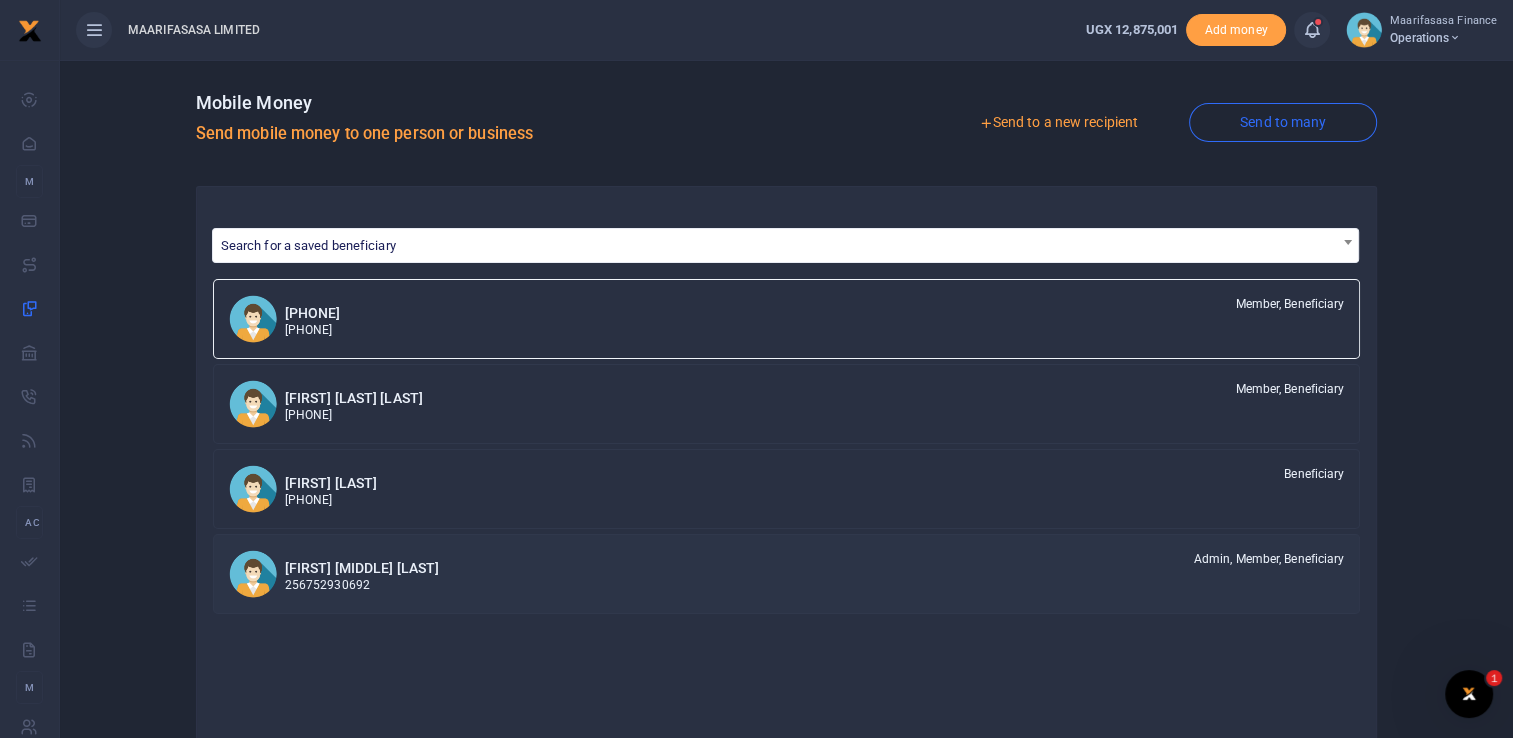 click on "256752930692" at bounding box center (362, 585) 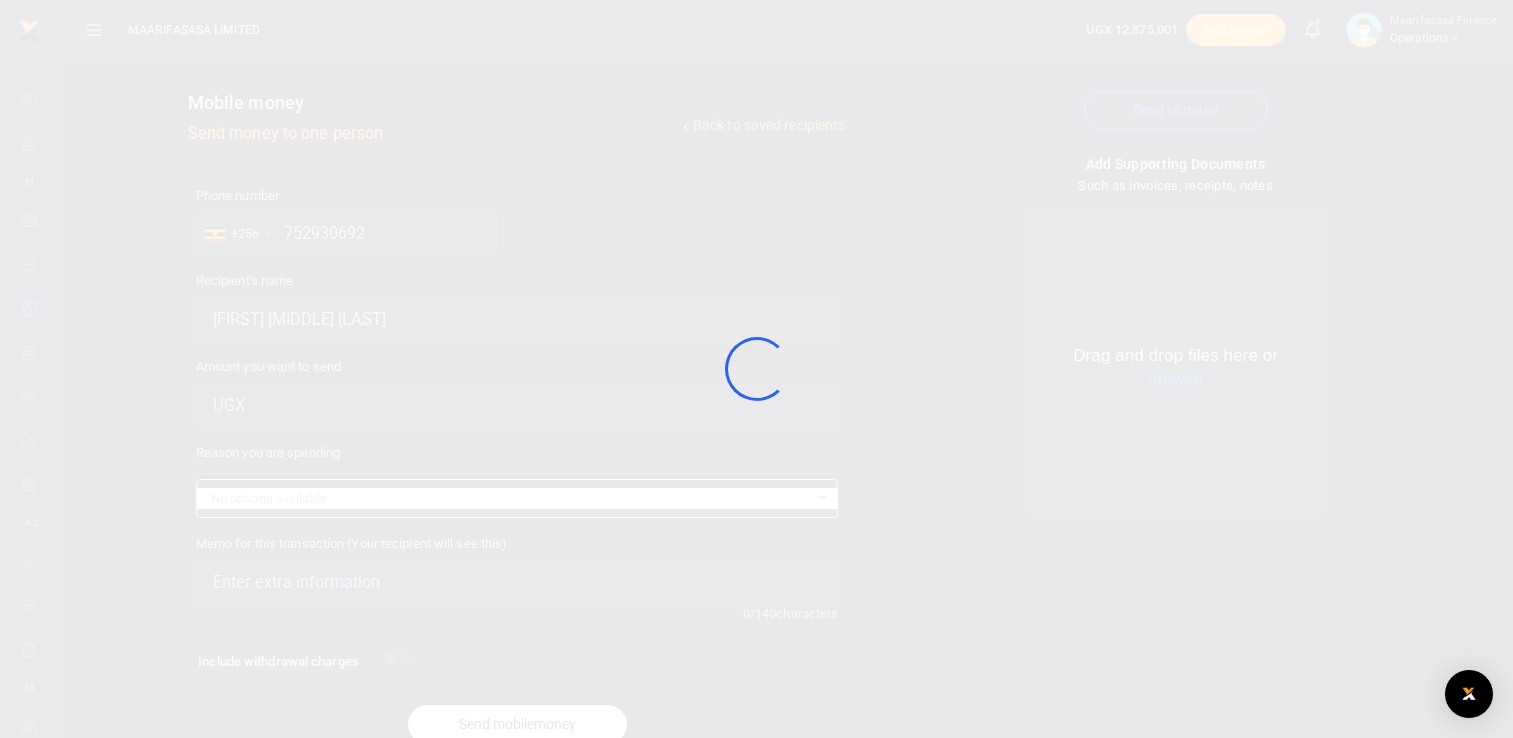 scroll, scrollTop: 0, scrollLeft: 0, axis: both 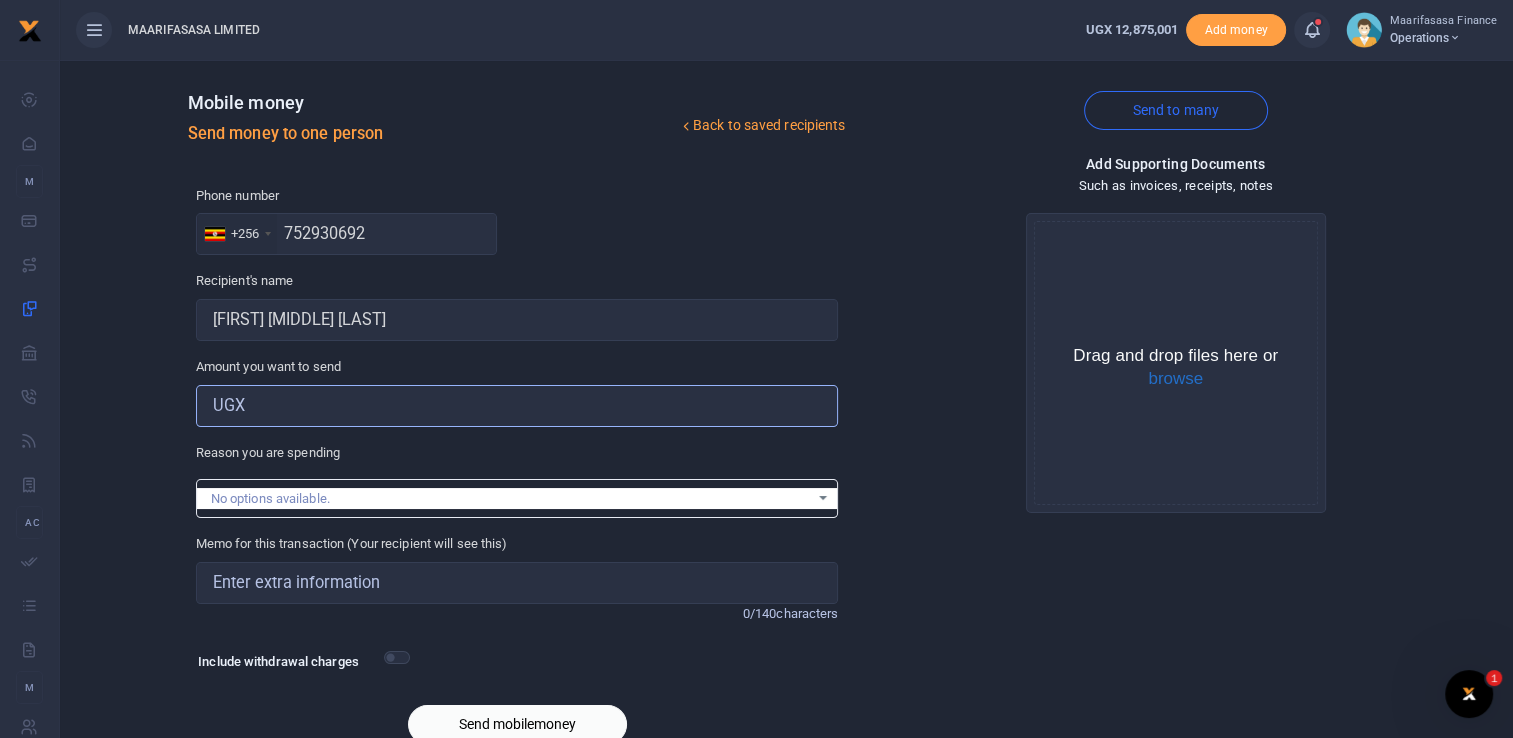 click on "Amount you want to send" at bounding box center (517, 406) 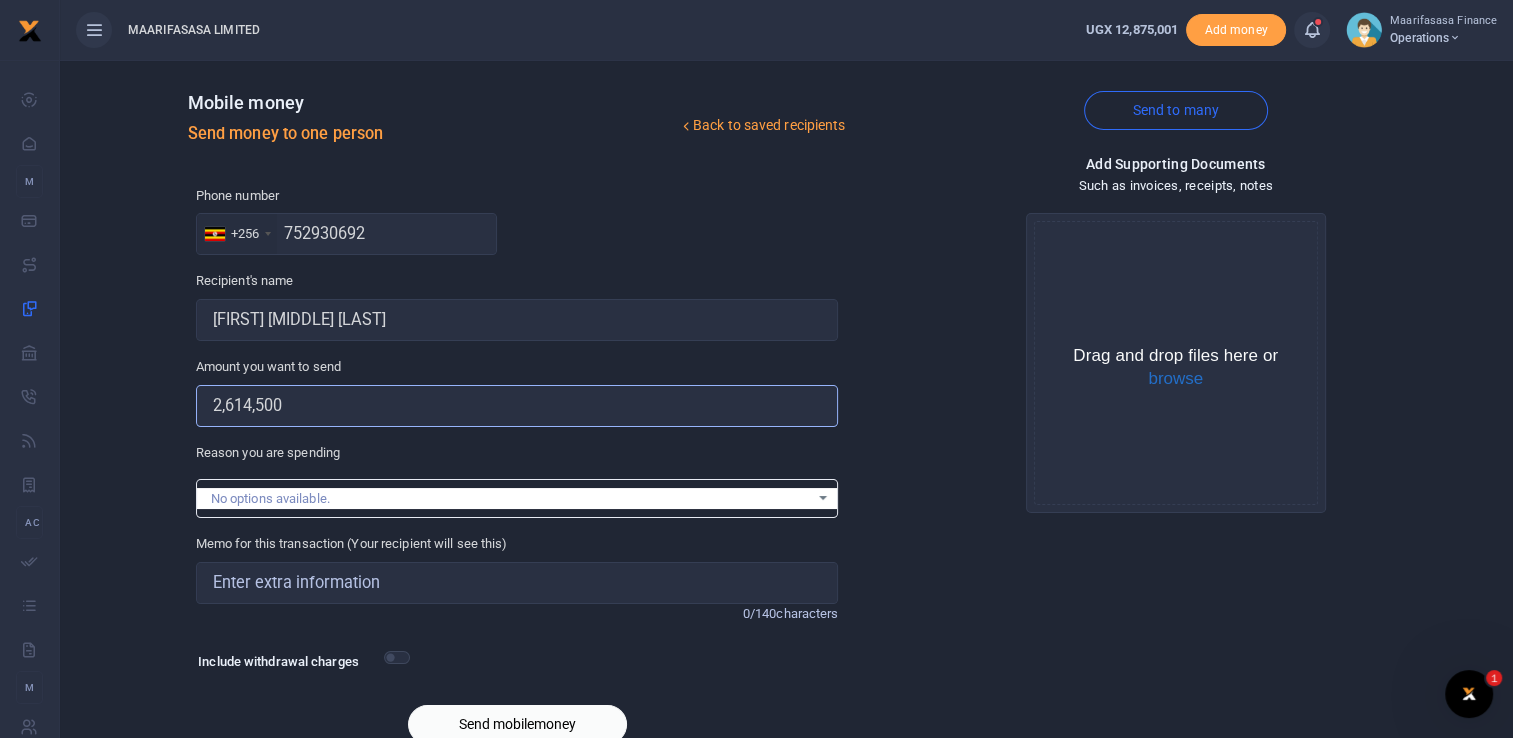 type on "2,614,500" 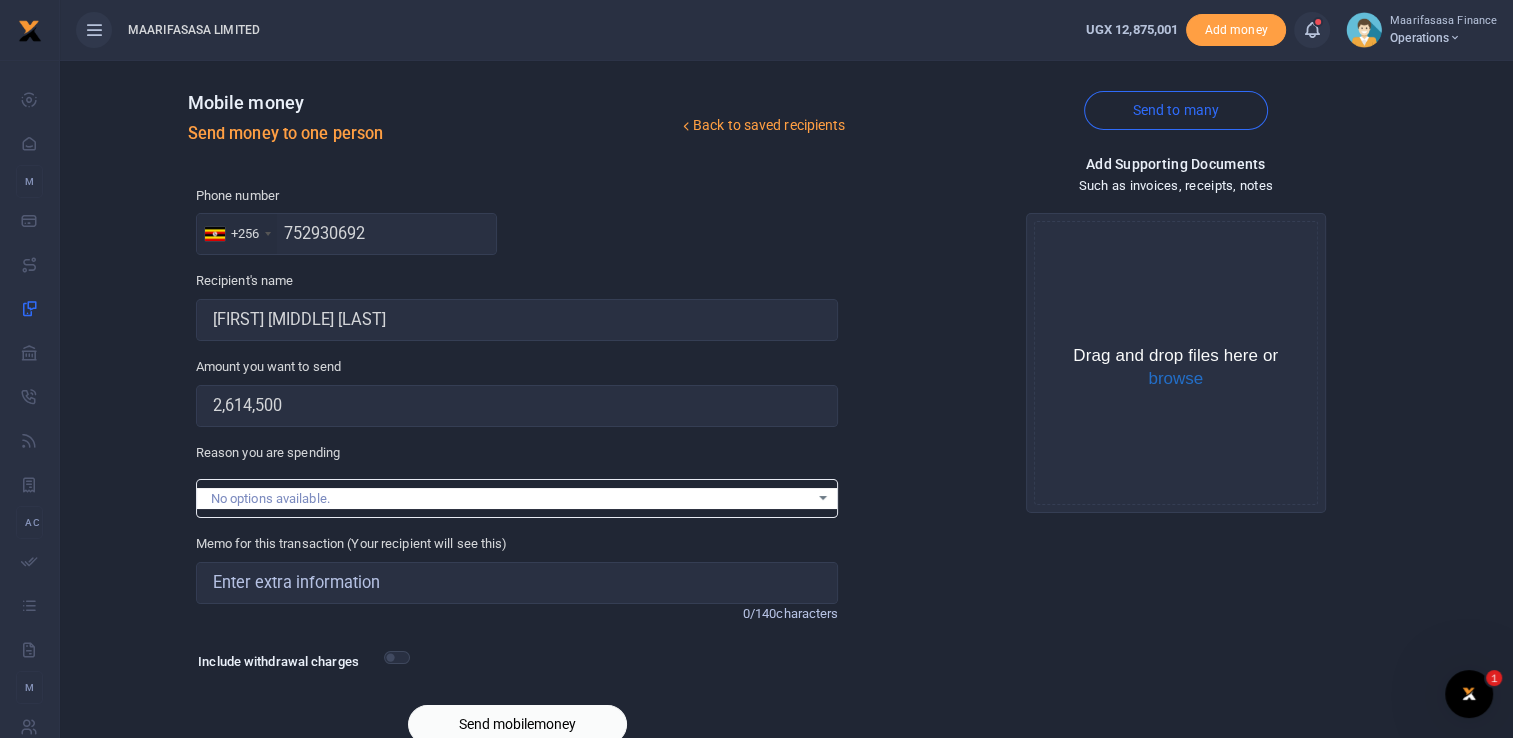 click on "Add supporting Documents
Such as invoices, receipts, notes
Drop your files here Drag and drop files here or  browse Powered by  Uppy" at bounding box center (1175, 457) 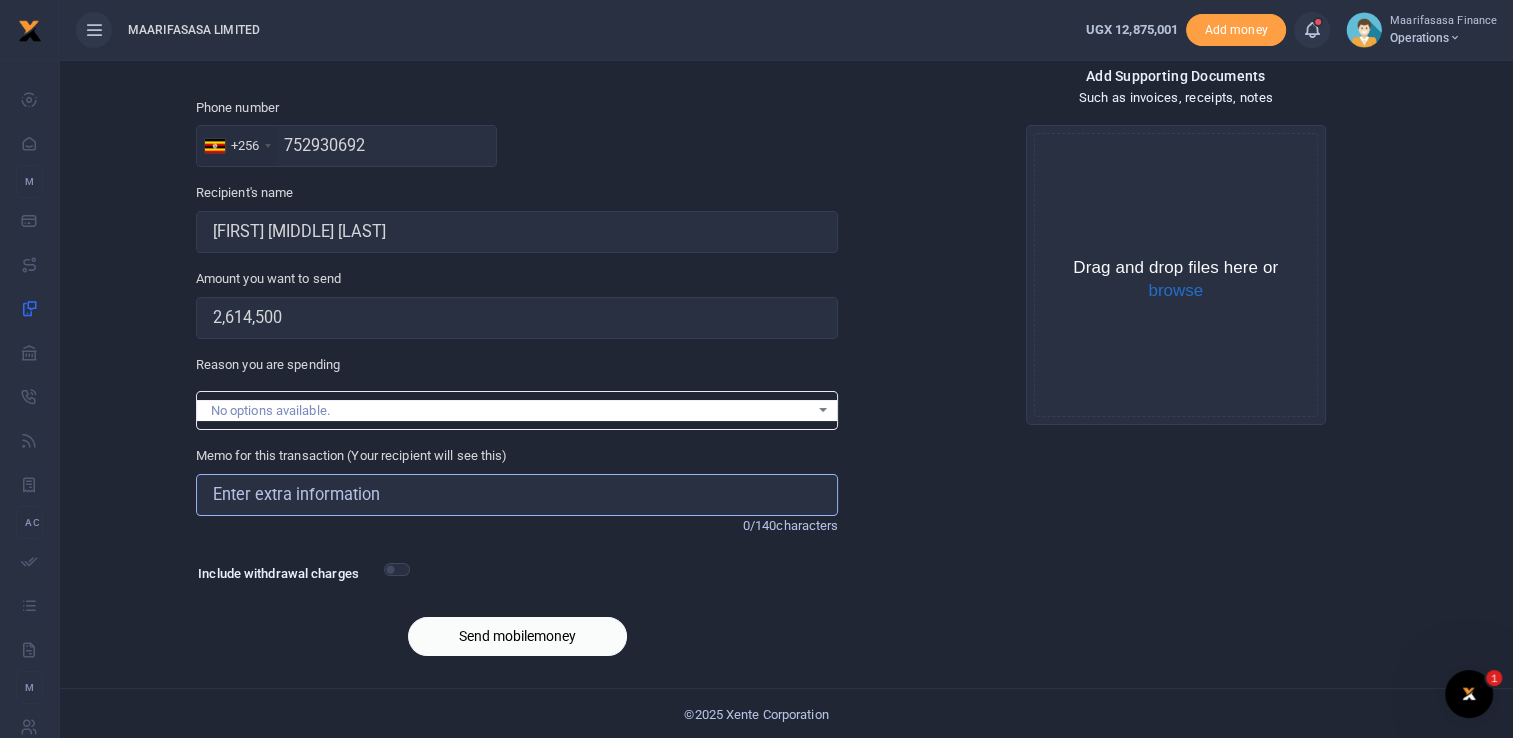 click on "Memo for this transaction (Your recipient will see this)" at bounding box center [517, 495] 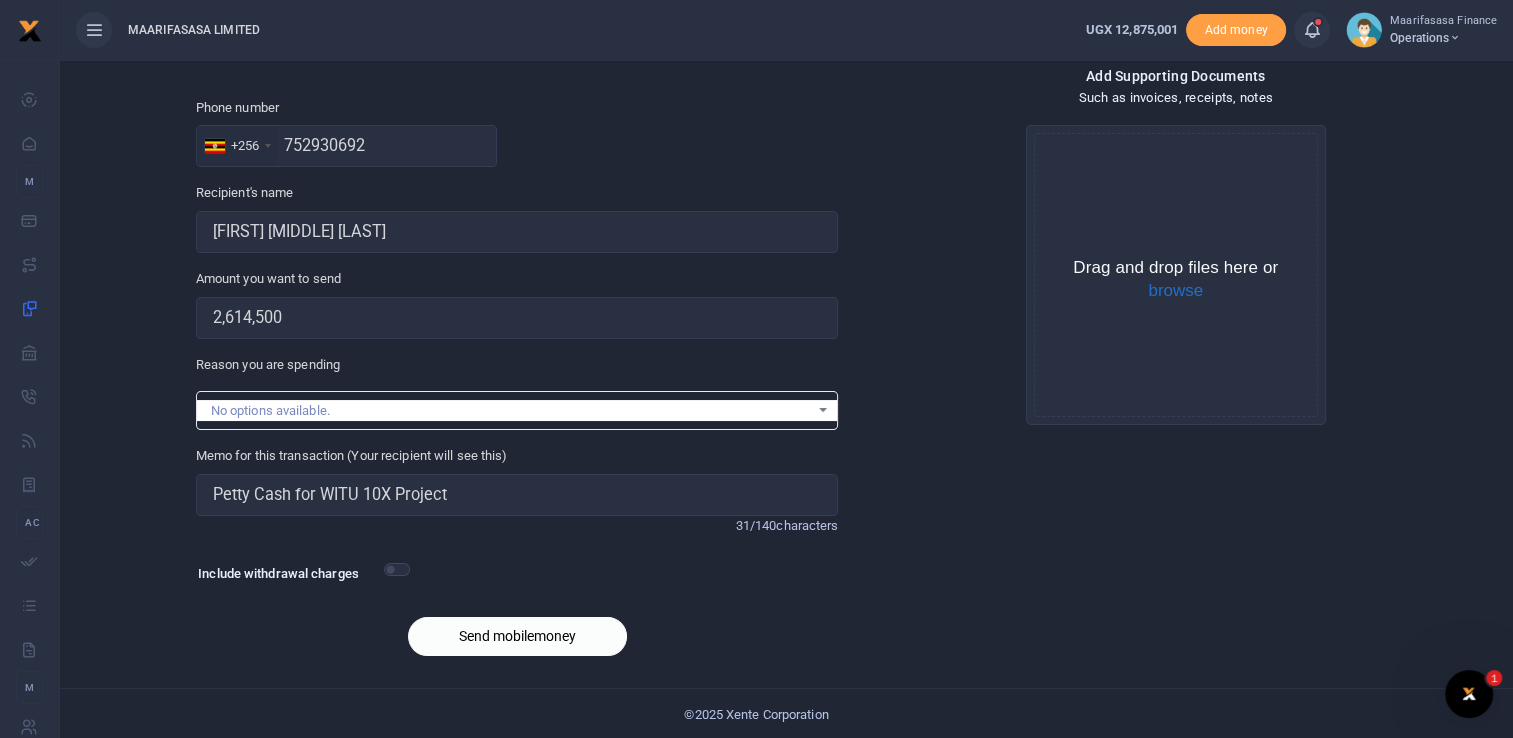 click on "Send mobilemoney" at bounding box center (517, 636) 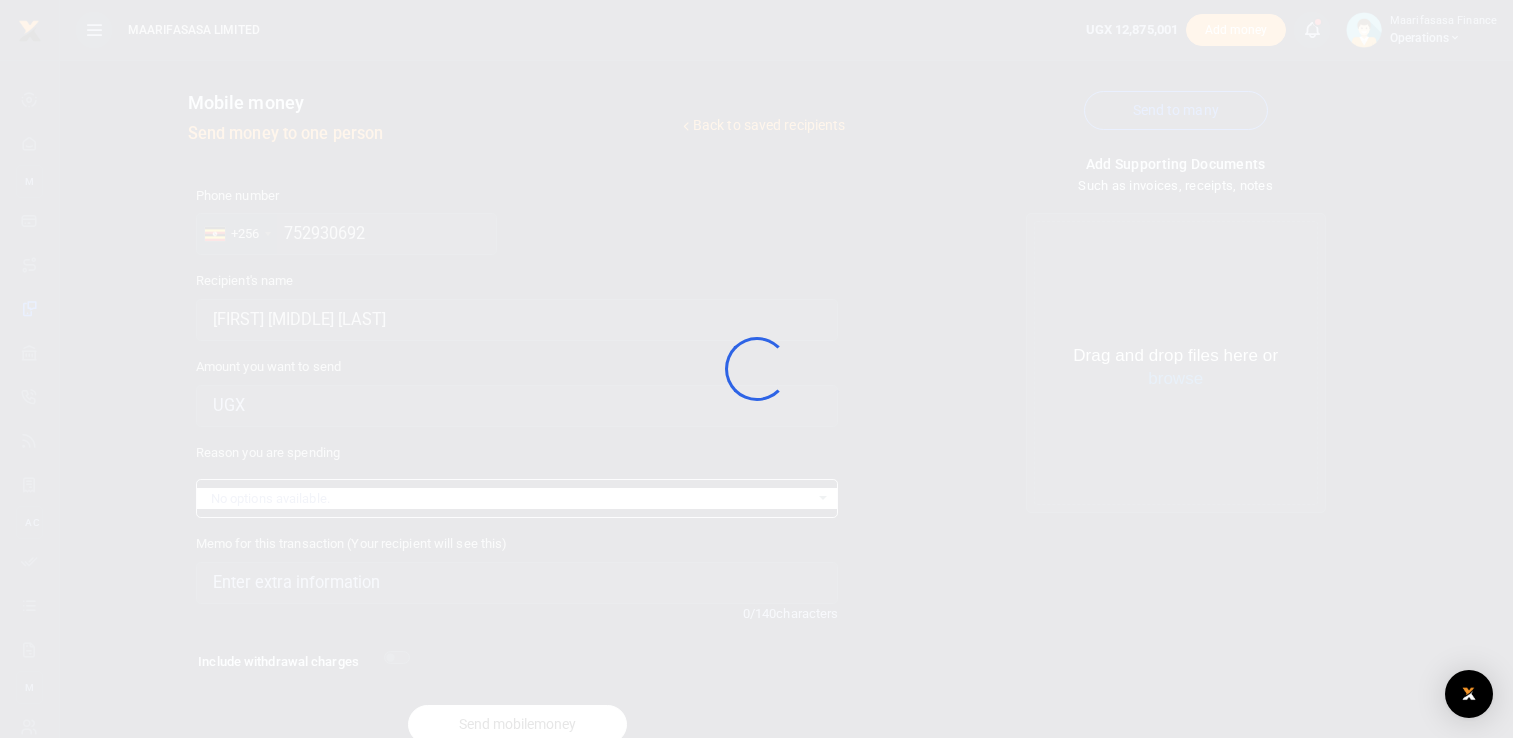 scroll, scrollTop: 88, scrollLeft: 0, axis: vertical 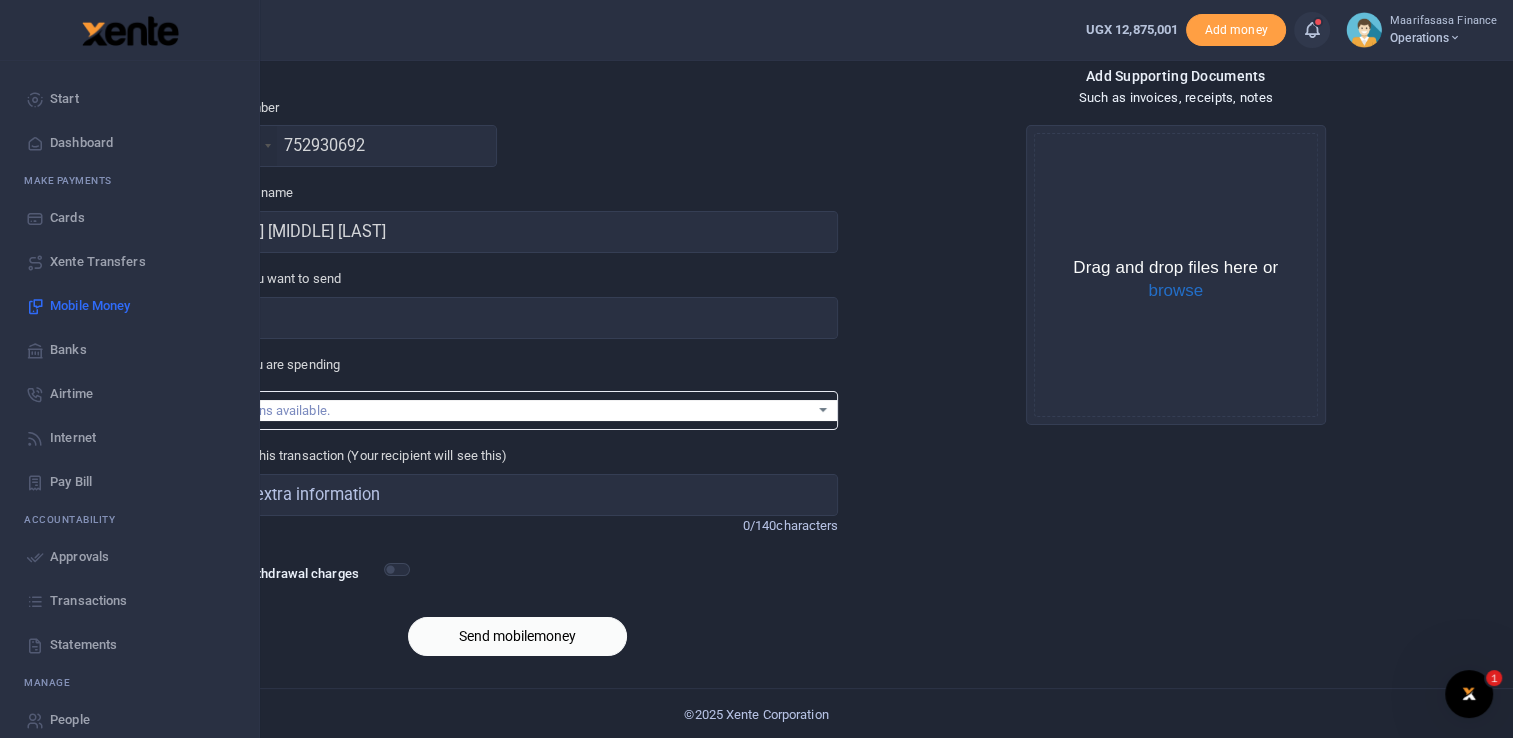click on "Mobile Money" at bounding box center (90, 306) 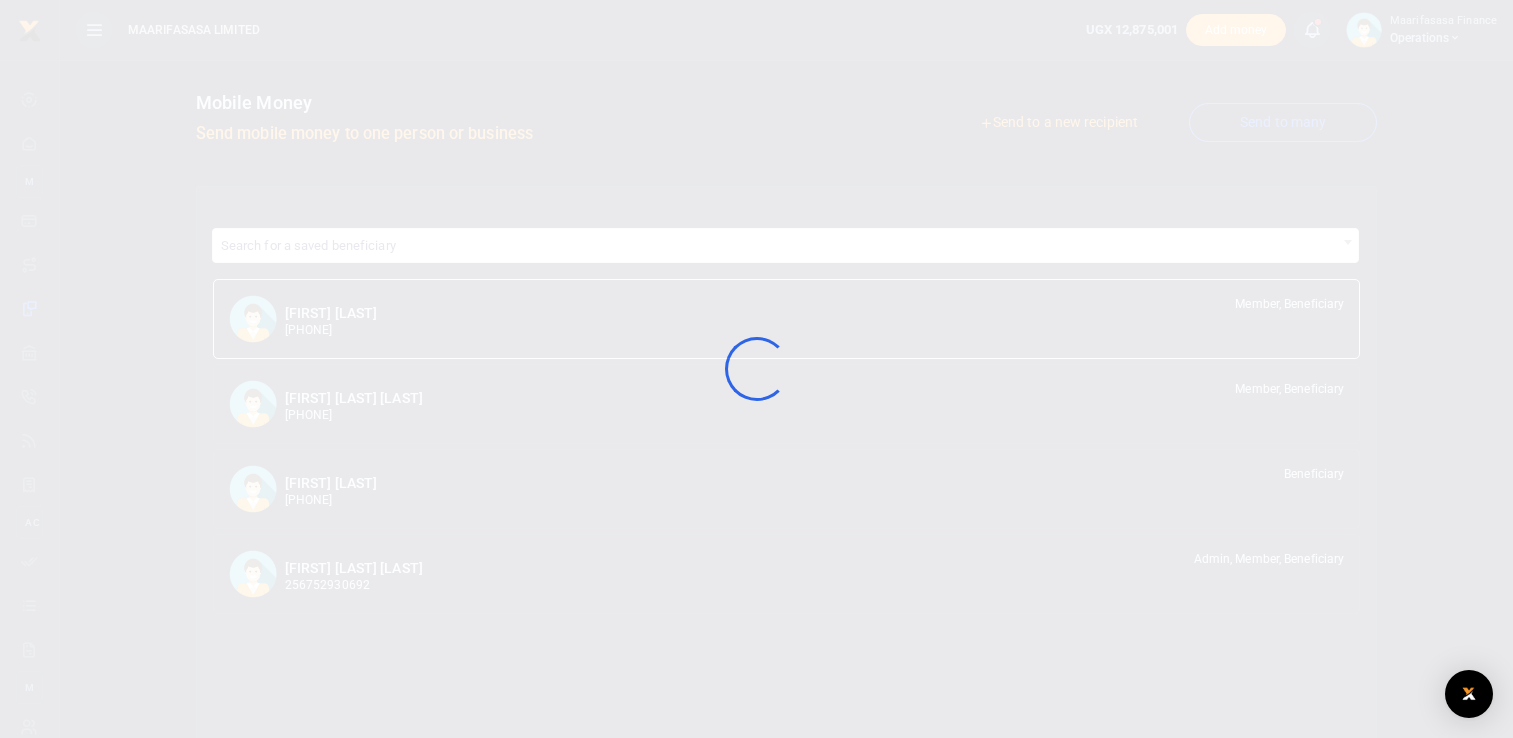 scroll, scrollTop: 0, scrollLeft: 0, axis: both 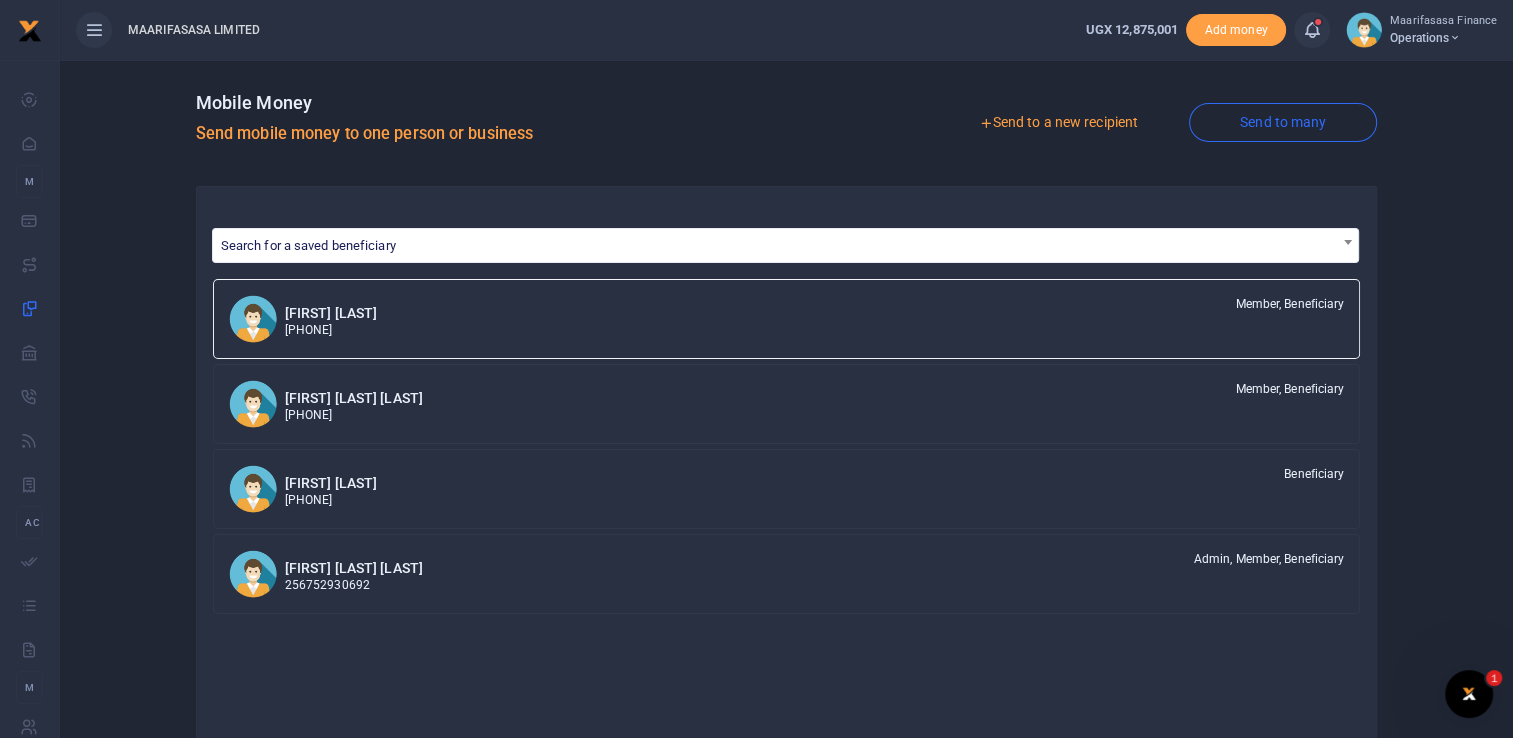 click on "Send to a new recipient" at bounding box center [1058, 123] 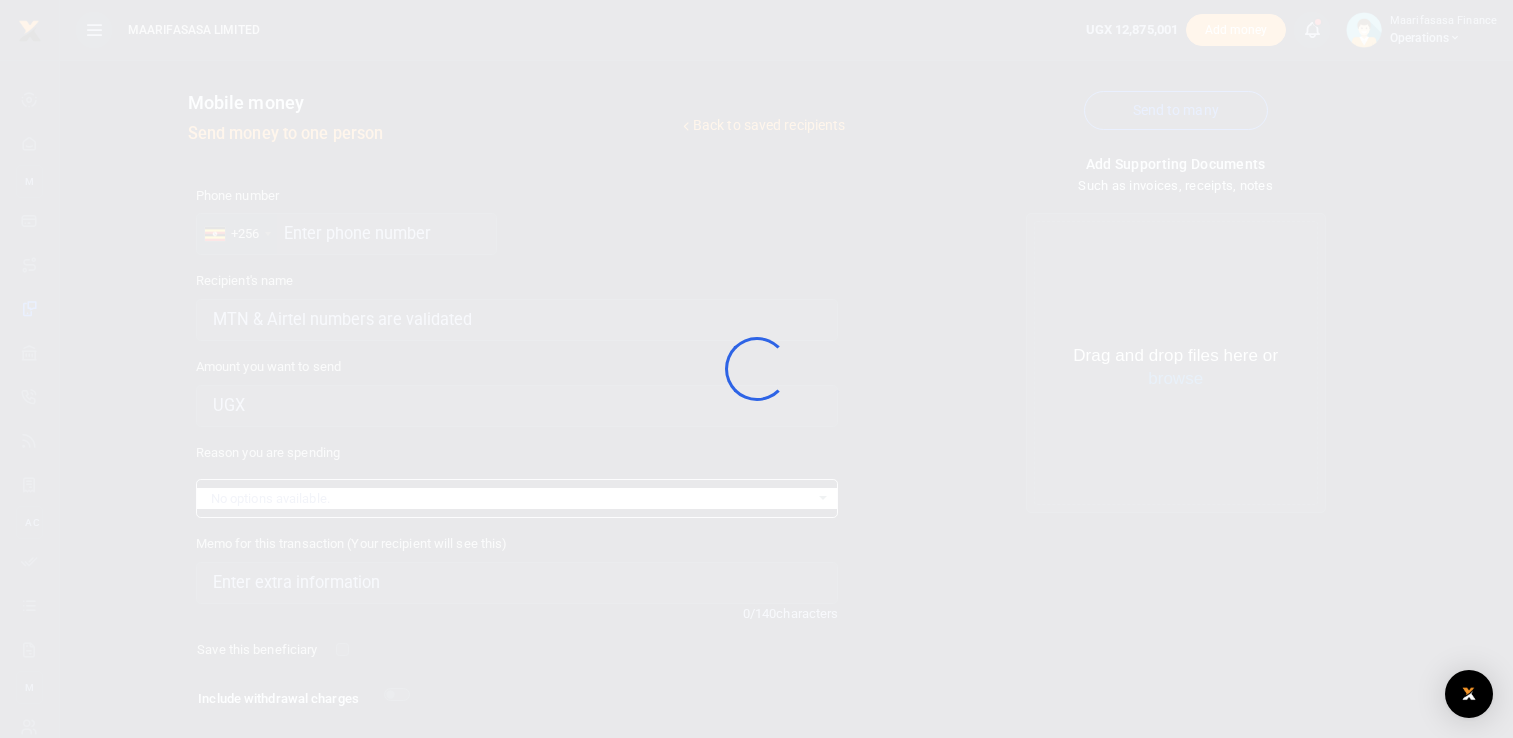 scroll, scrollTop: 0, scrollLeft: 0, axis: both 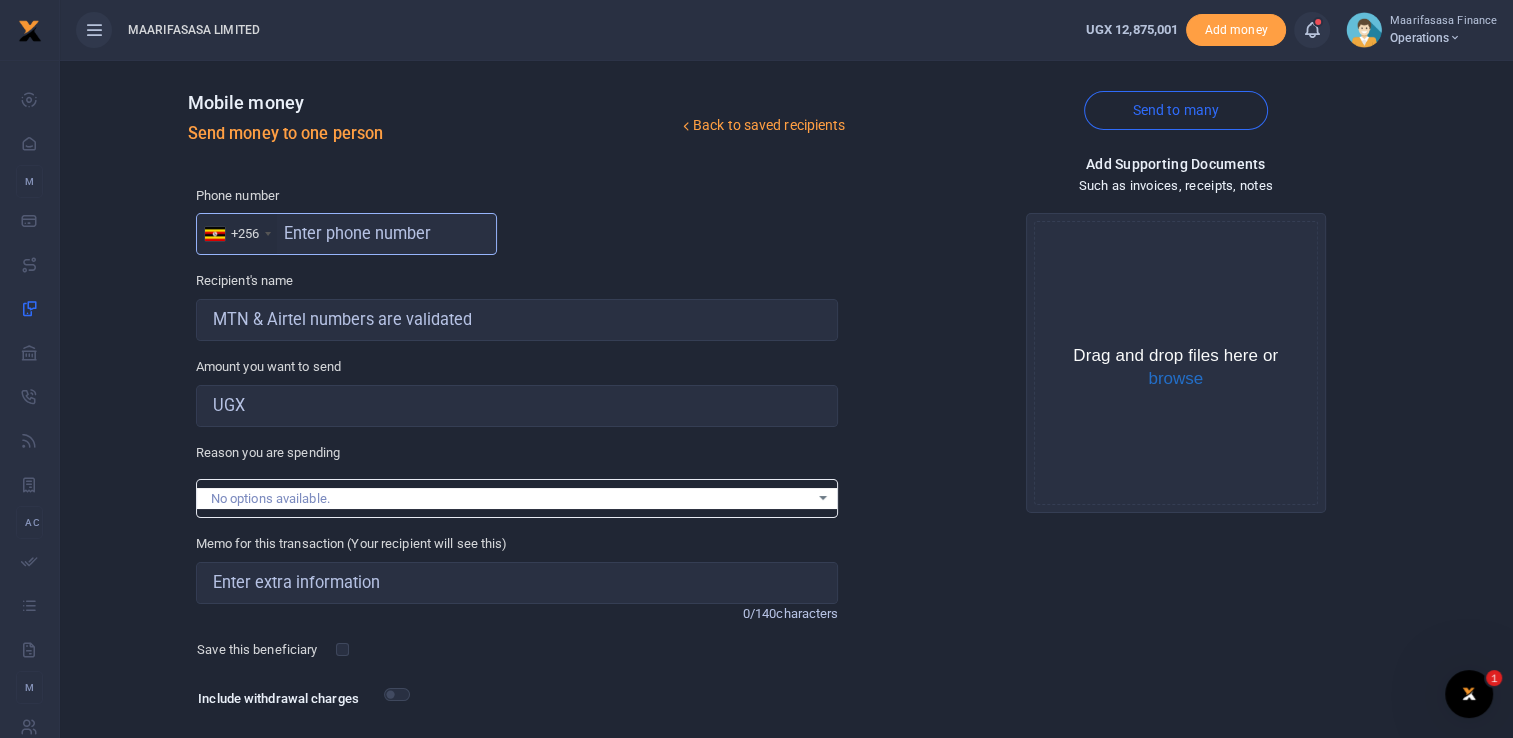 click at bounding box center [346, 234] 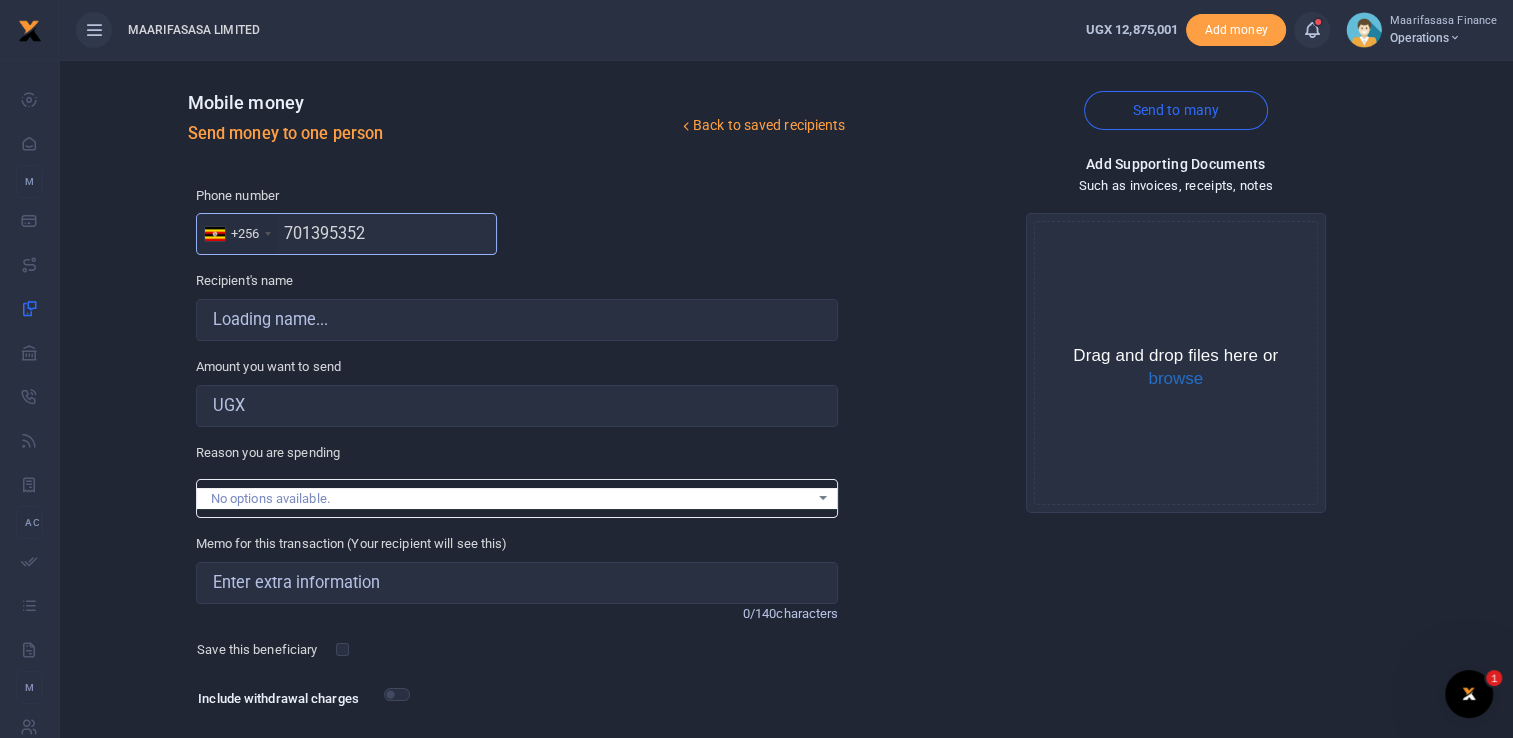 type on "701395352" 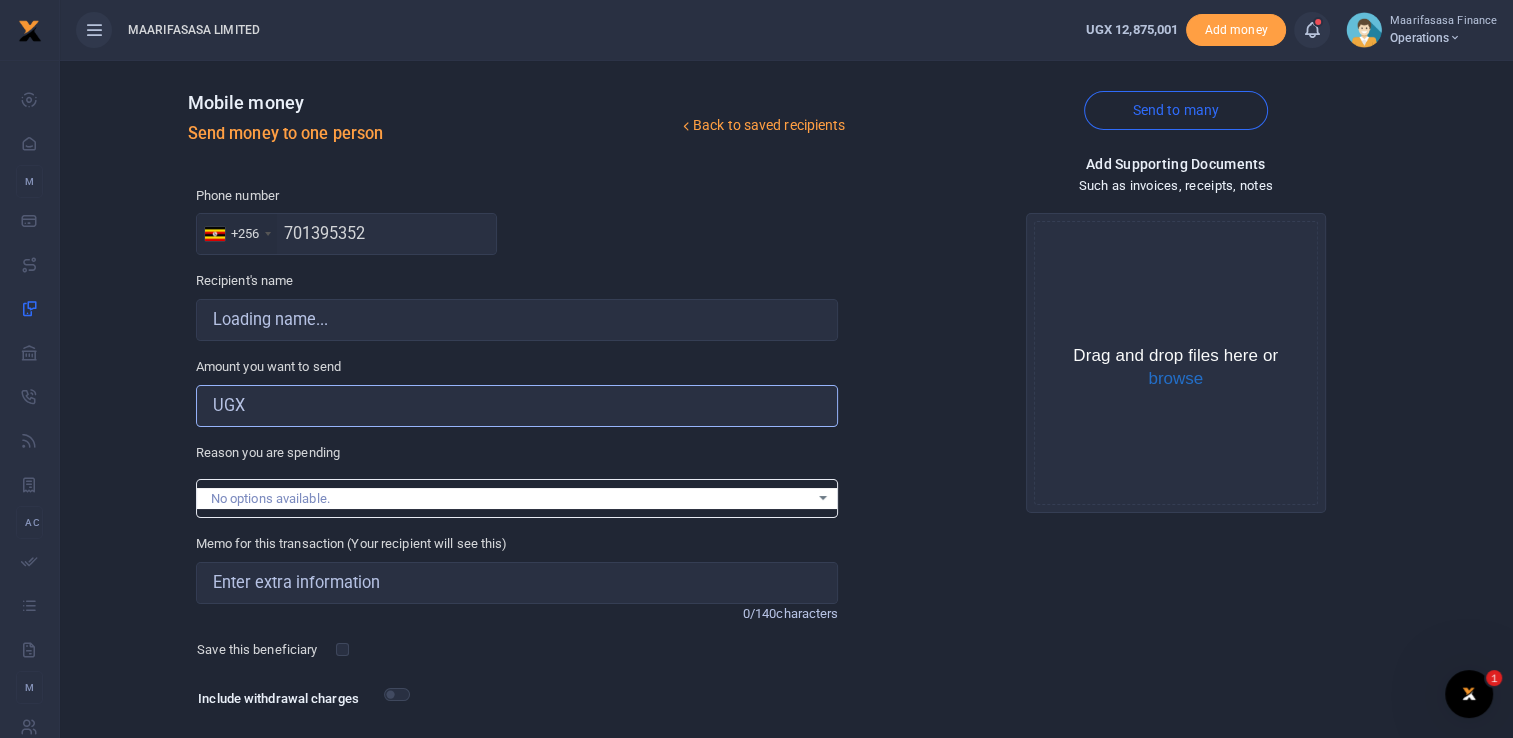 click on "Amount you want to send" at bounding box center [517, 406] 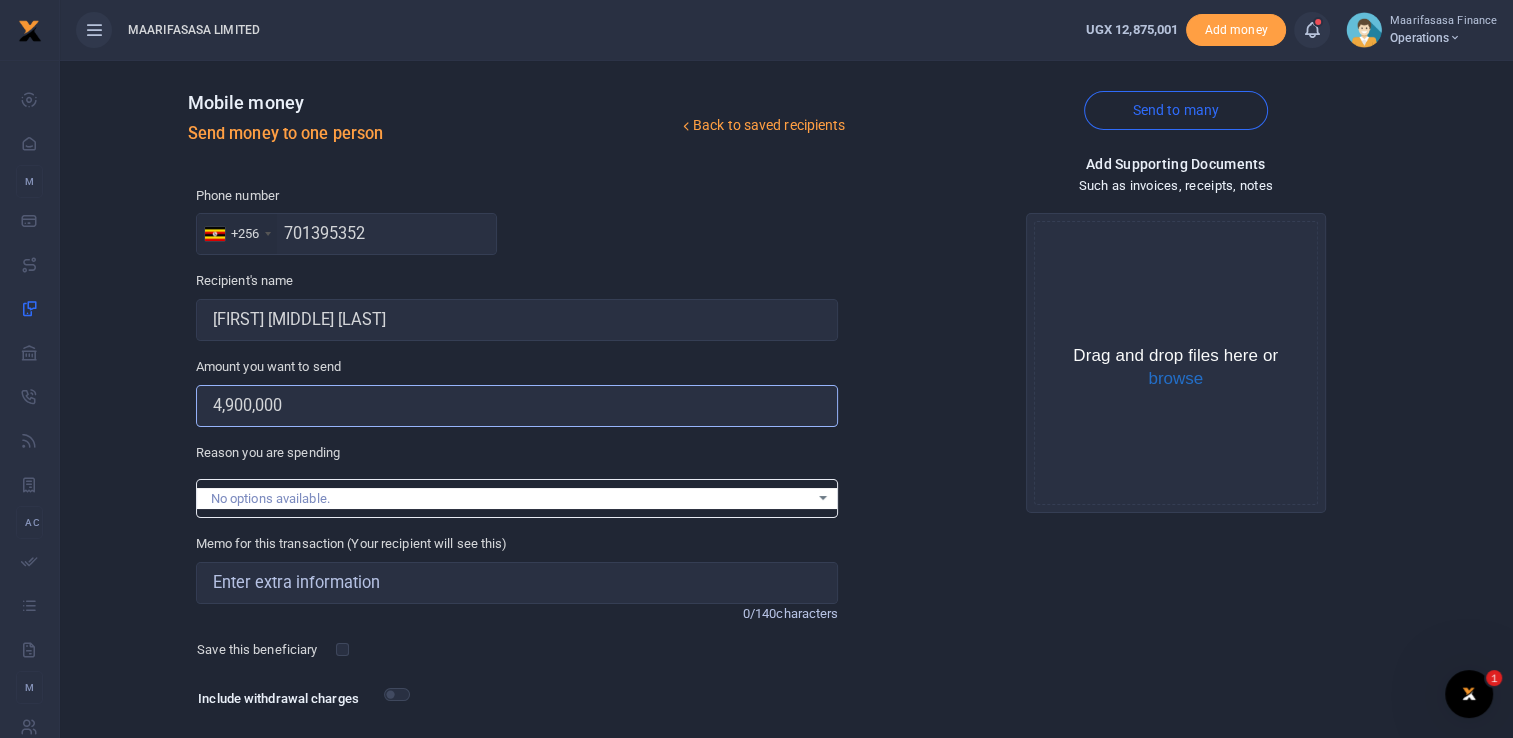 type on "4,900,000" 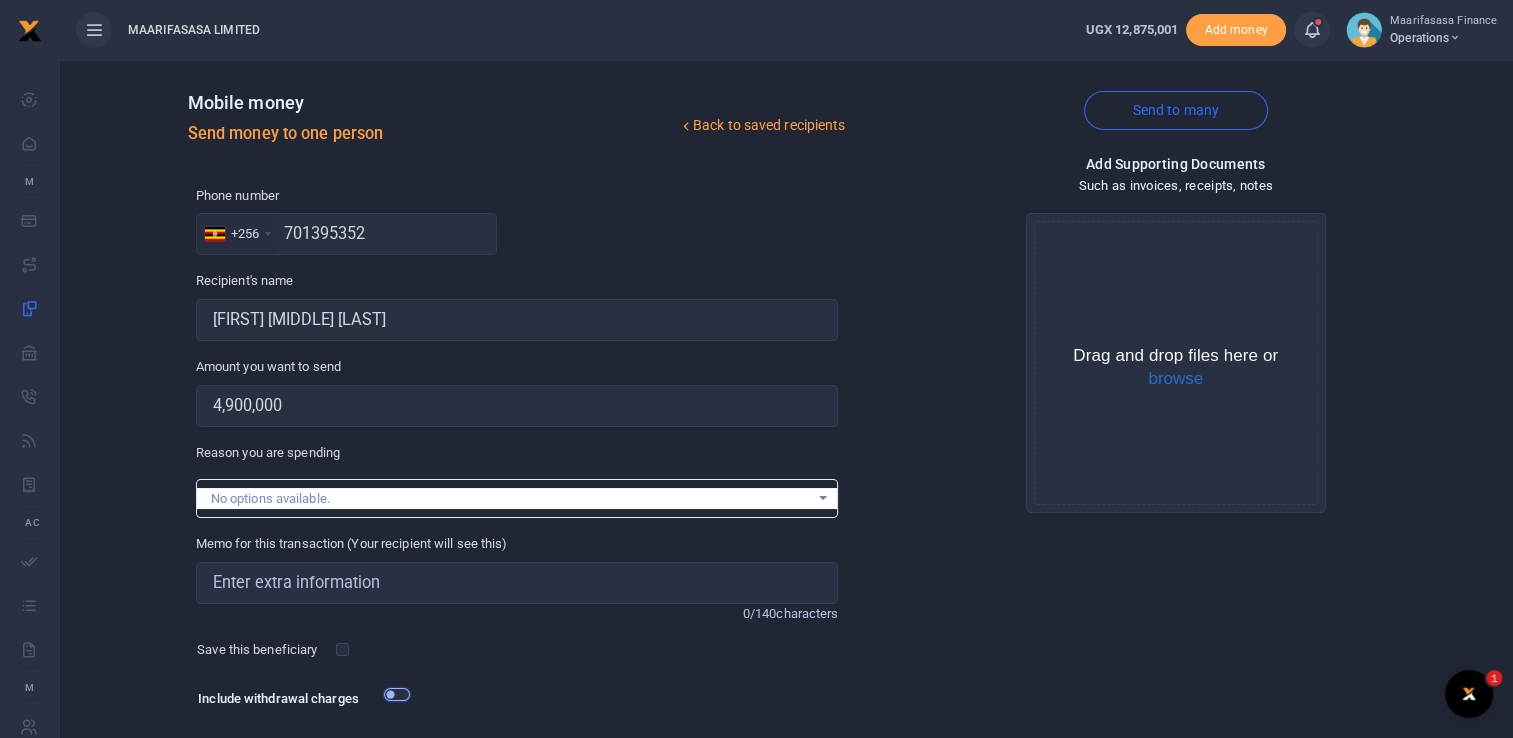 click at bounding box center (397, 694) 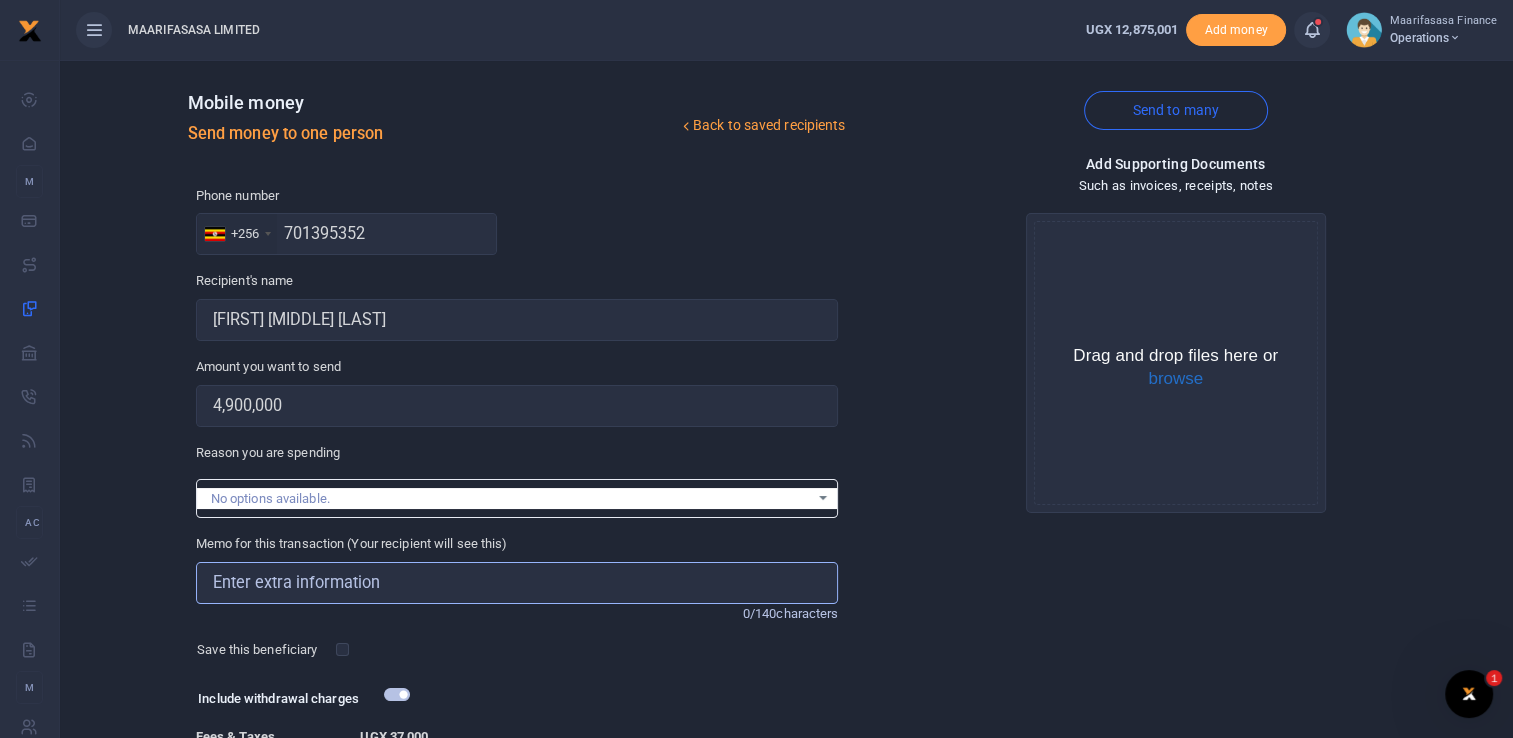 click on "Memo for this transaction (Your recipient will see this)" at bounding box center [517, 583] 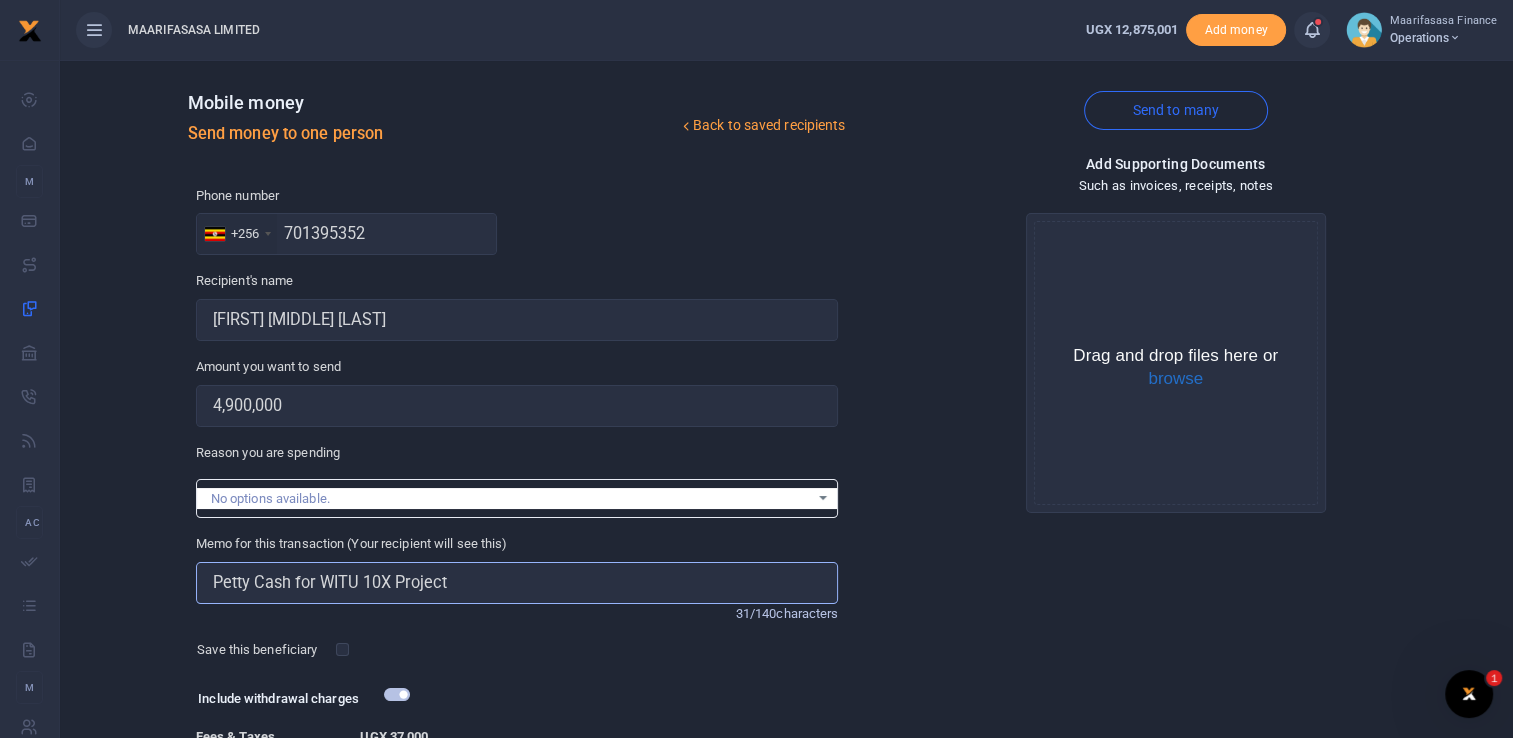 scroll, scrollTop: 181, scrollLeft: 0, axis: vertical 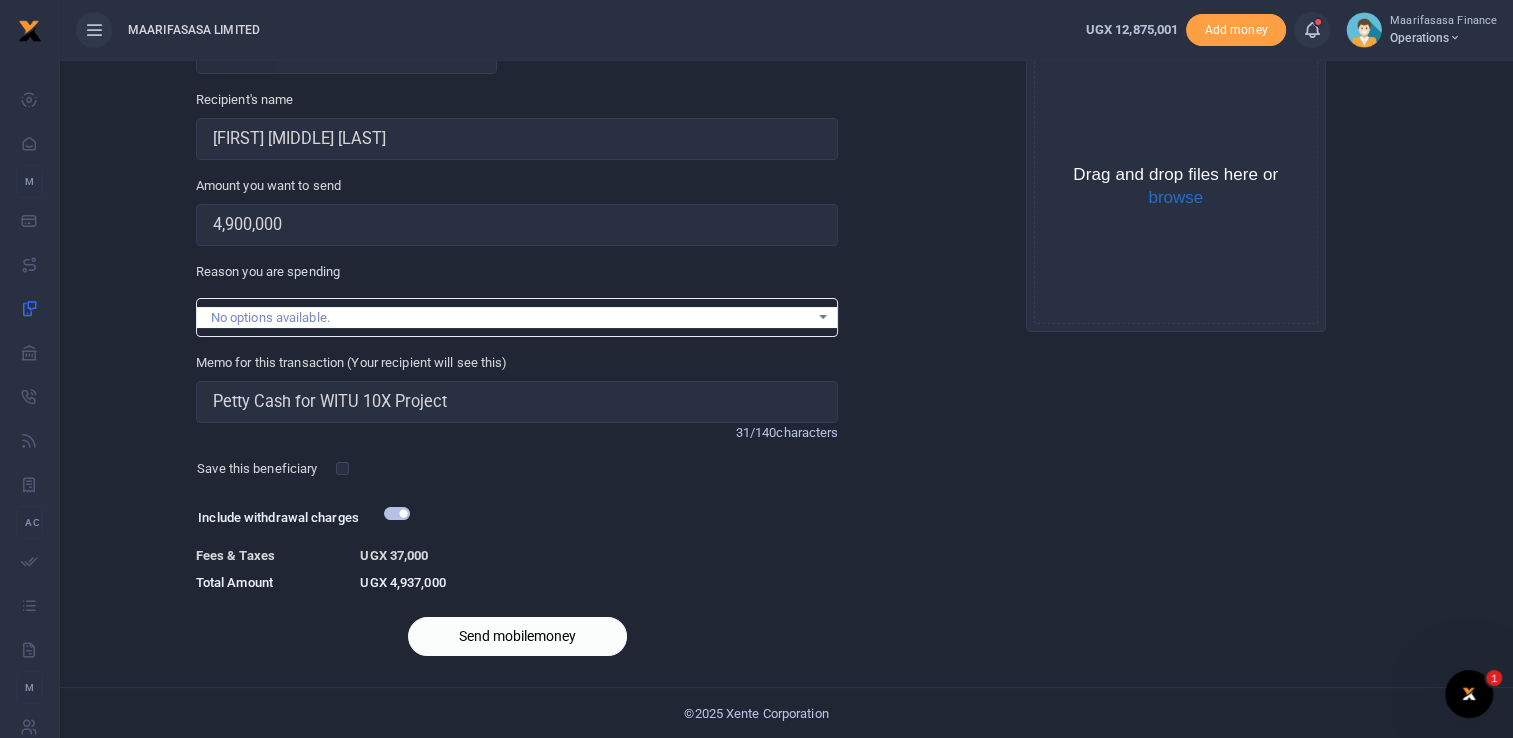 click on "Send mobilemoney" at bounding box center [517, 636] 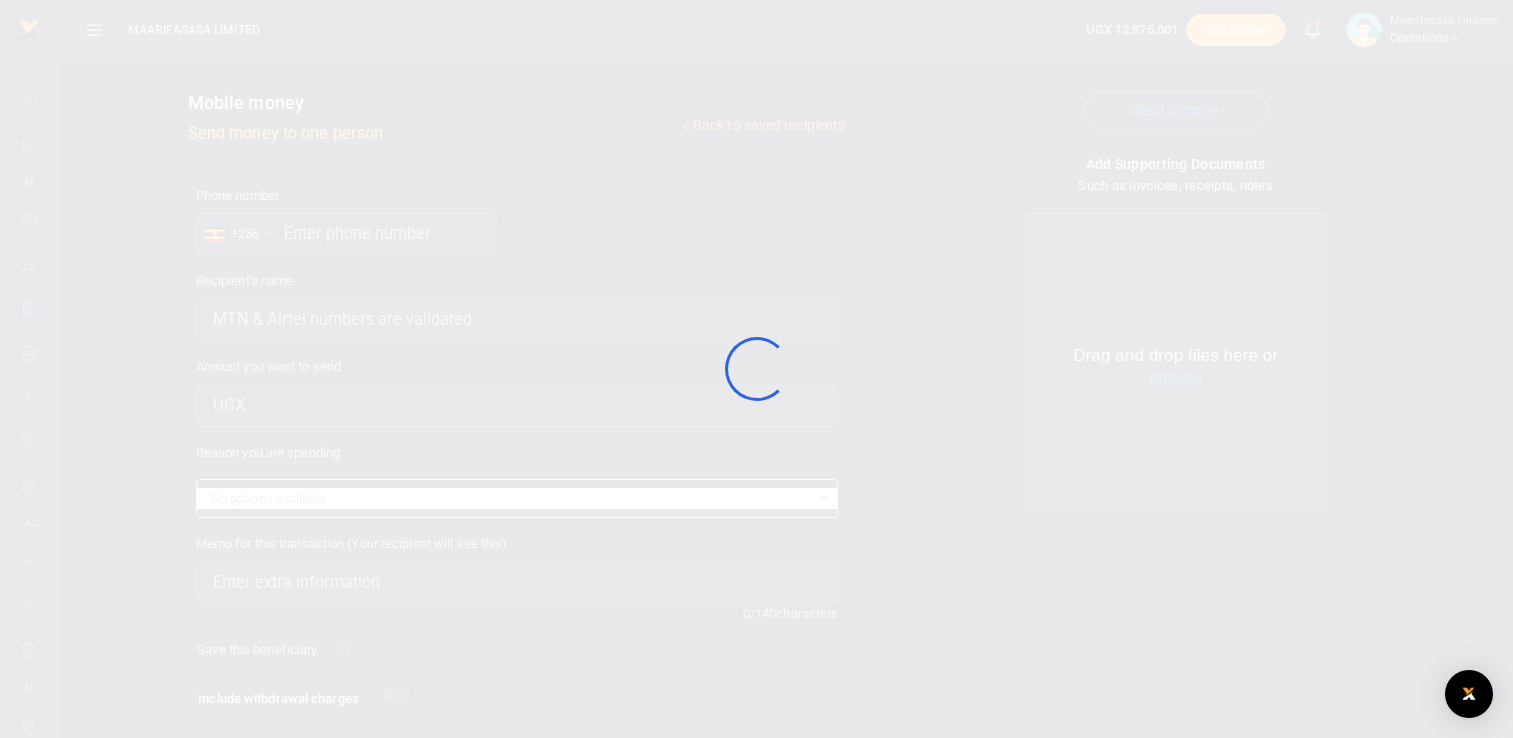 scroll, scrollTop: 126, scrollLeft: 0, axis: vertical 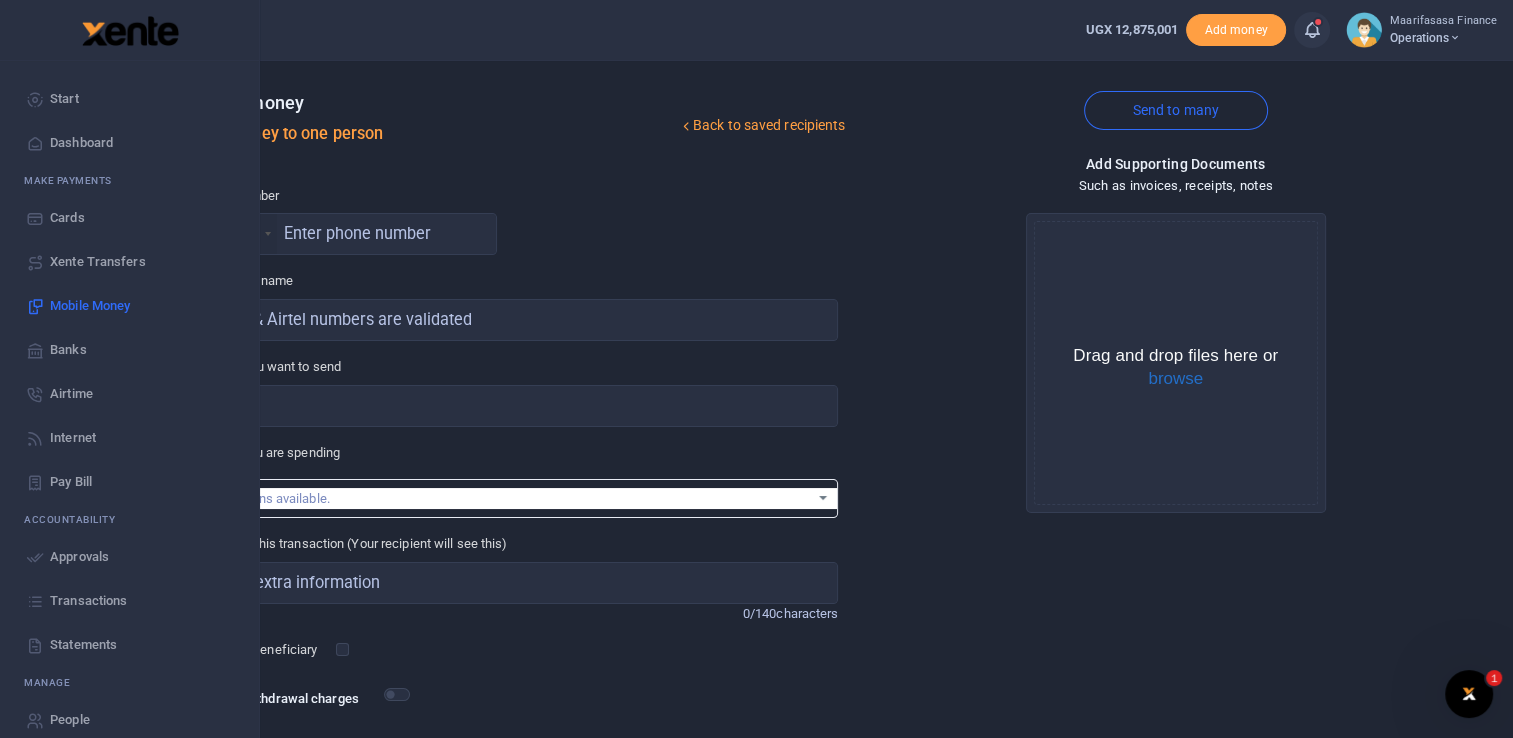 click on "Transactions" at bounding box center (88, 601) 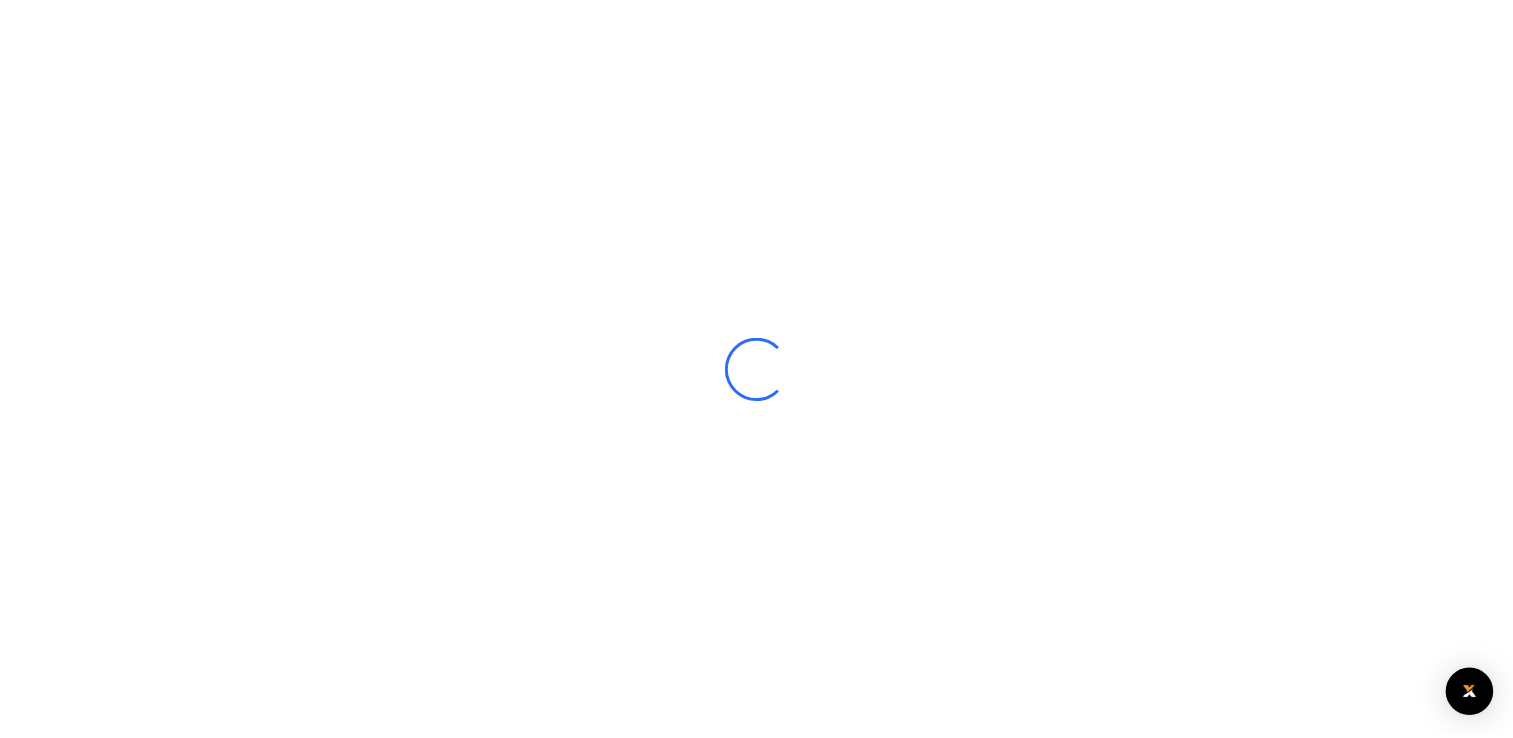 scroll, scrollTop: 0, scrollLeft: 0, axis: both 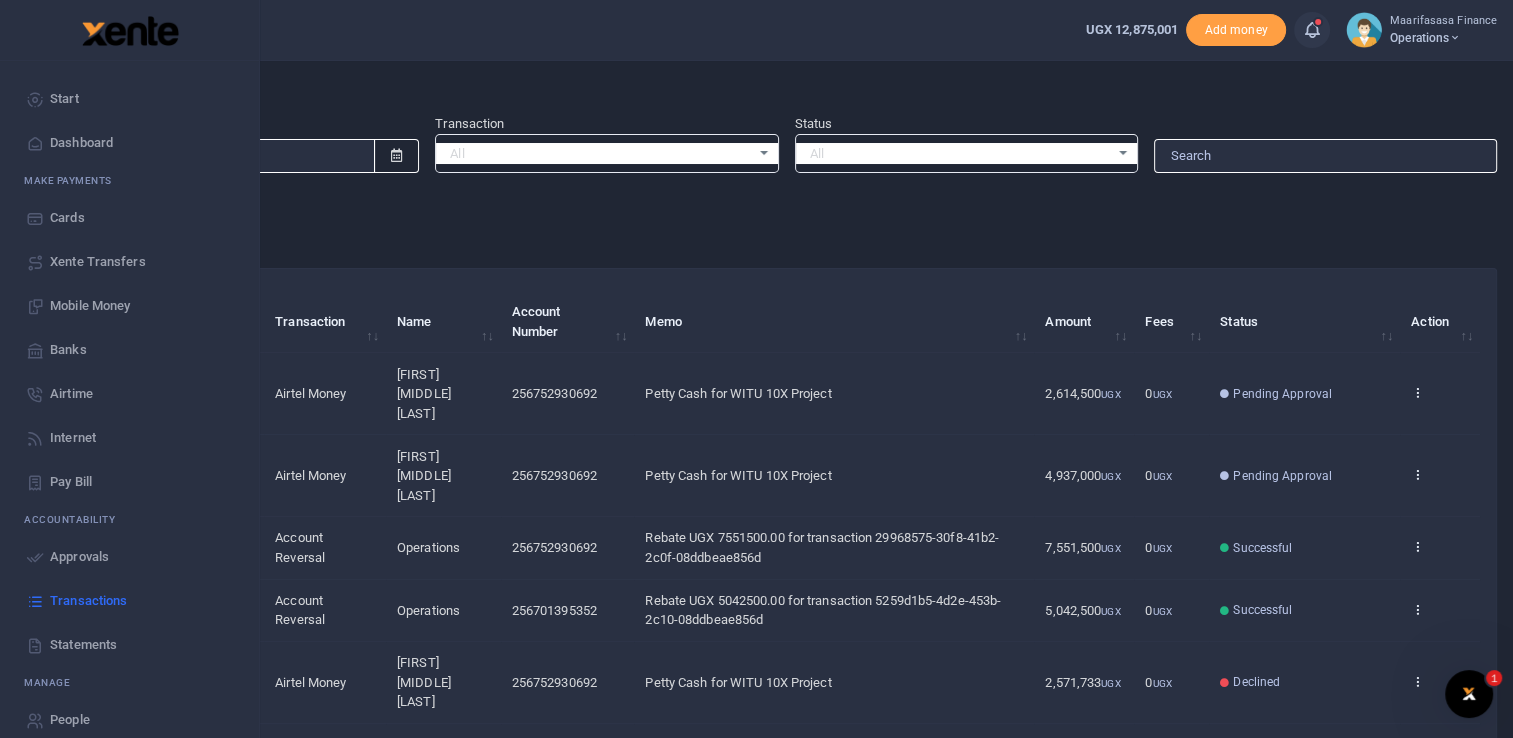 click on "Approvals" at bounding box center [79, 557] 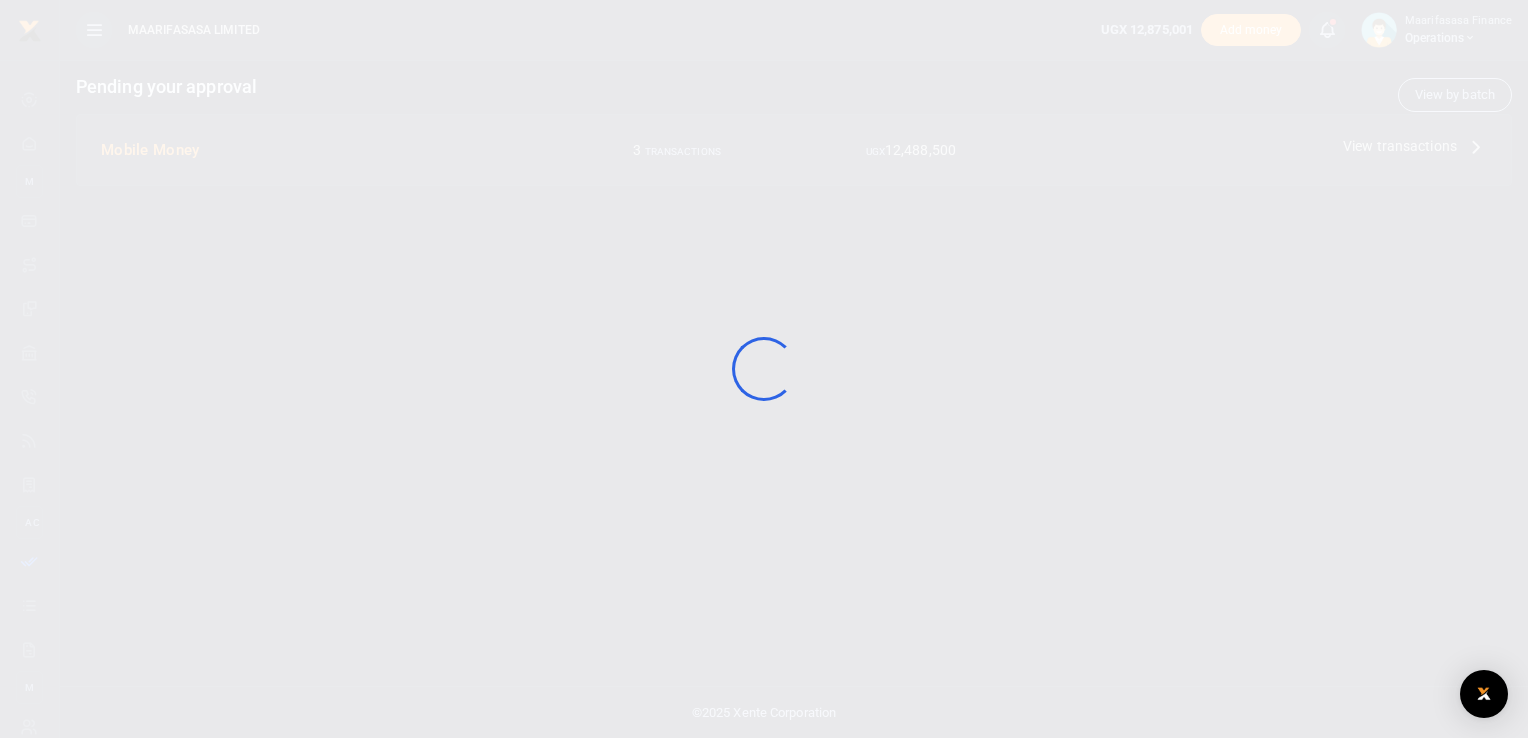 scroll, scrollTop: 0, scrollLeft: 0, axis: both 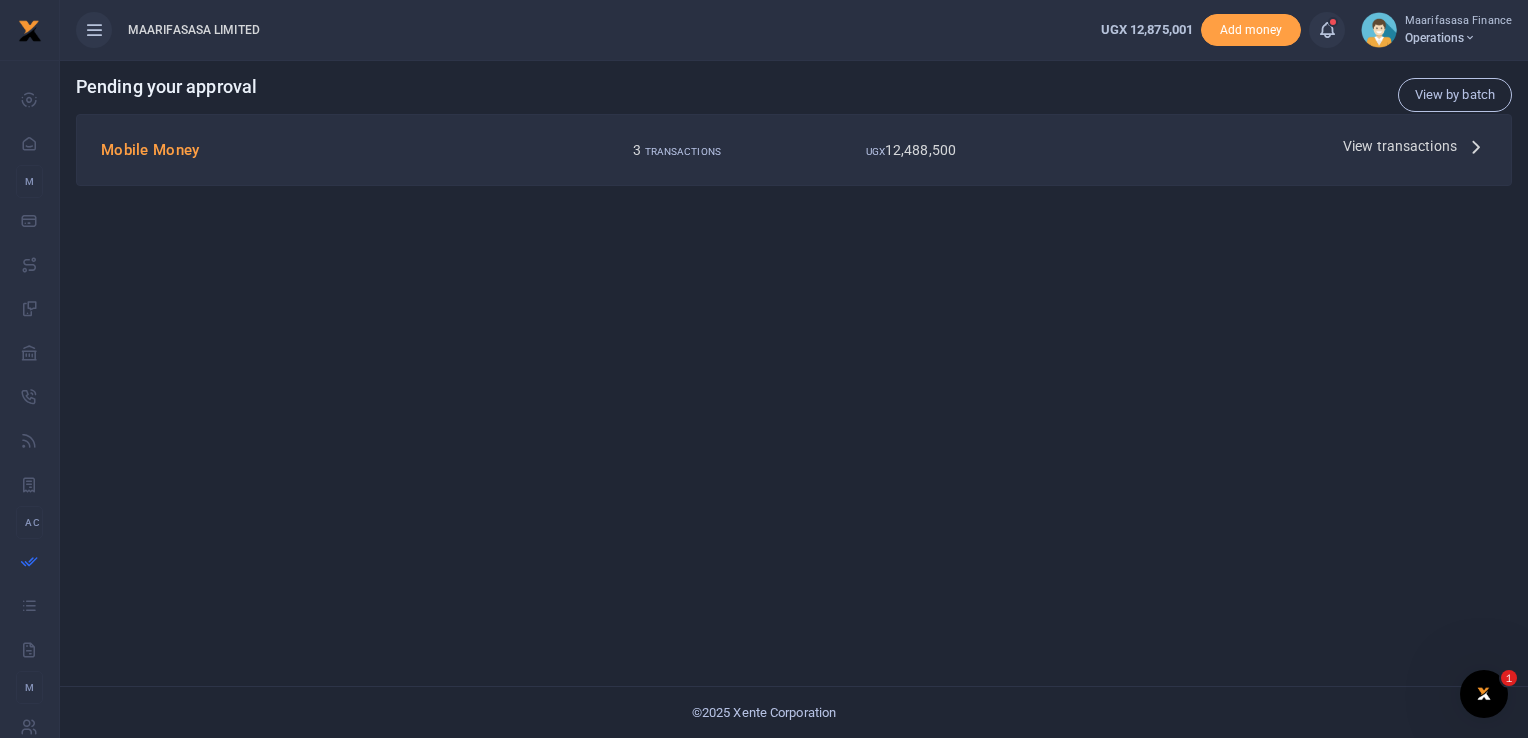 click on "View transactions" at bounding box center [1400, 146] 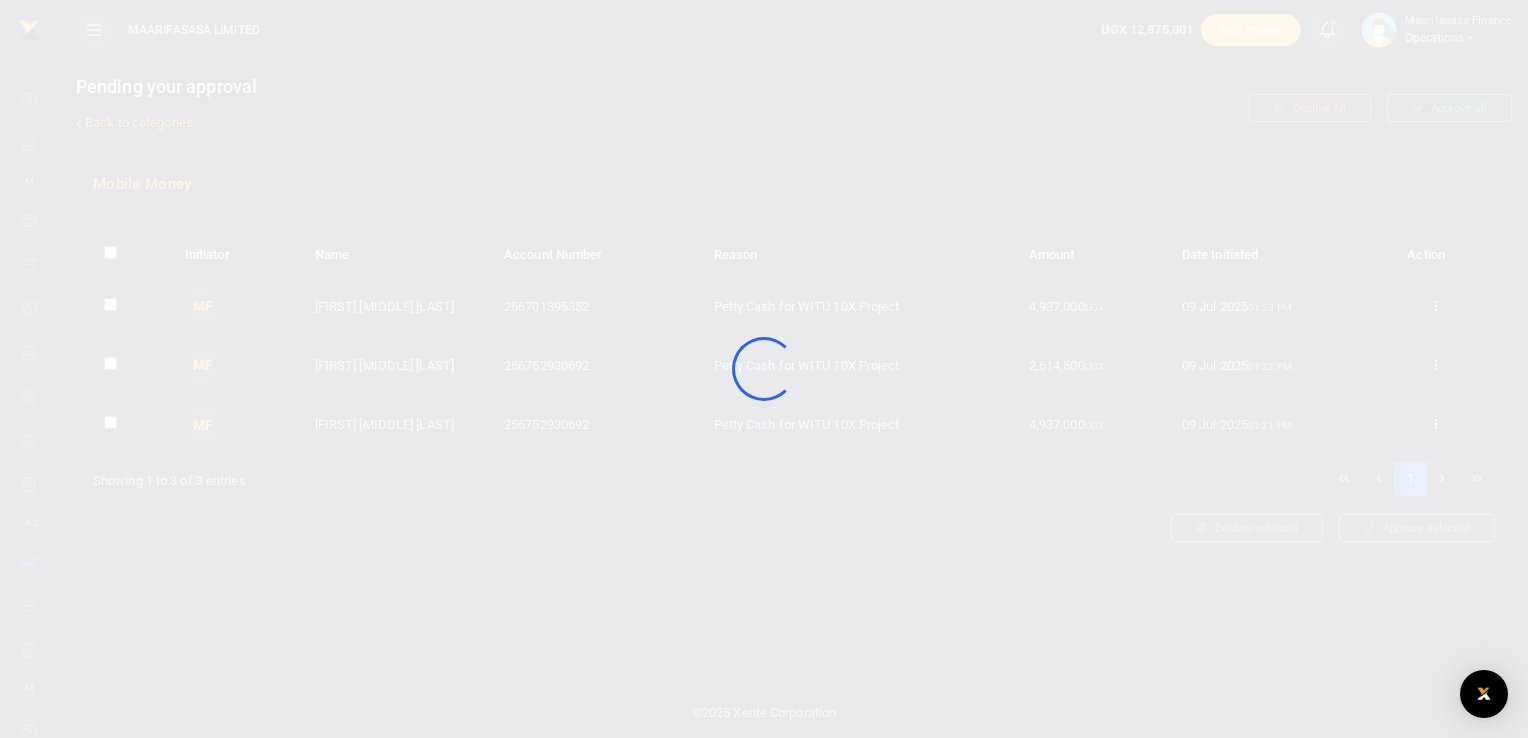 scroll, scrollTop: 0, scrollLeft: 0, axis: both 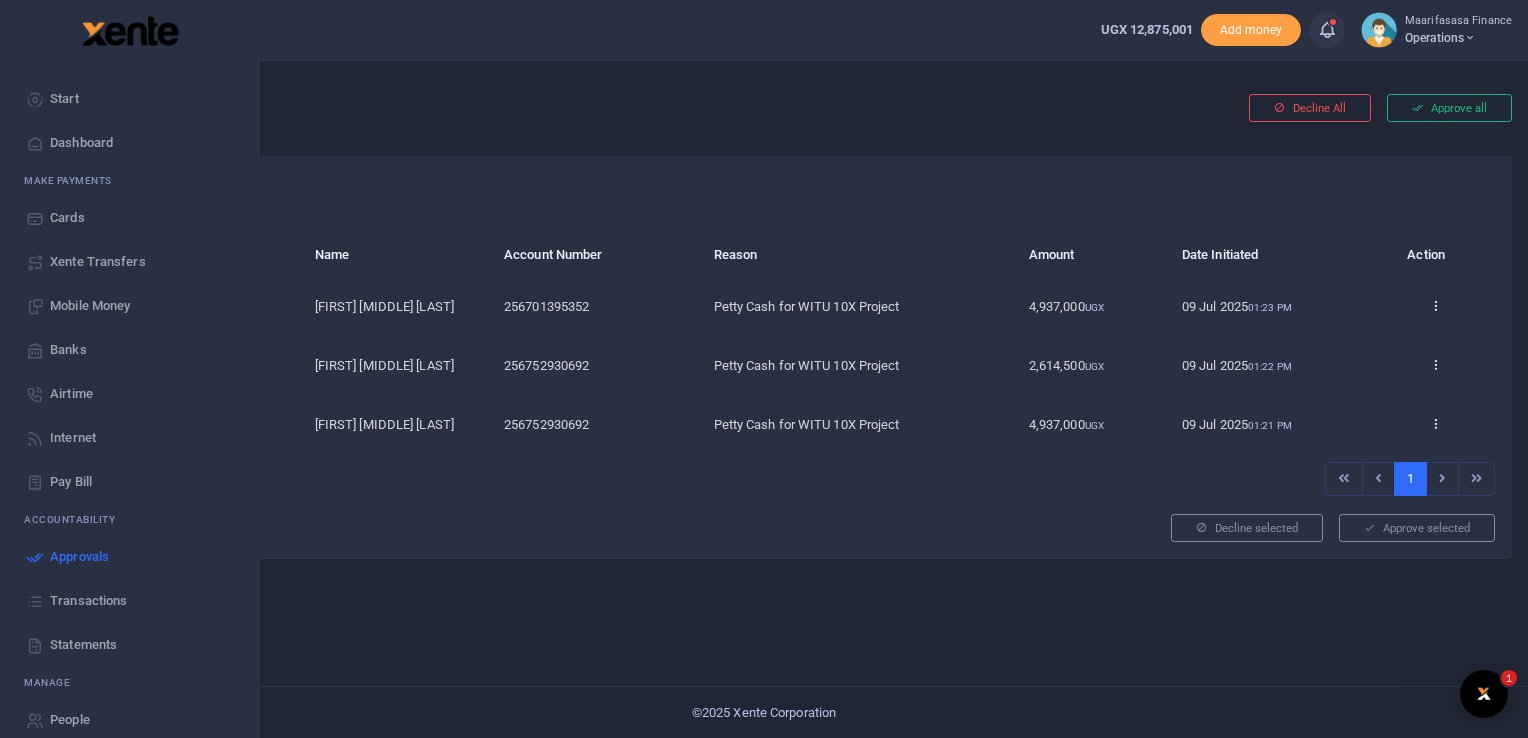 click on "Transactions" at bounding box center (88, 601) 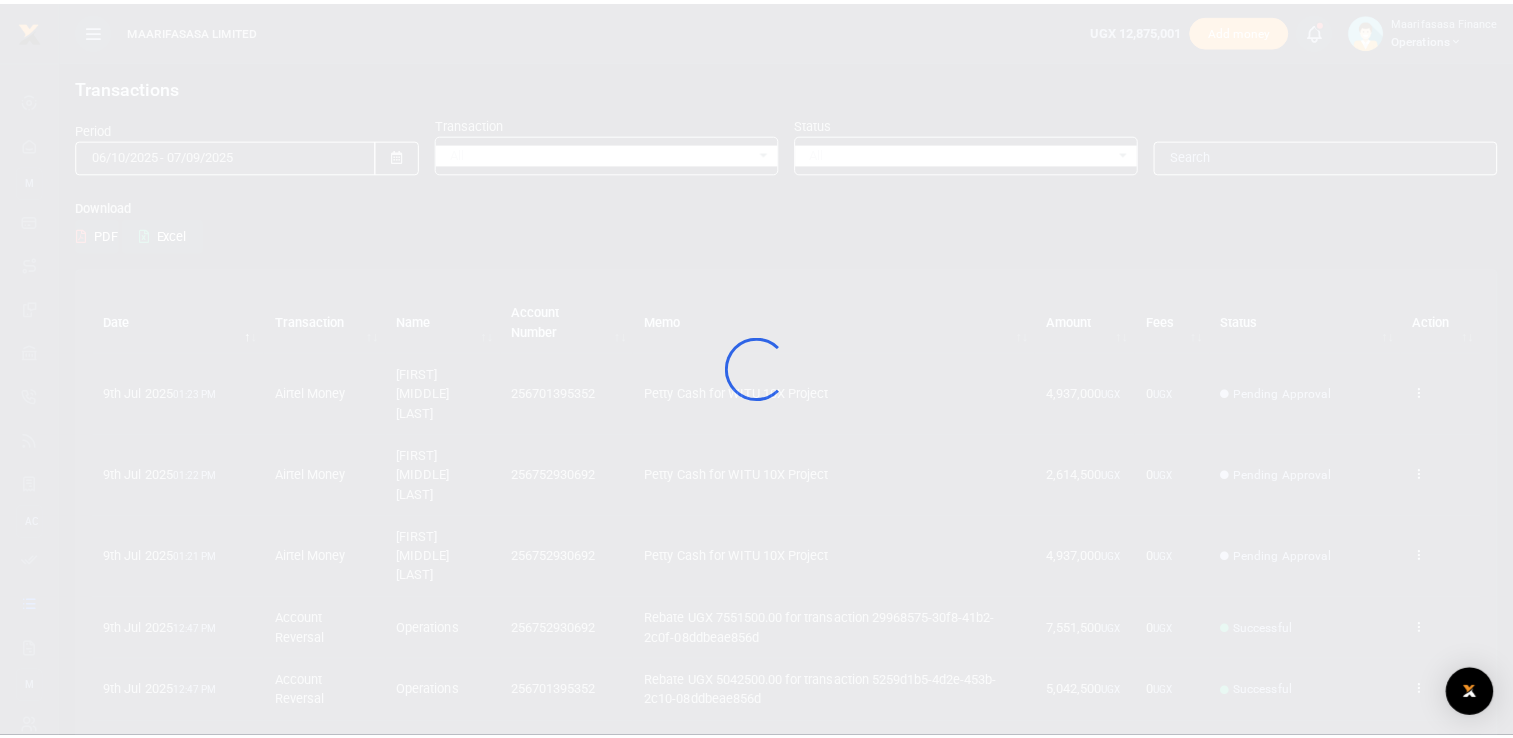 scroll, scrollTop: 0, scrollLeft: 0, axis: both 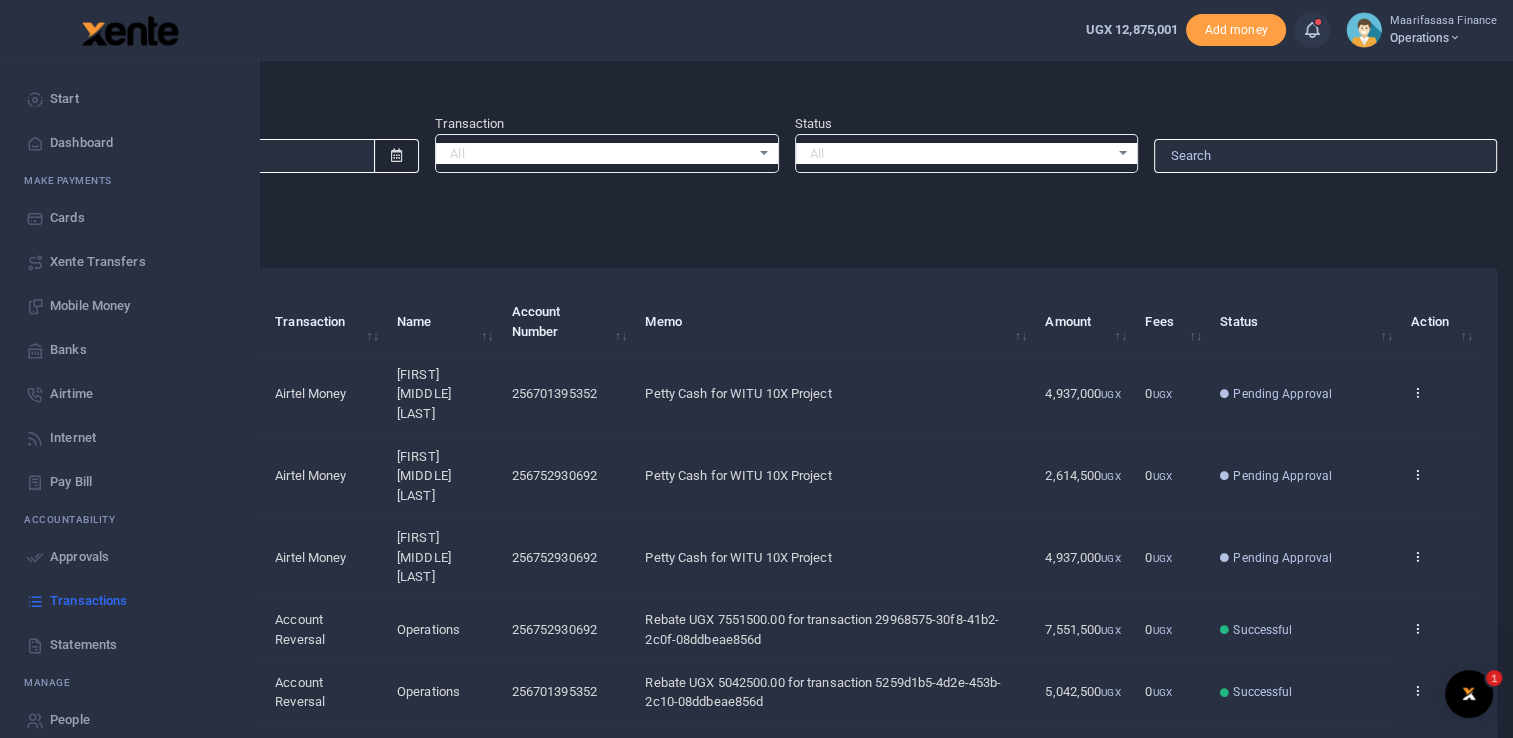 click on "Mobile Money" at bounding box center [90, 306] 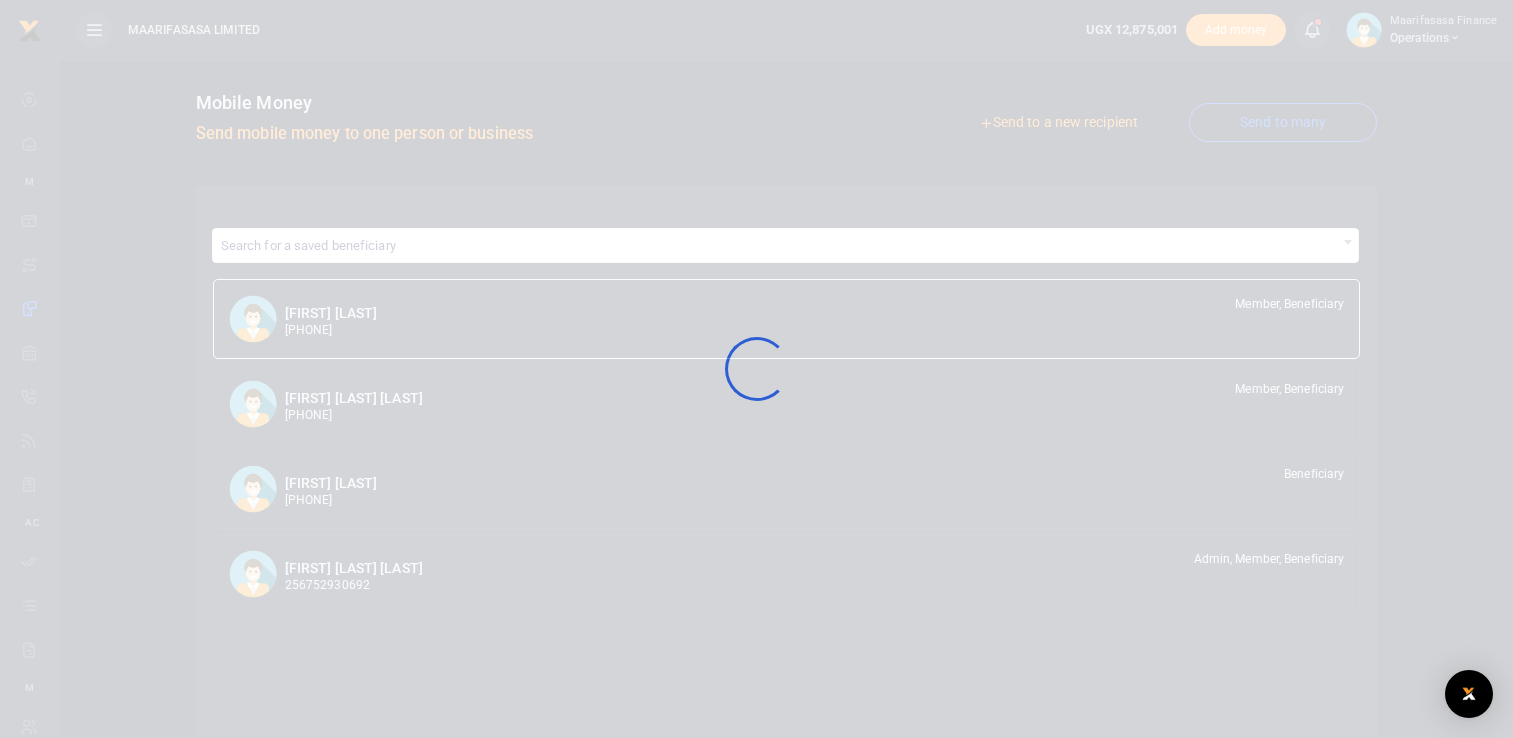 scroll, scrollTop: 0, scrollLeft: 0, axis: both 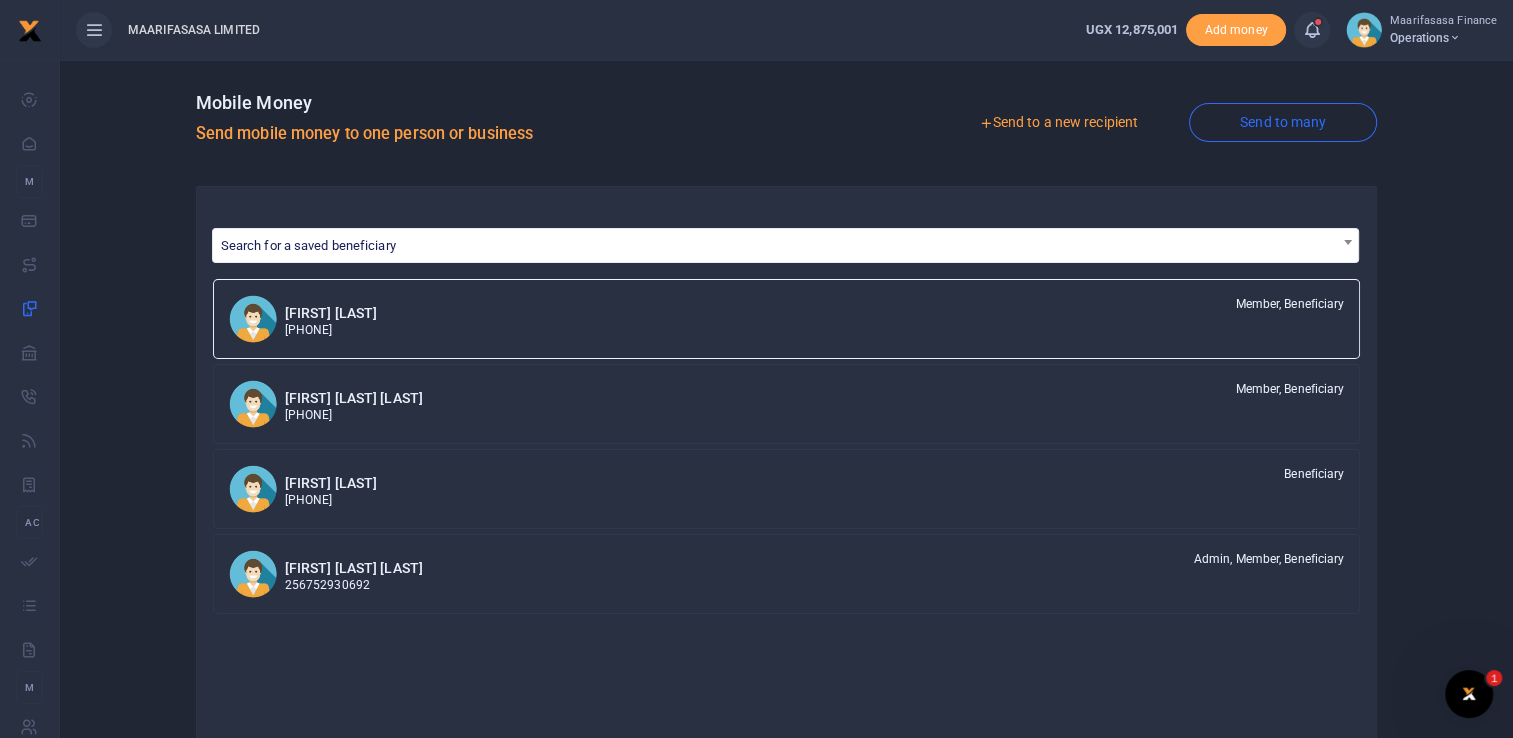 click on "Send to a new recipient" at bounding box center (1058, 123) 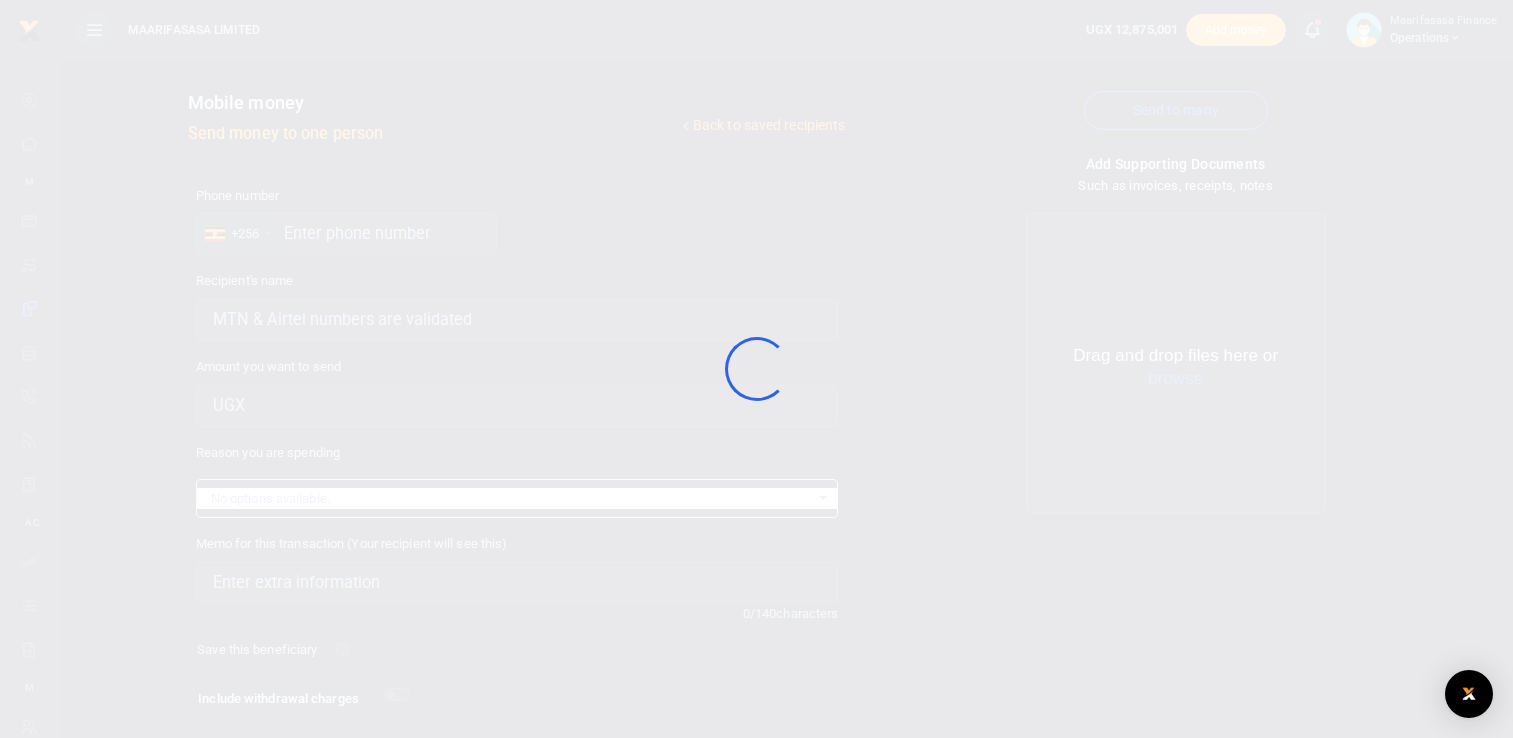 scroll, scrollTop: 0, scrollLeft: 0, axis: both 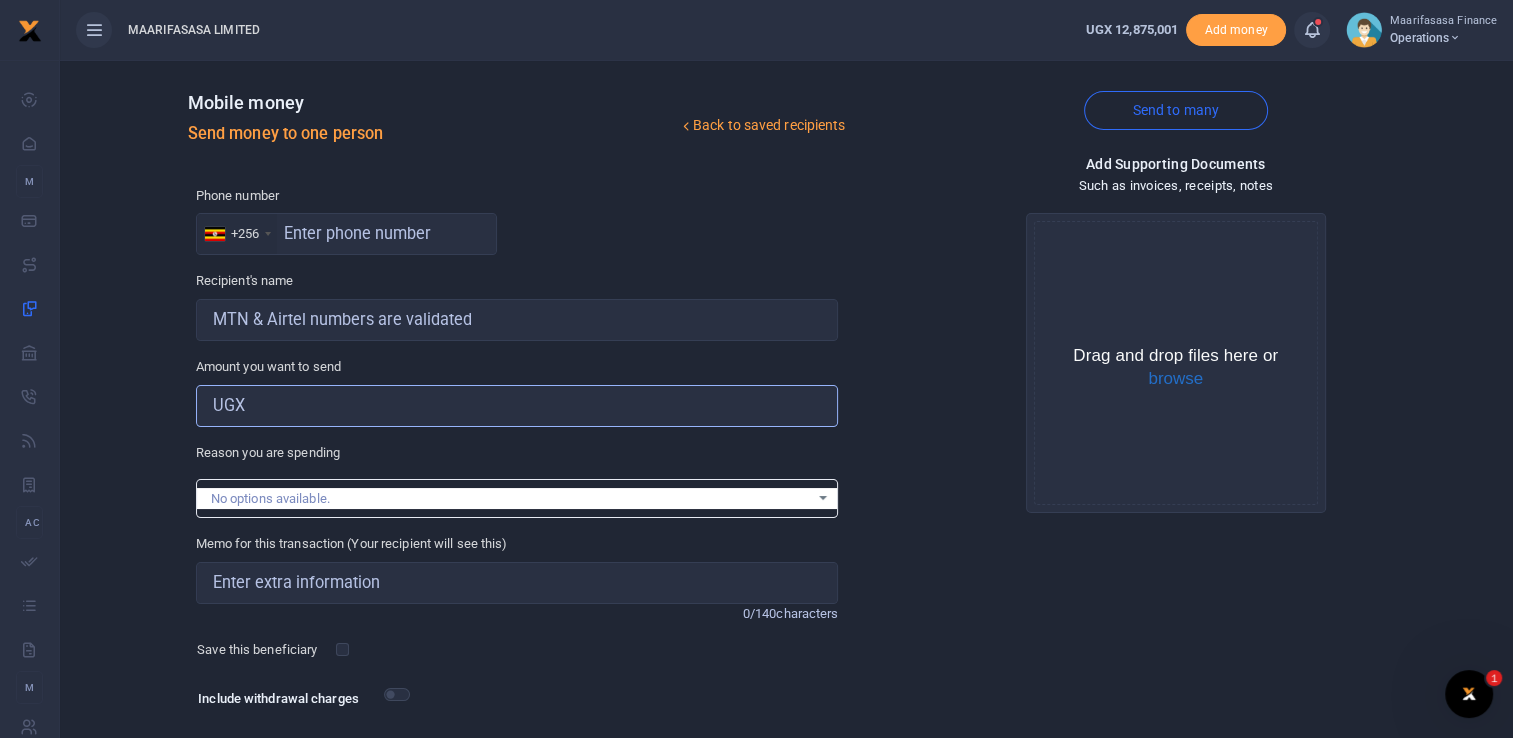 click on "Amount you want to send" at bounding box center (517, 406) 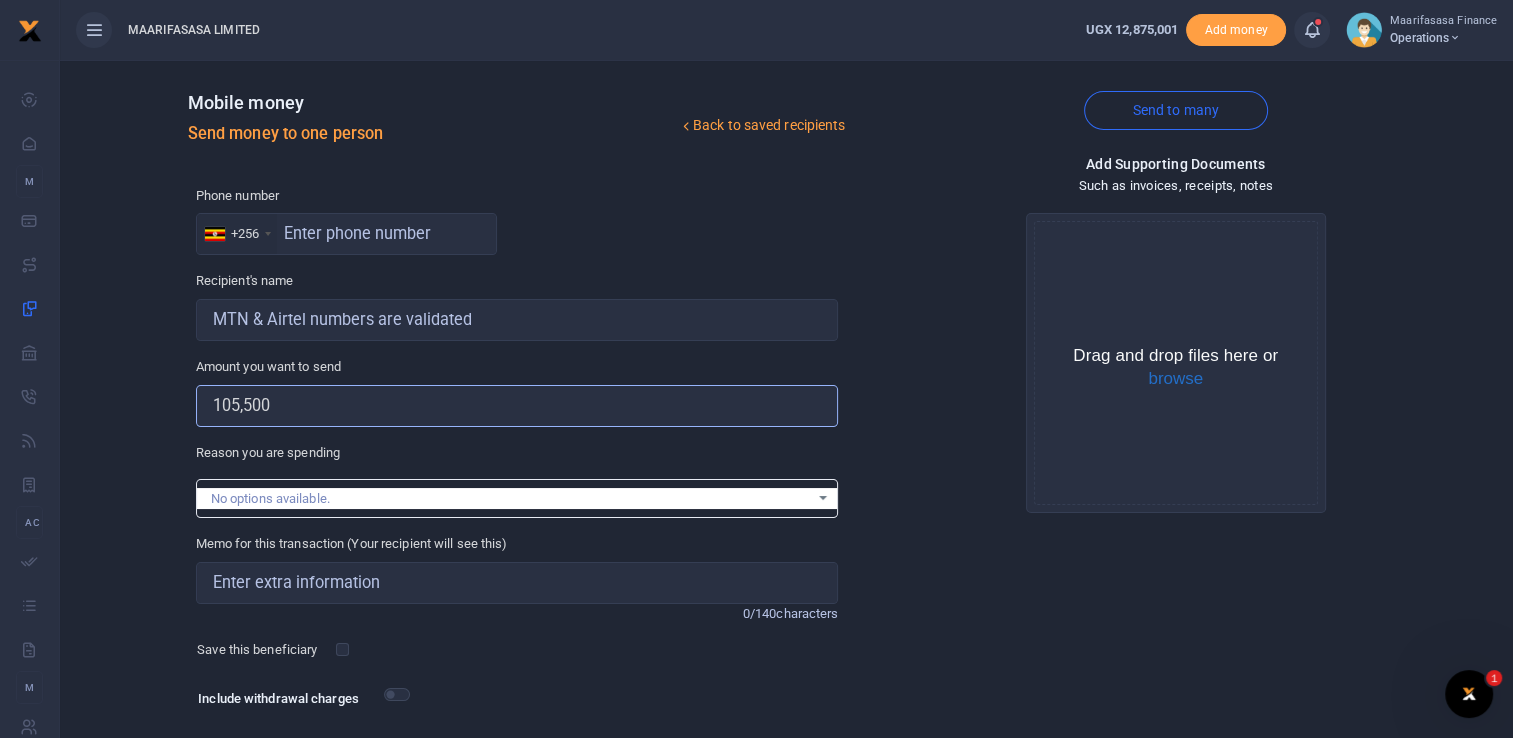 type on "105,500" 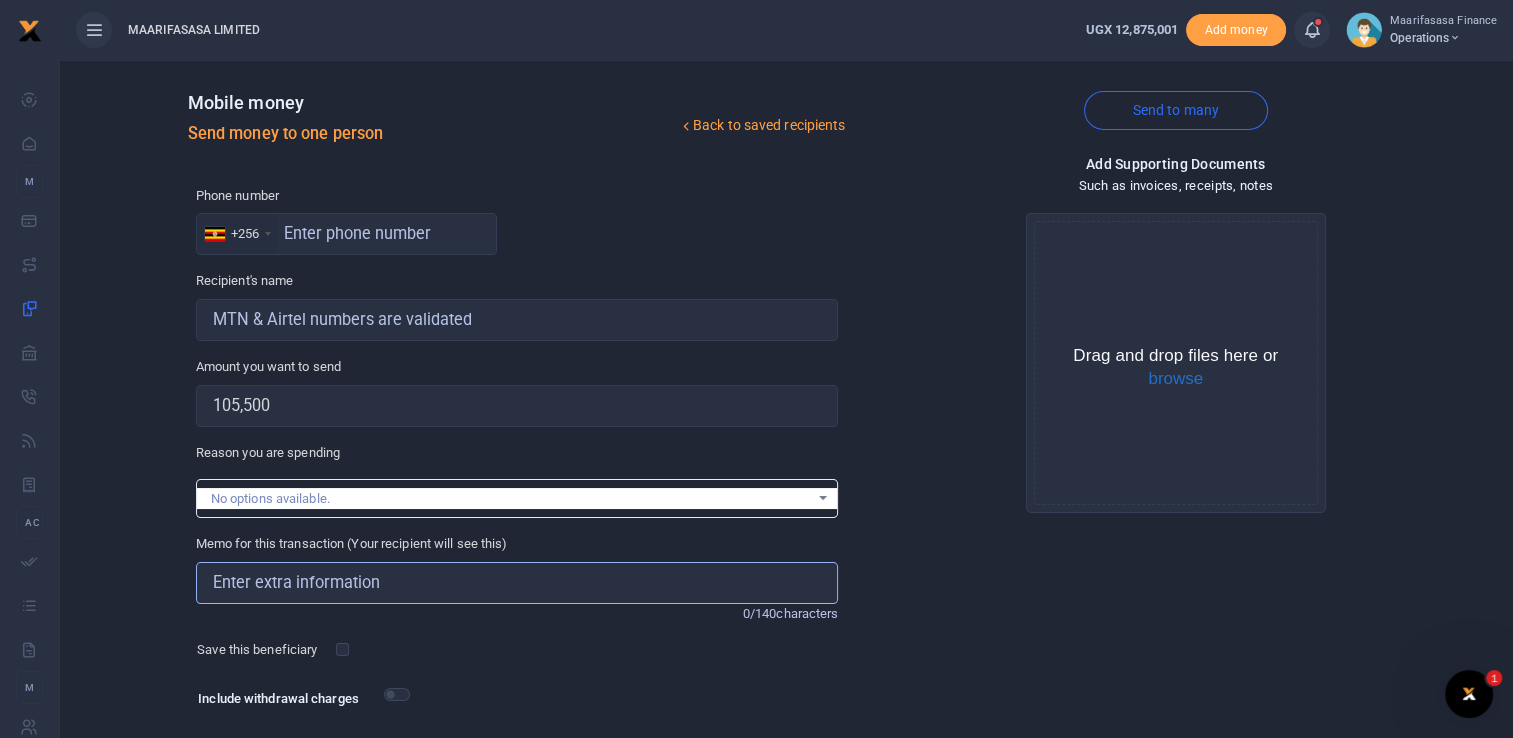 click on "Memo for this transaction (Your recipient will see this)" at bounding box center [517, 583] 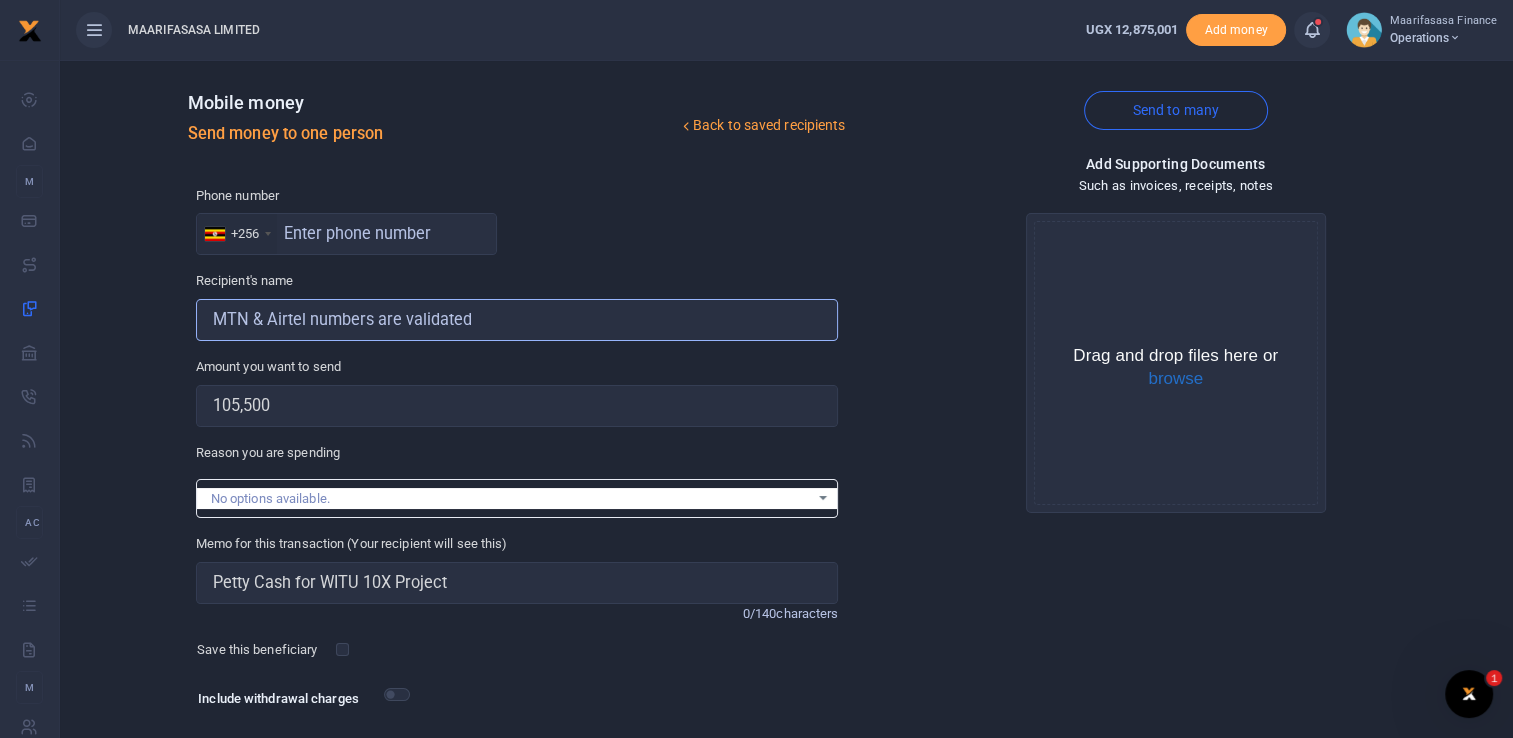 type on "Samuel Paul Opio" 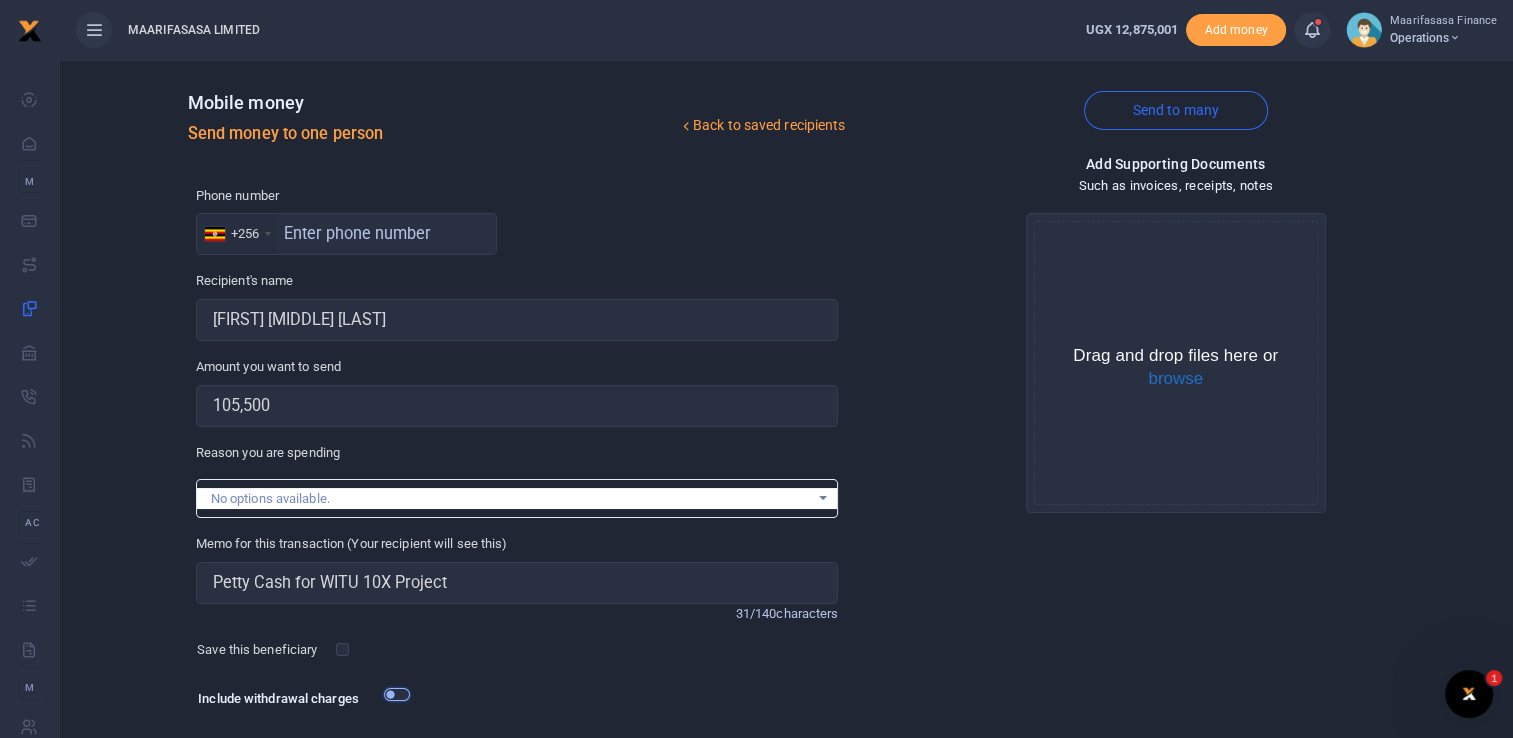 click at bounding box center (397, 694) 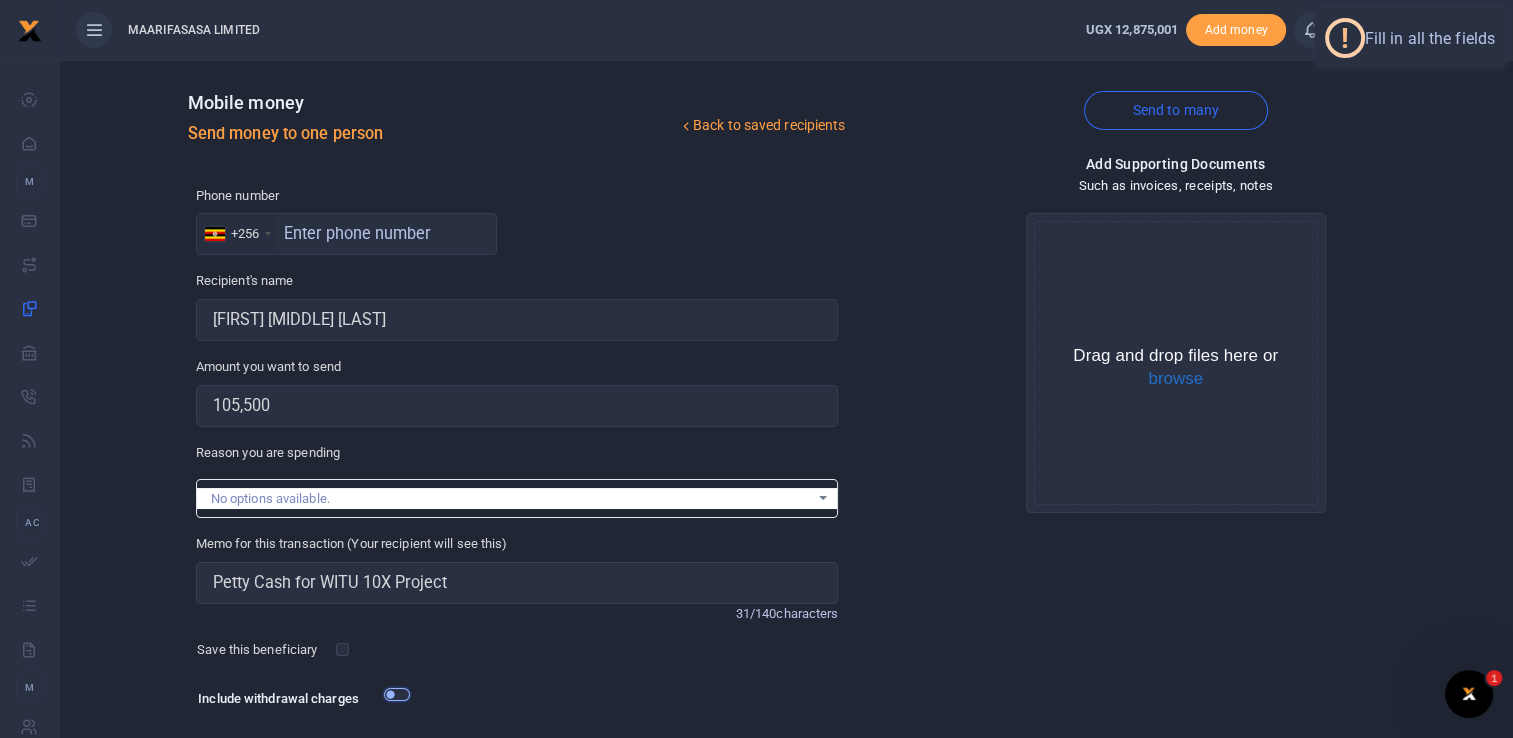 scroll, scrollTop: 126, scrollLeft: 0, axis: vertical 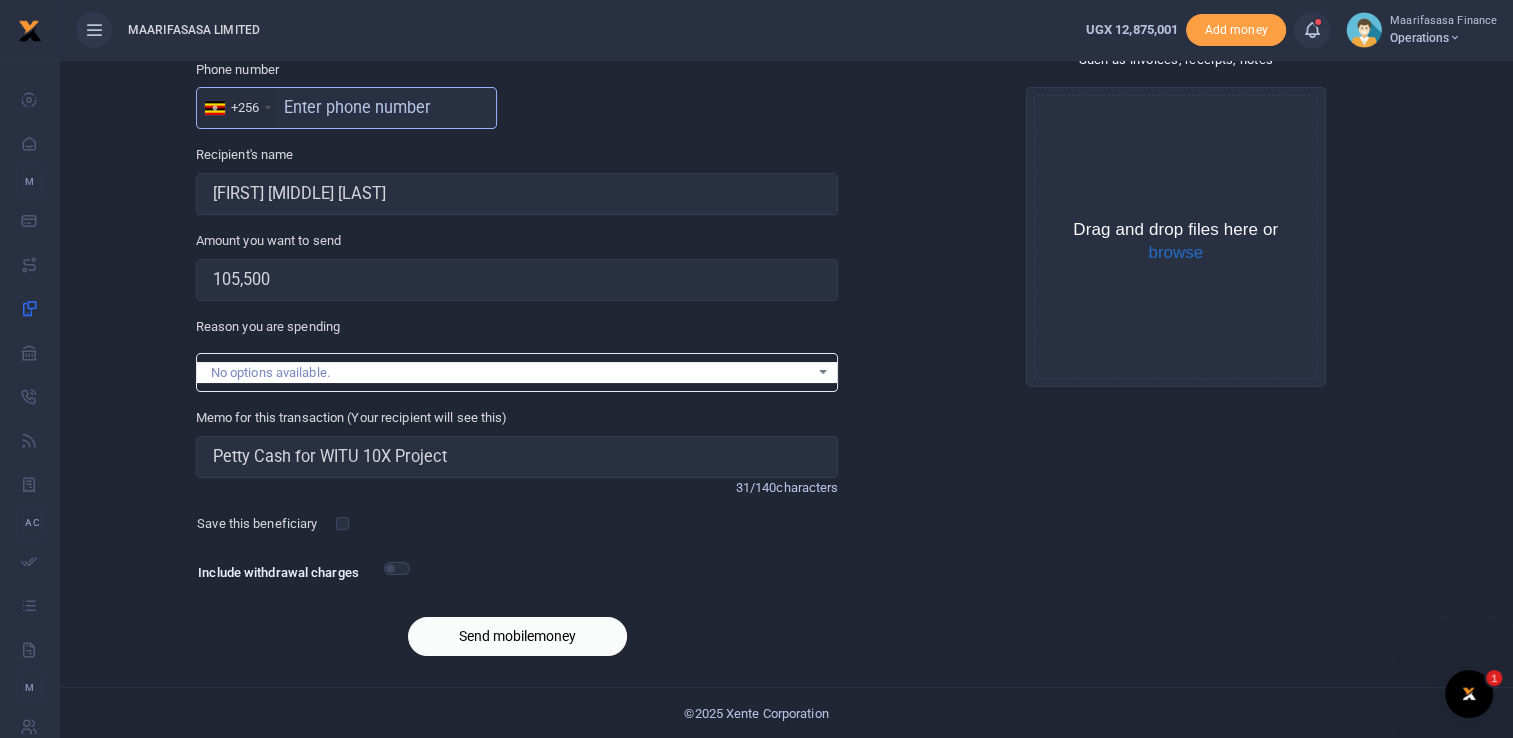 click at bounding box center (346, 108) 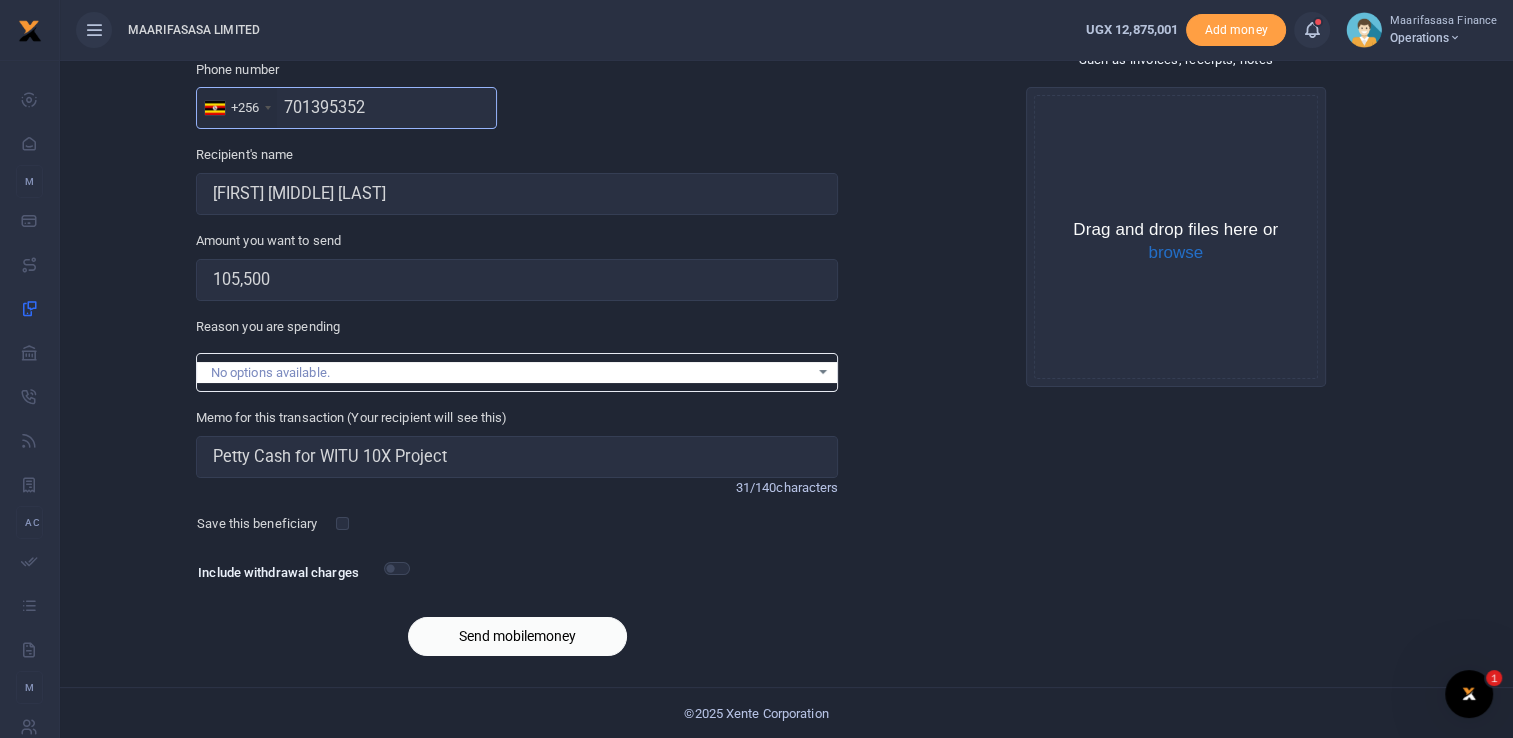 type on "0701395352" 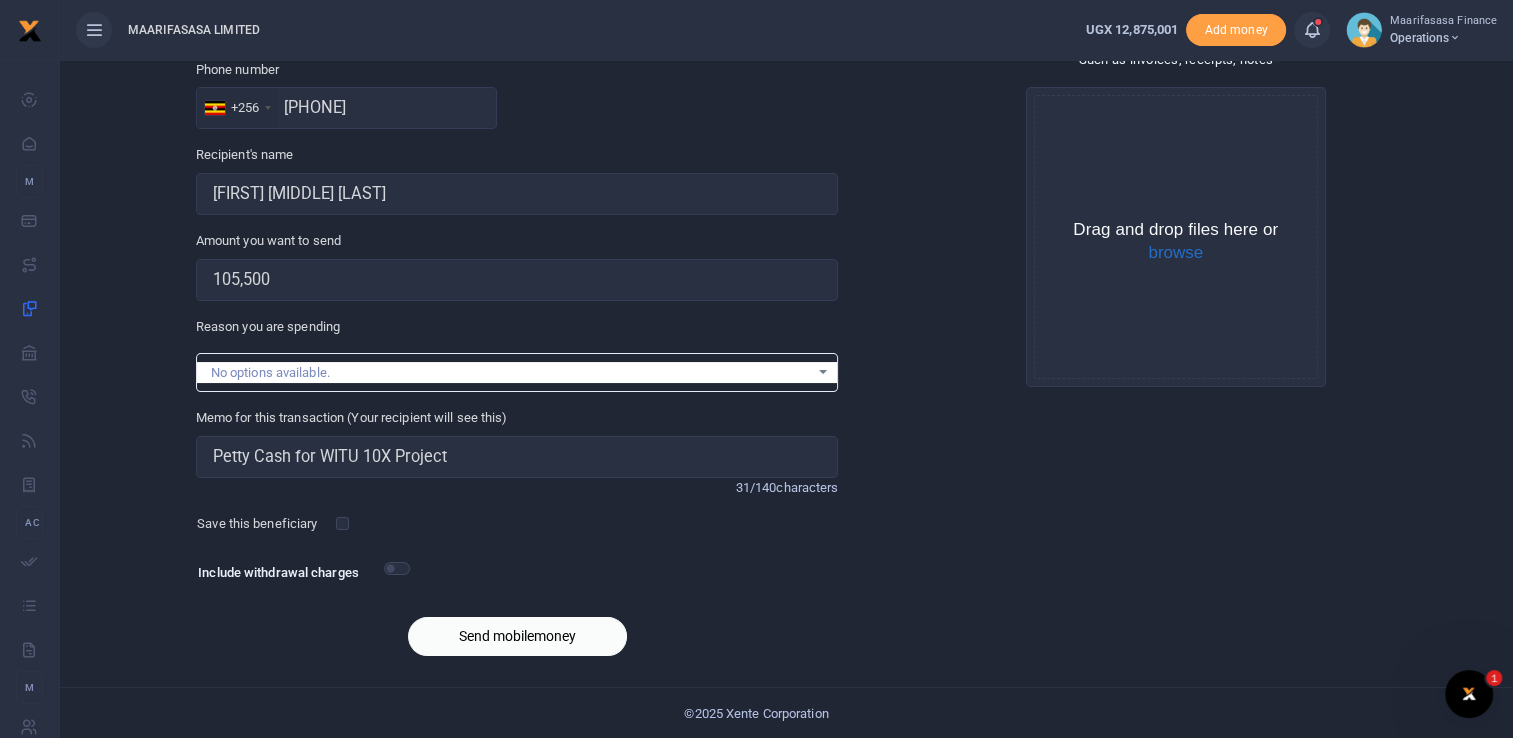 click on "Amount you want to send
105,500
Amount is required." at bounding box center (517, 95) 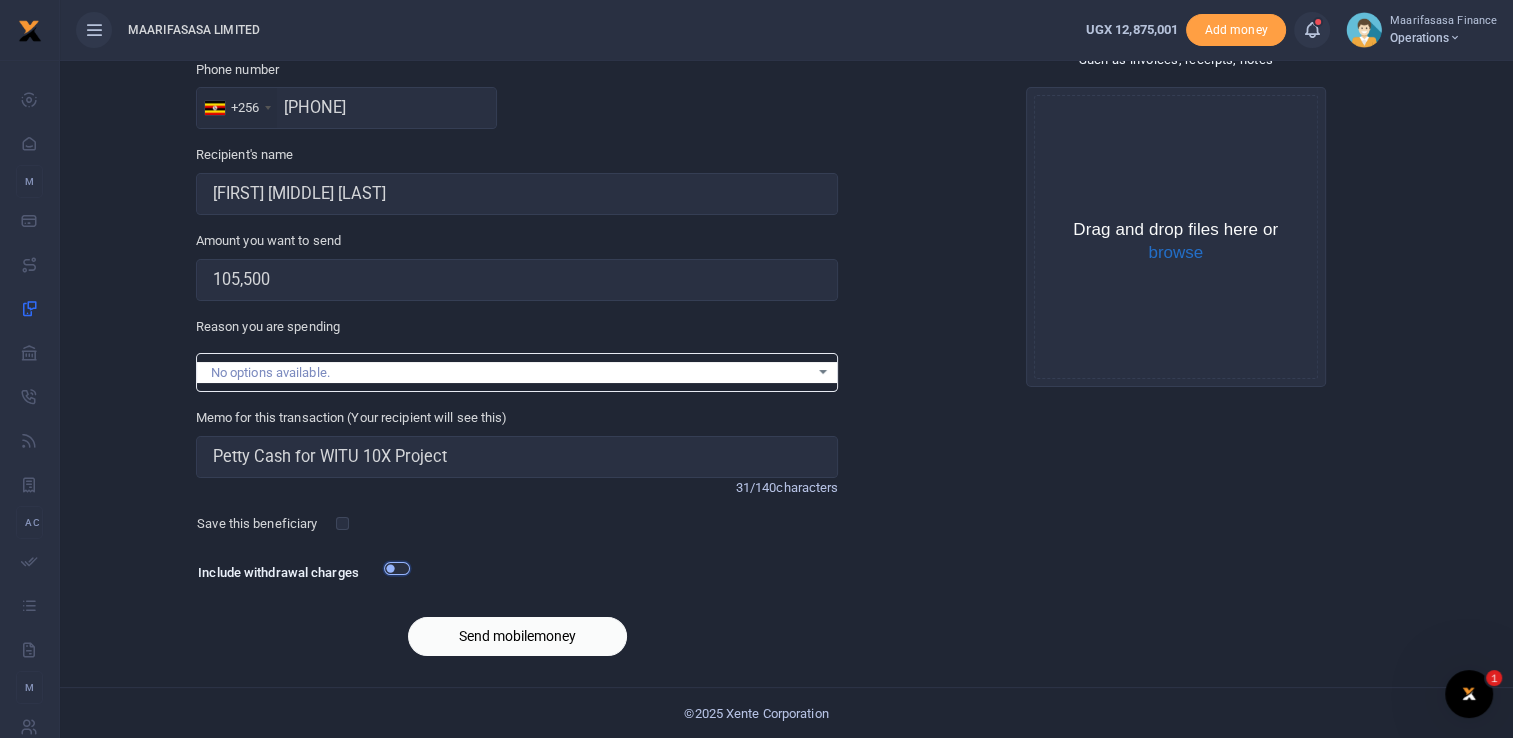 click at bounding box center [397, 568] 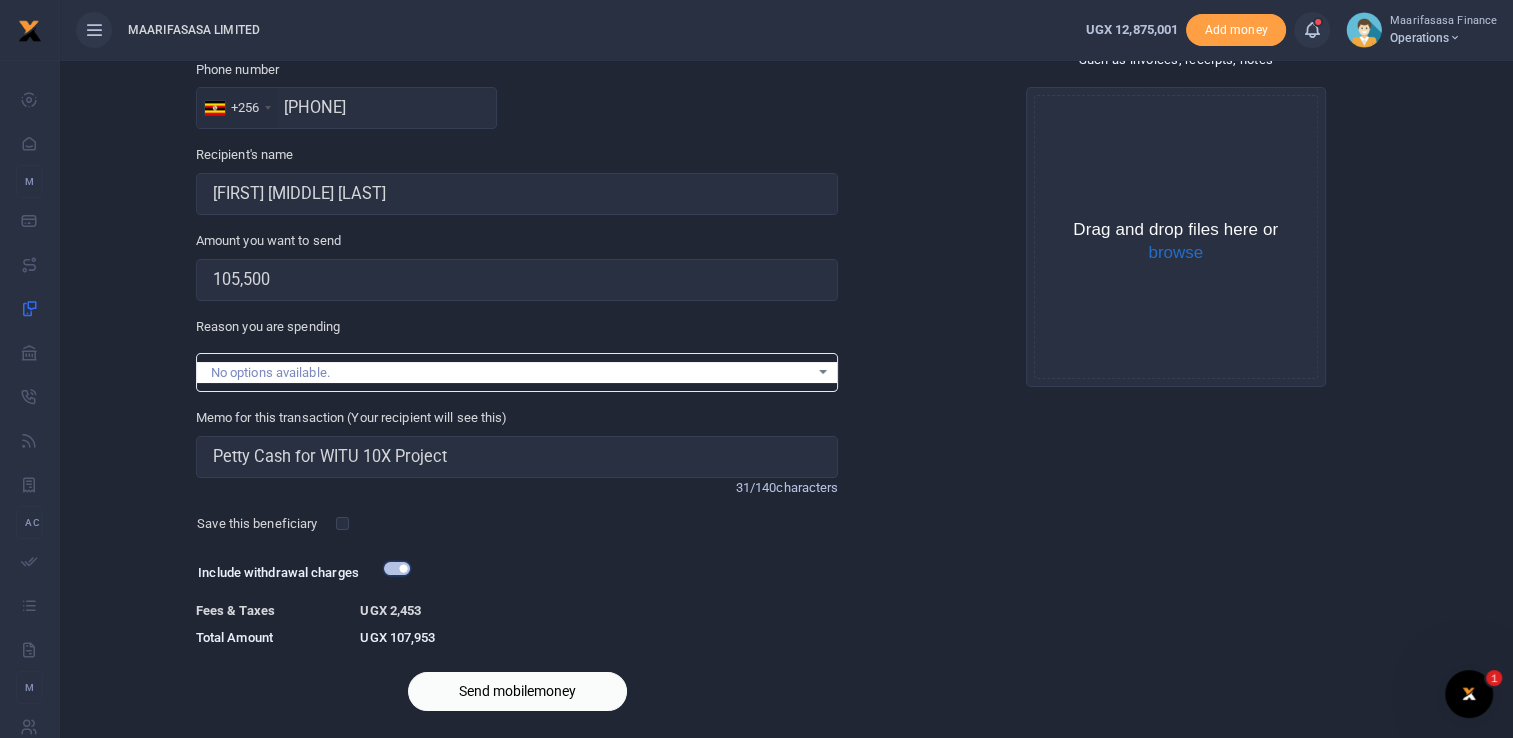 scroll, scrollTop: 181, scrollLeft: 0, axis: vertical 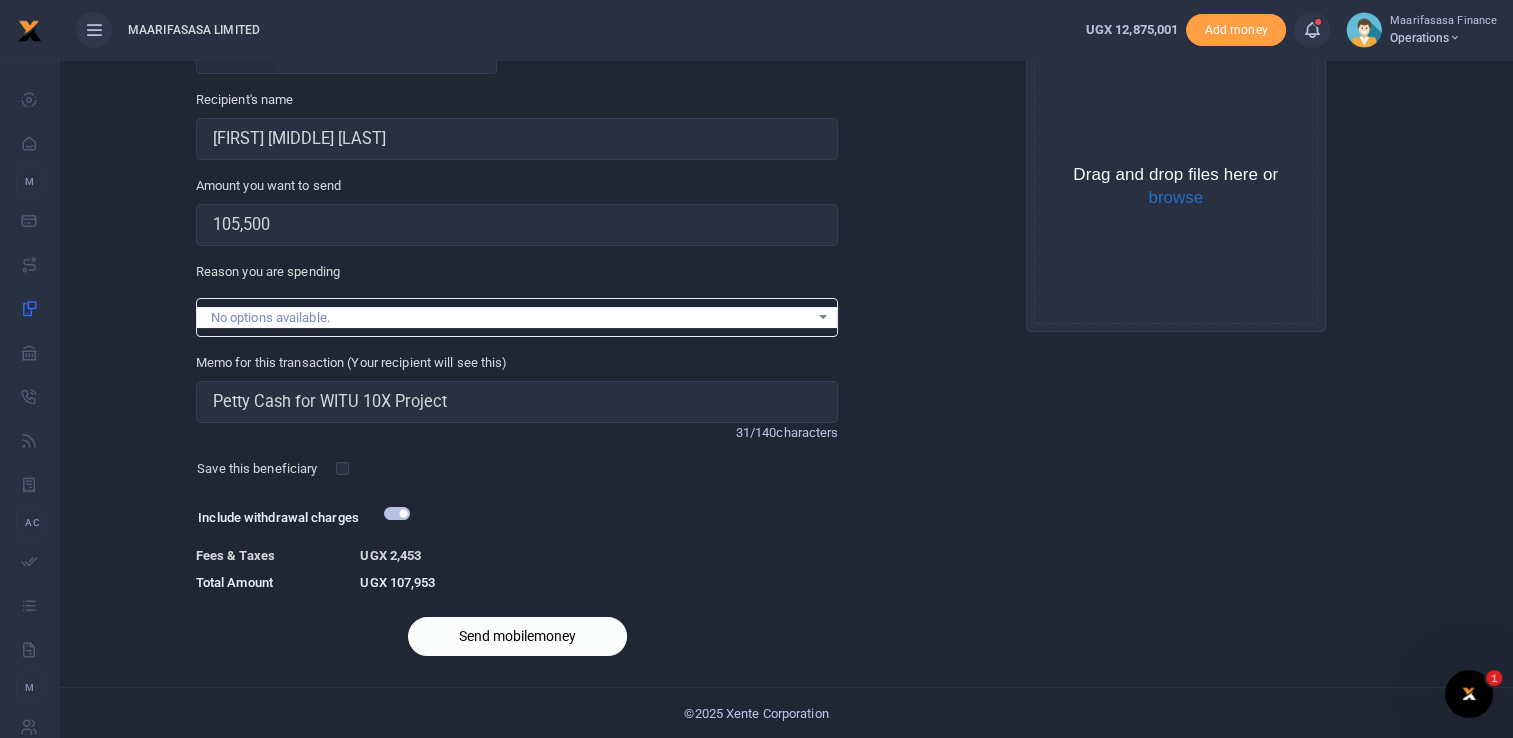 click on "Send mobilemoney" at bounding box center (517, 636) 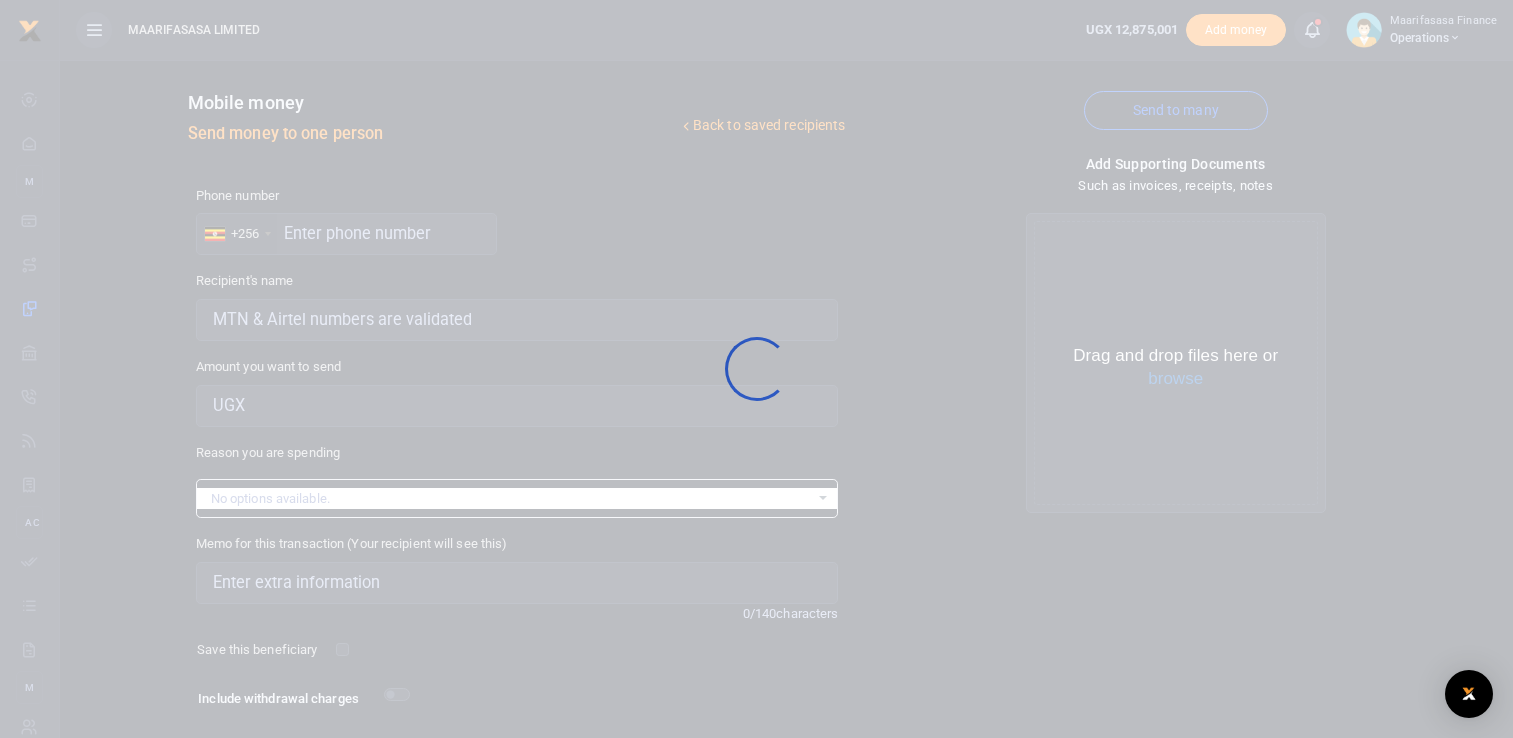 scroll, scrollTop: 0, scrollLeft: 0, axis: both 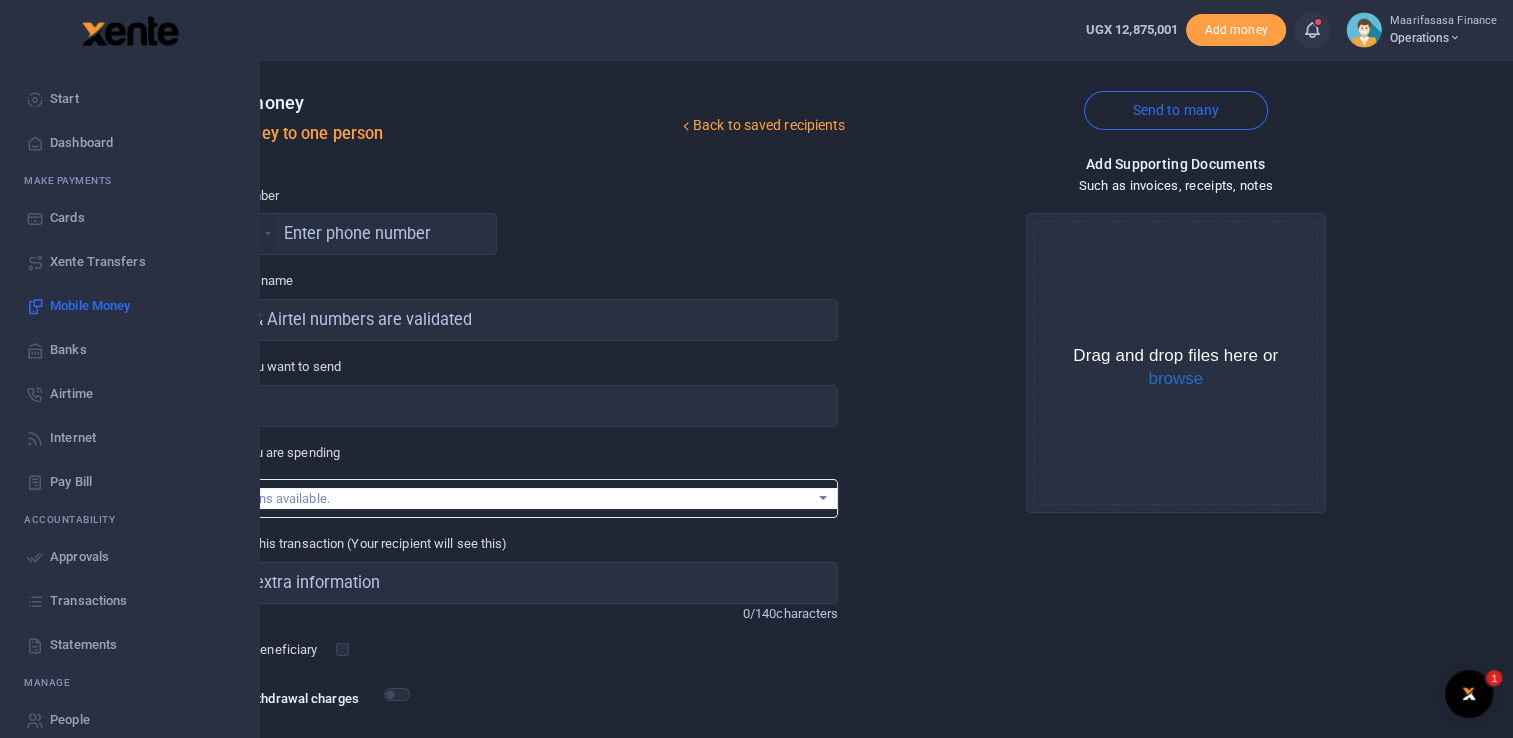 click on "Statements" at bounding box center [83, 645] 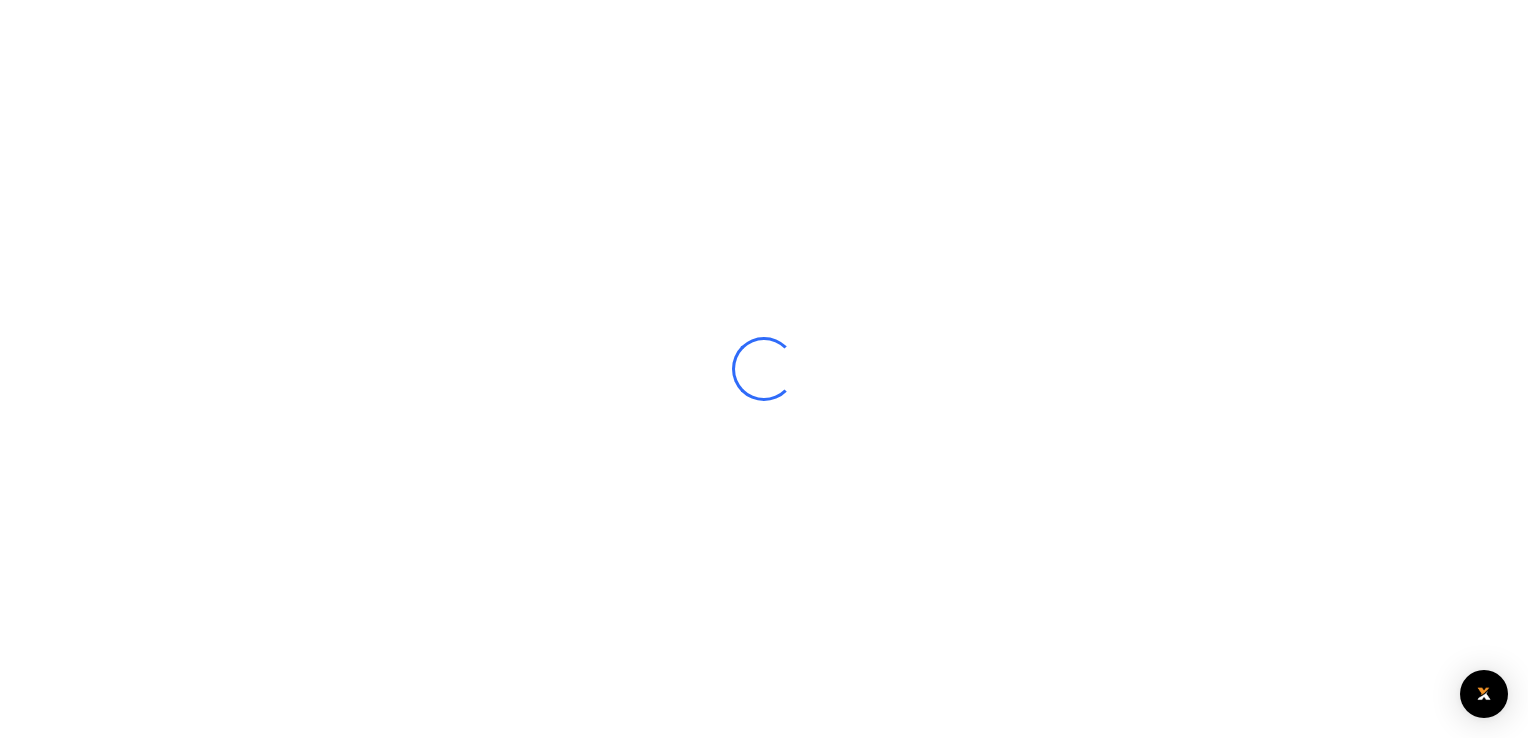 scroll, scrollTop: 0, scrollLeft: 0, axis: both 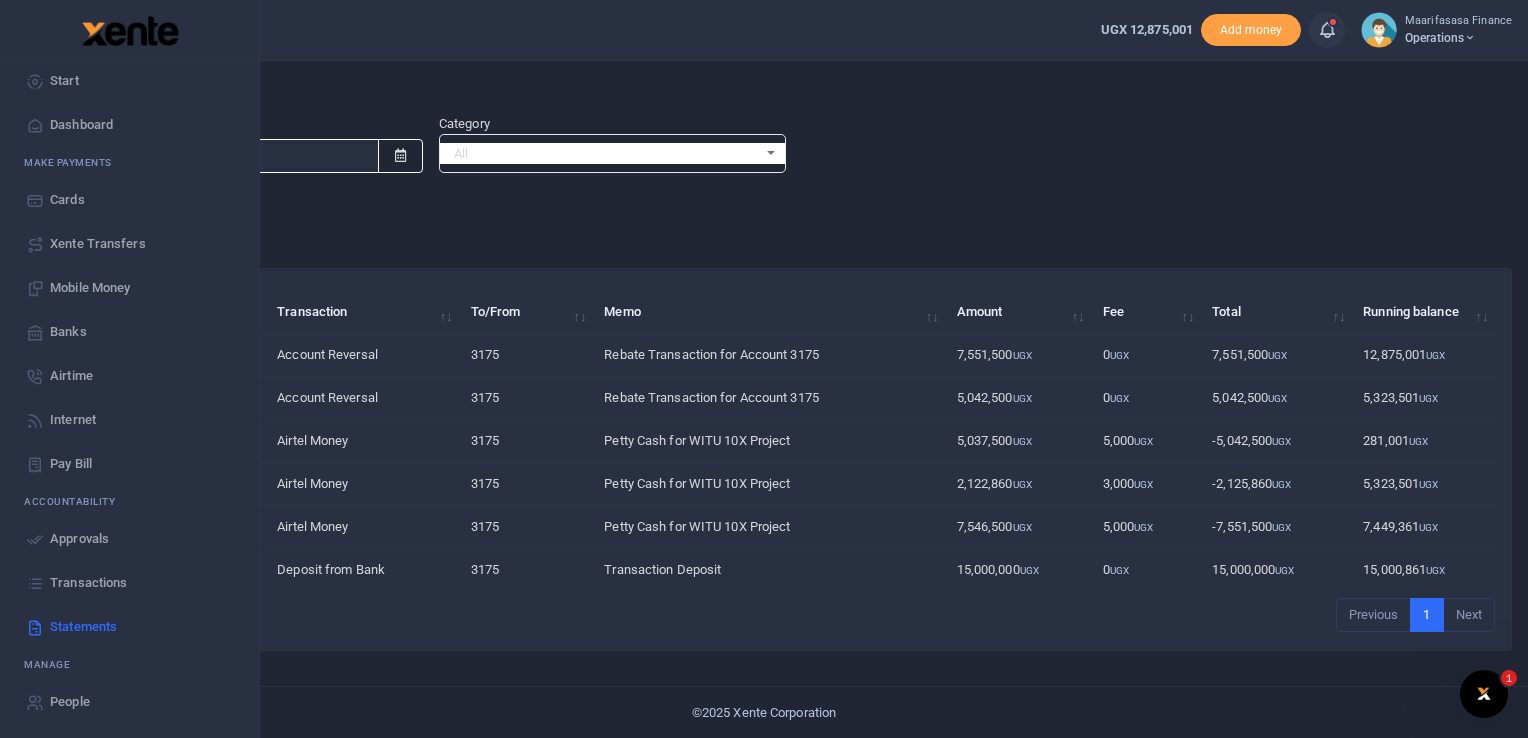 click on "People" at bounding box center [70, 702] 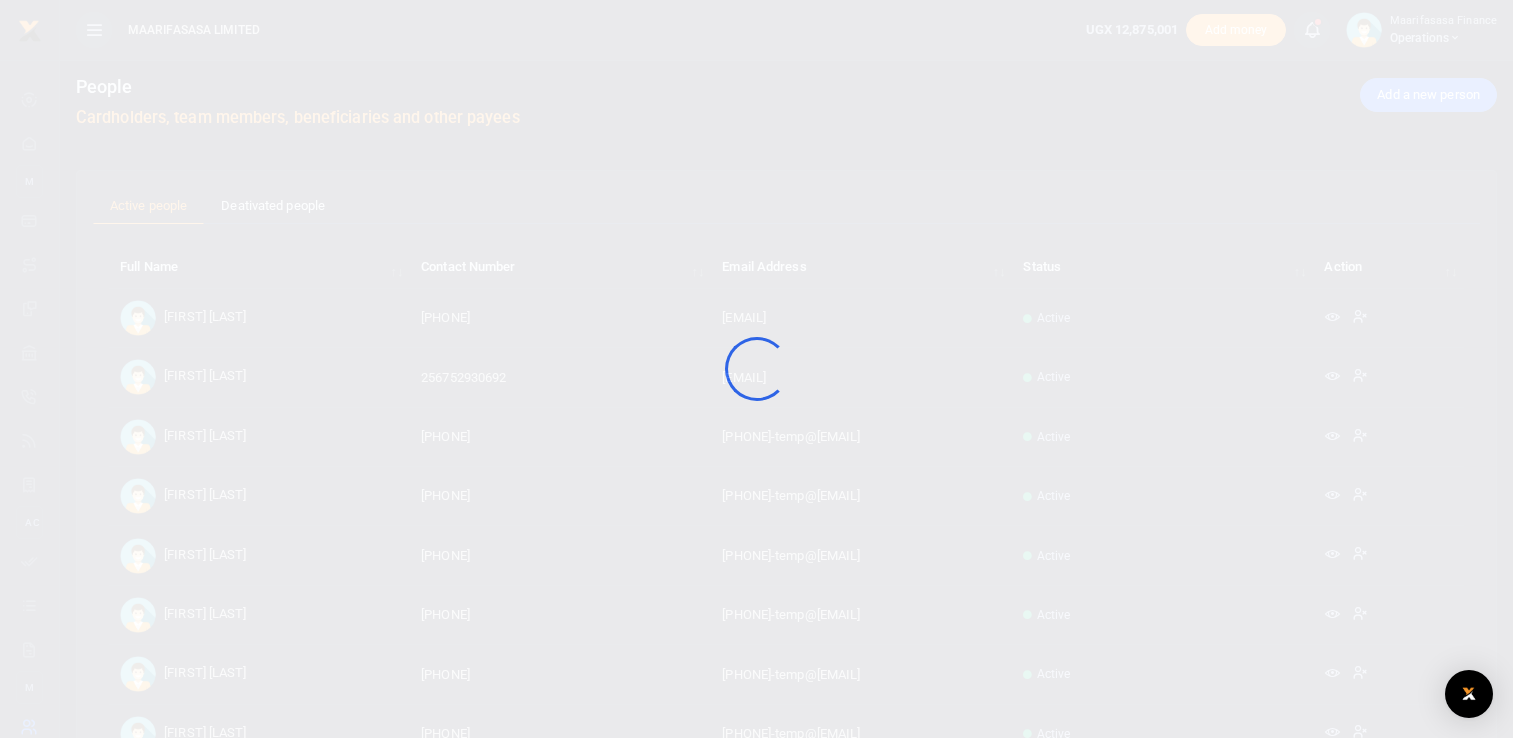 scroll, scrollTop: 0, scrollLeft: 0, axis: both 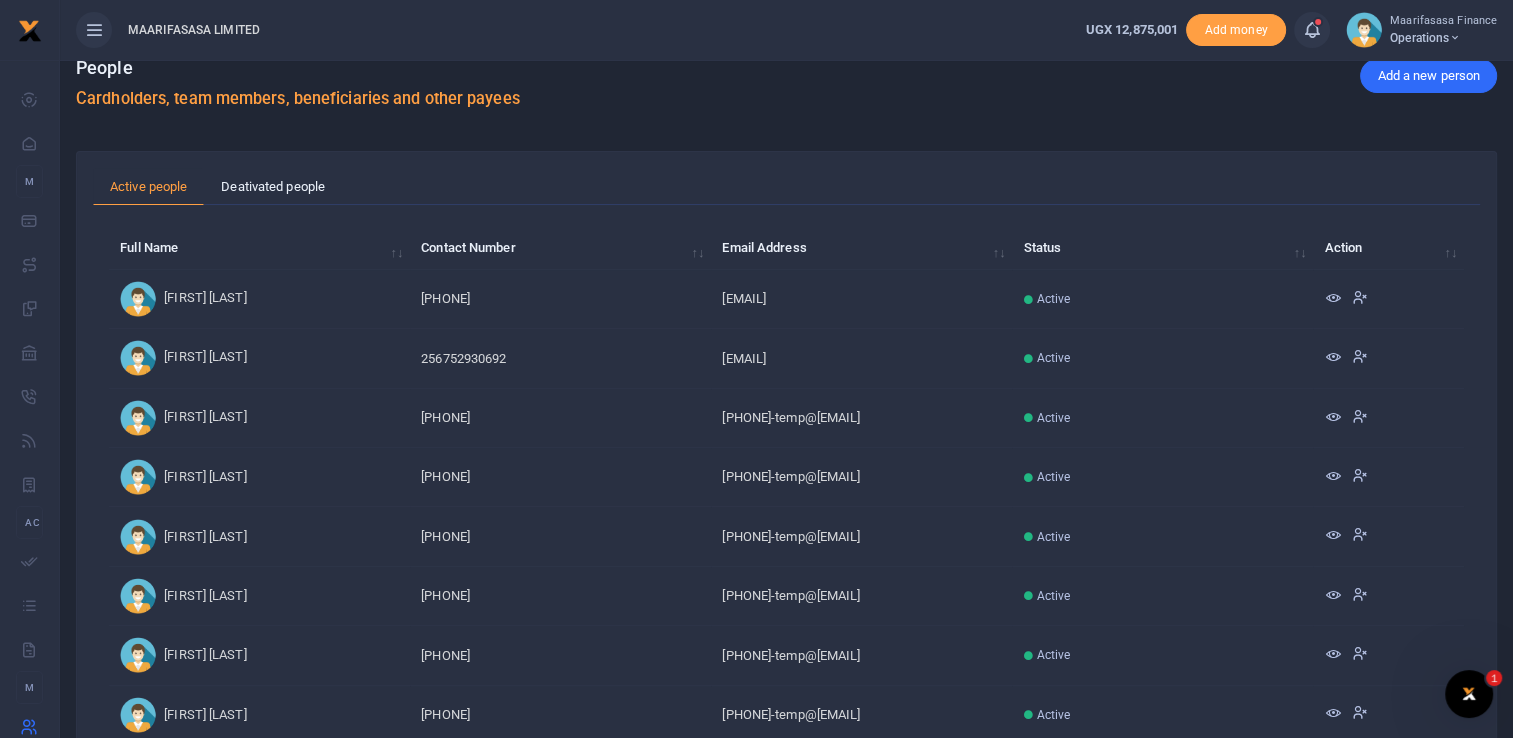 click on "256760142577" at bounding box center (560, 299) 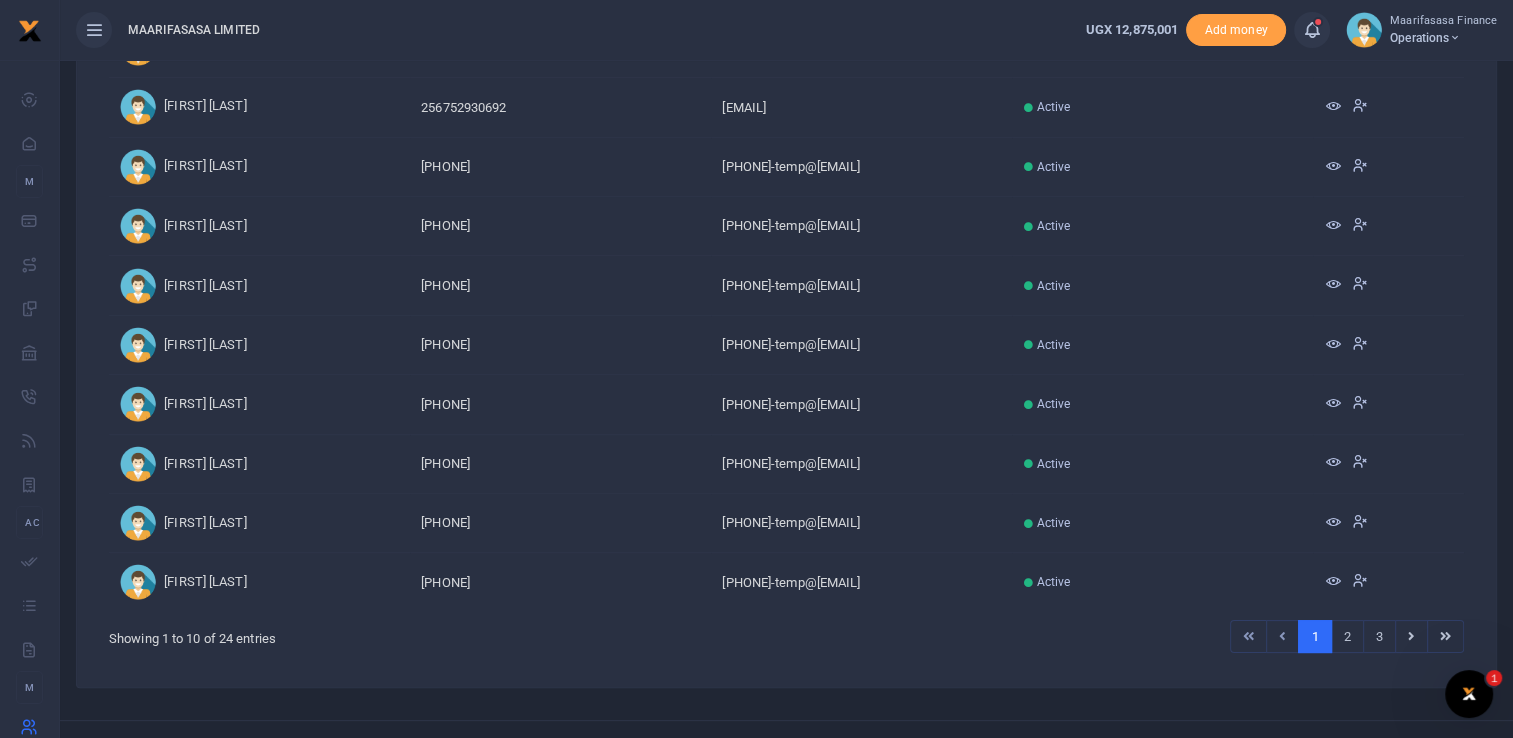 scroll, scrollTop: 271, scrollLeft: 0, axis: vertical 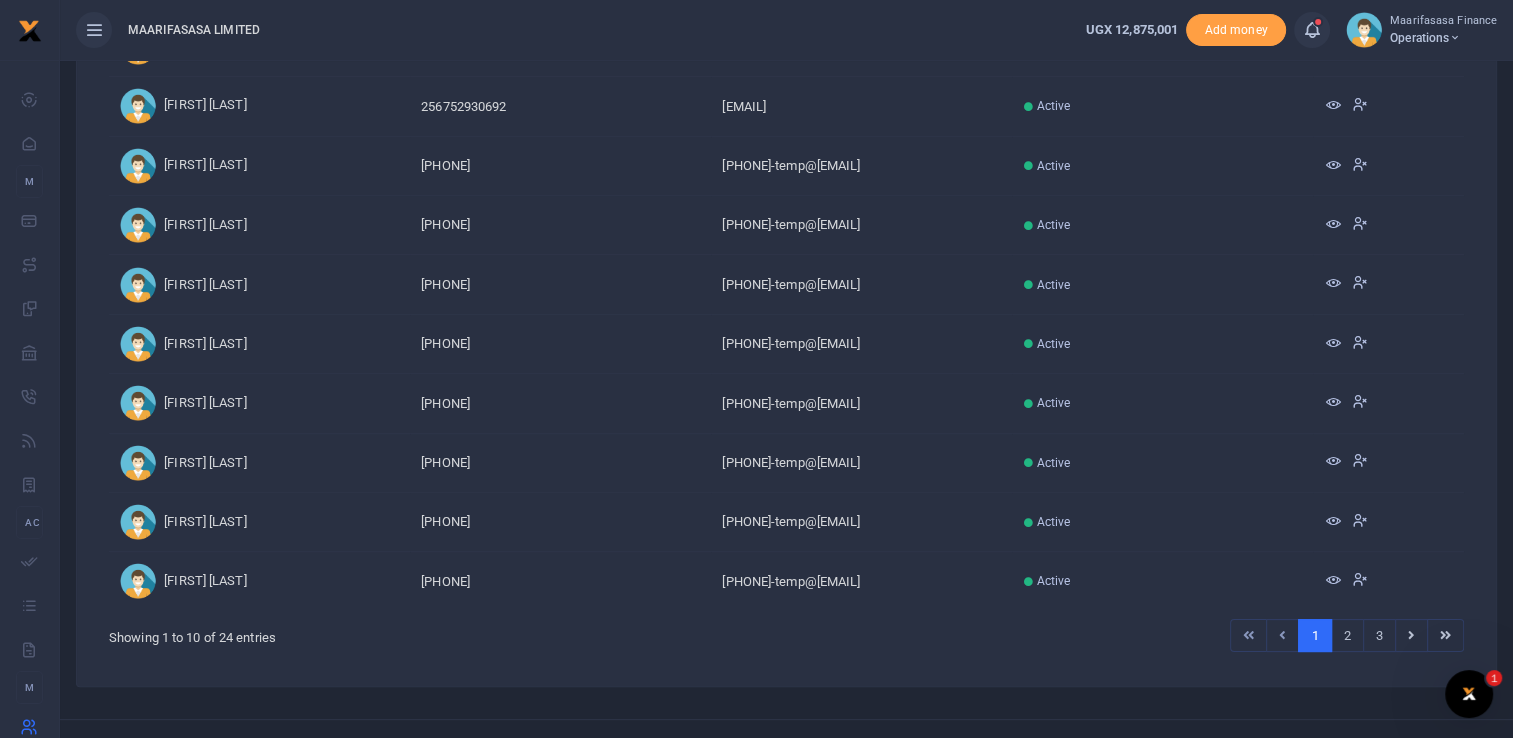 click on "256786419173" at bounding box center (560, 106) 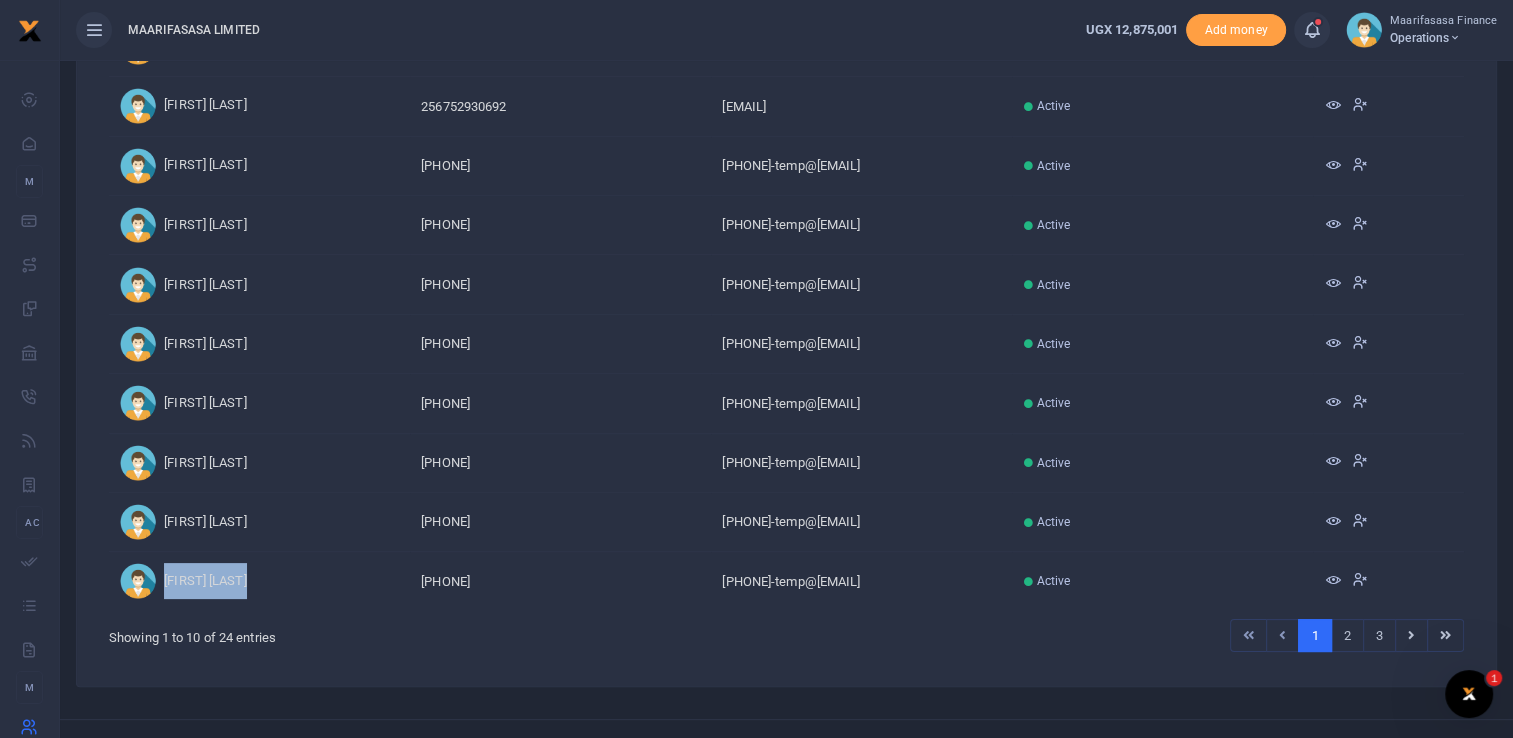 drag, startPoint x: 264, startPoint y: 580, endPoint x: 165, endPoint y: 601, distance: 101.20277 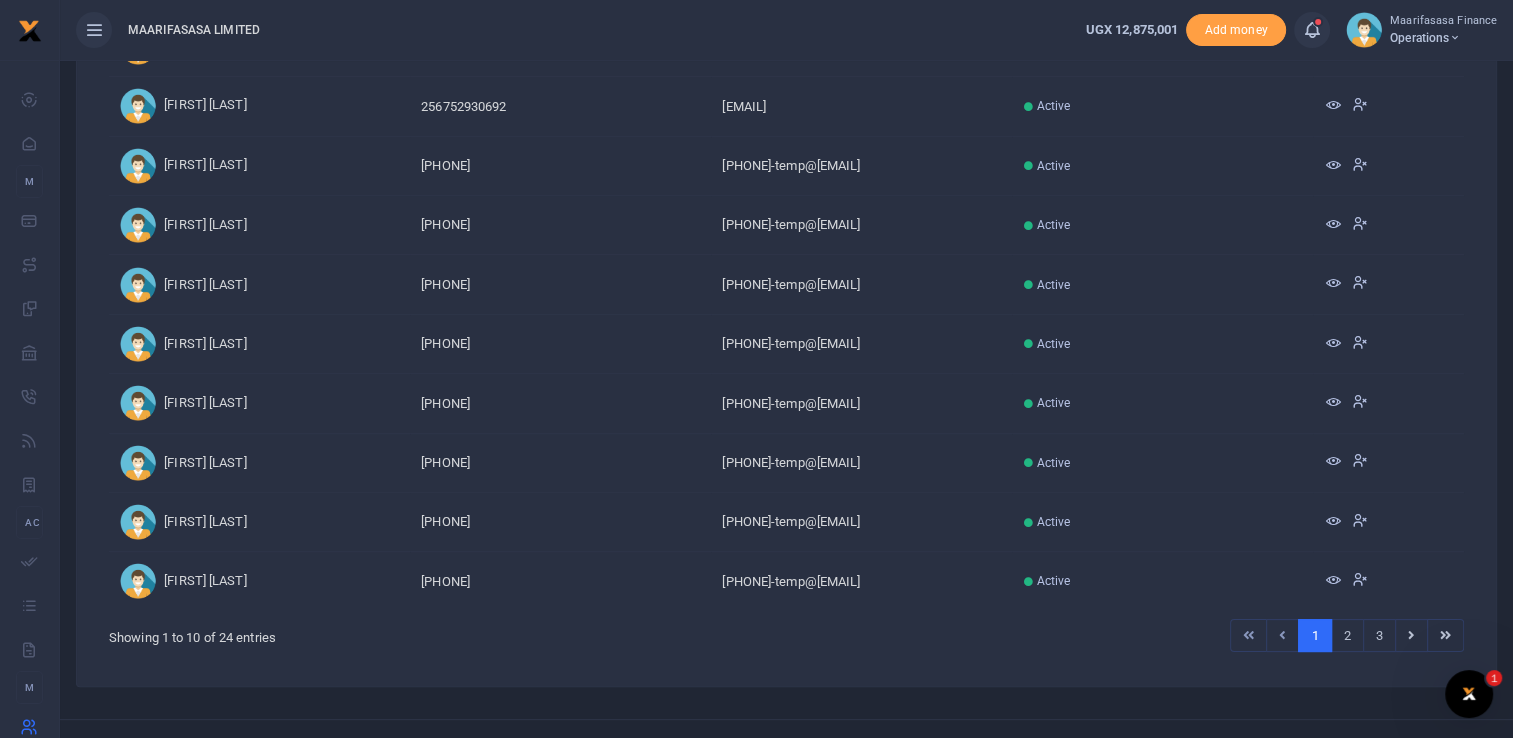click on "256786419173-temp@xente.co" at bounding box center (861, 106) 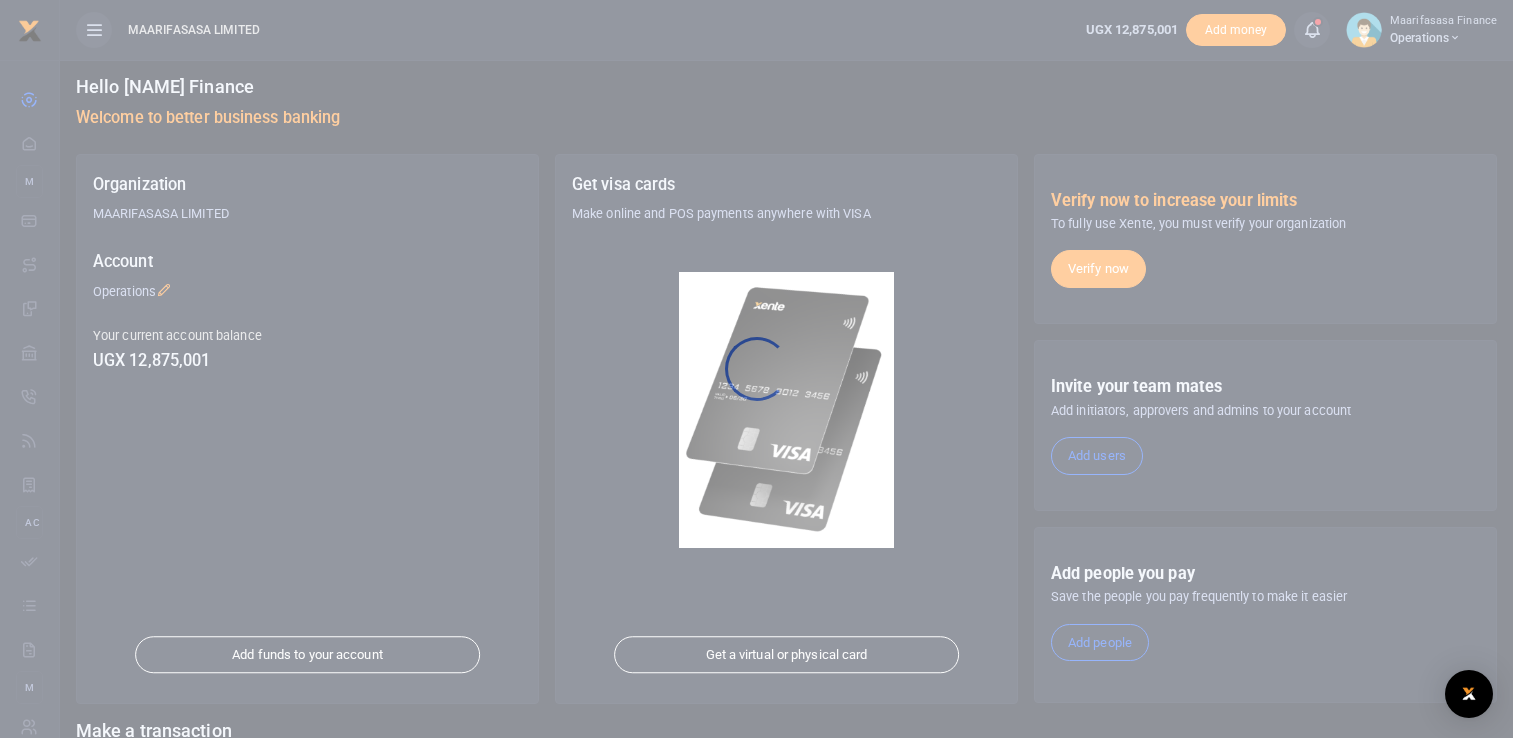 scroll, scrollTop: 0, scrollLeft: 0, axis: both 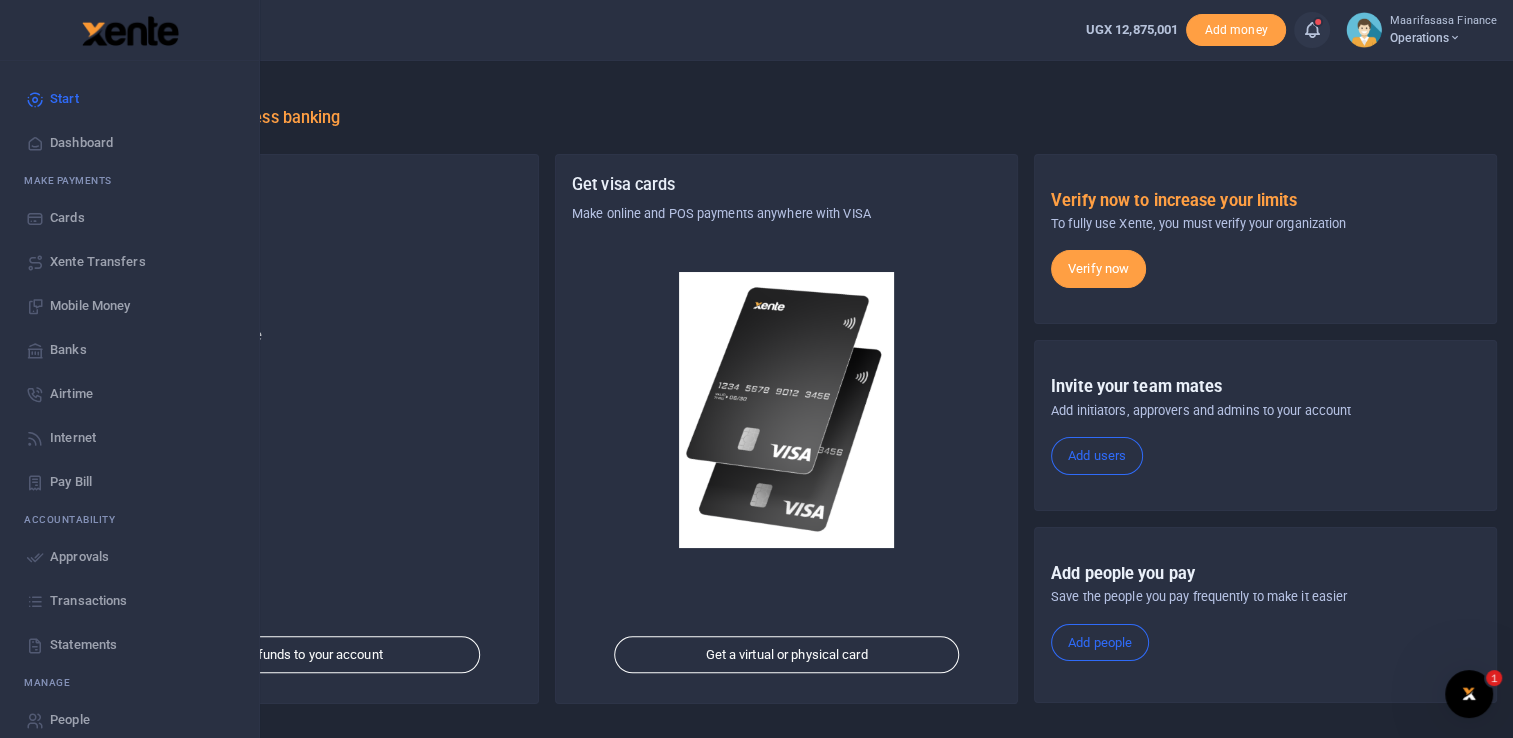 click on "Transactions" at bounding box center (88, 601) 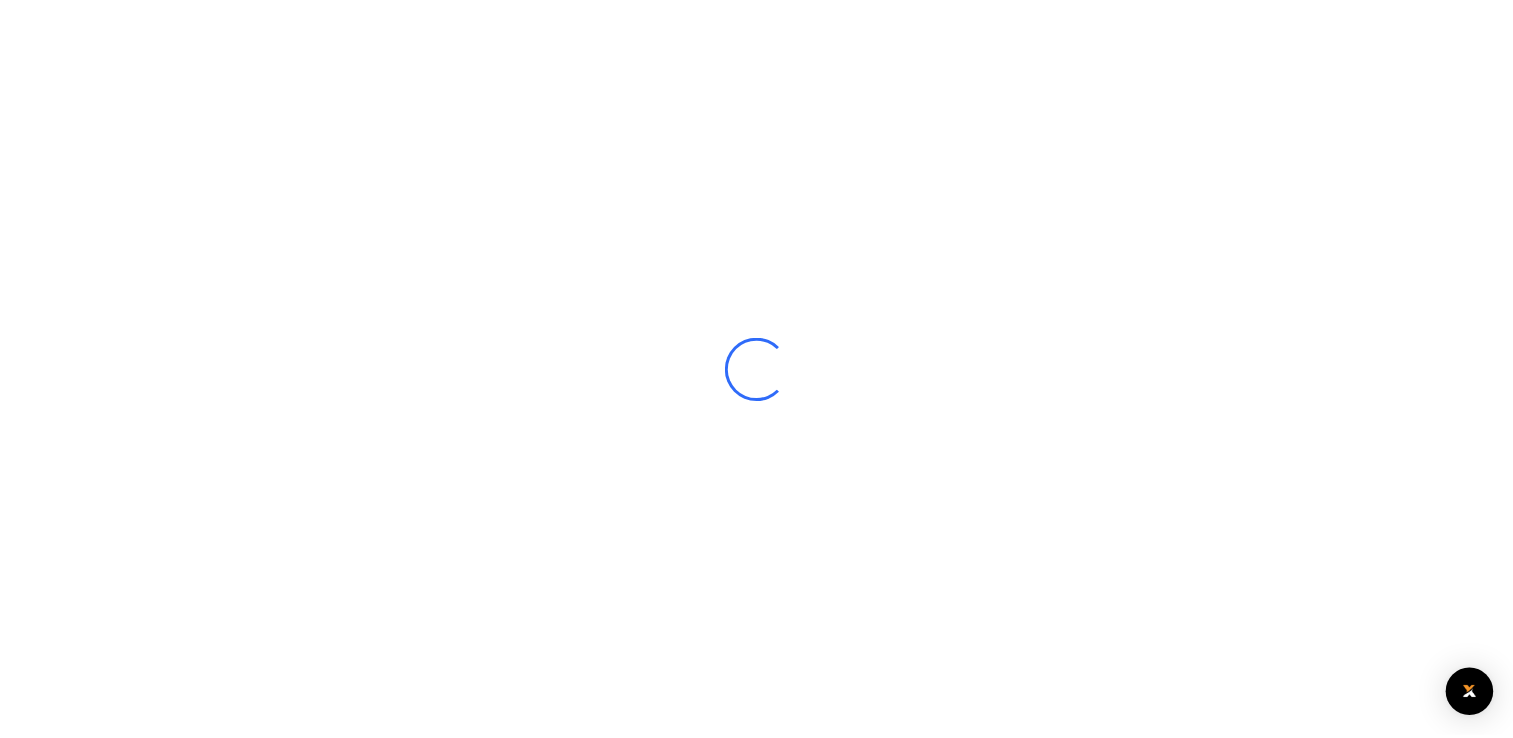 scroll, scrollTop: 0, scrollLeft: 0, axis: both 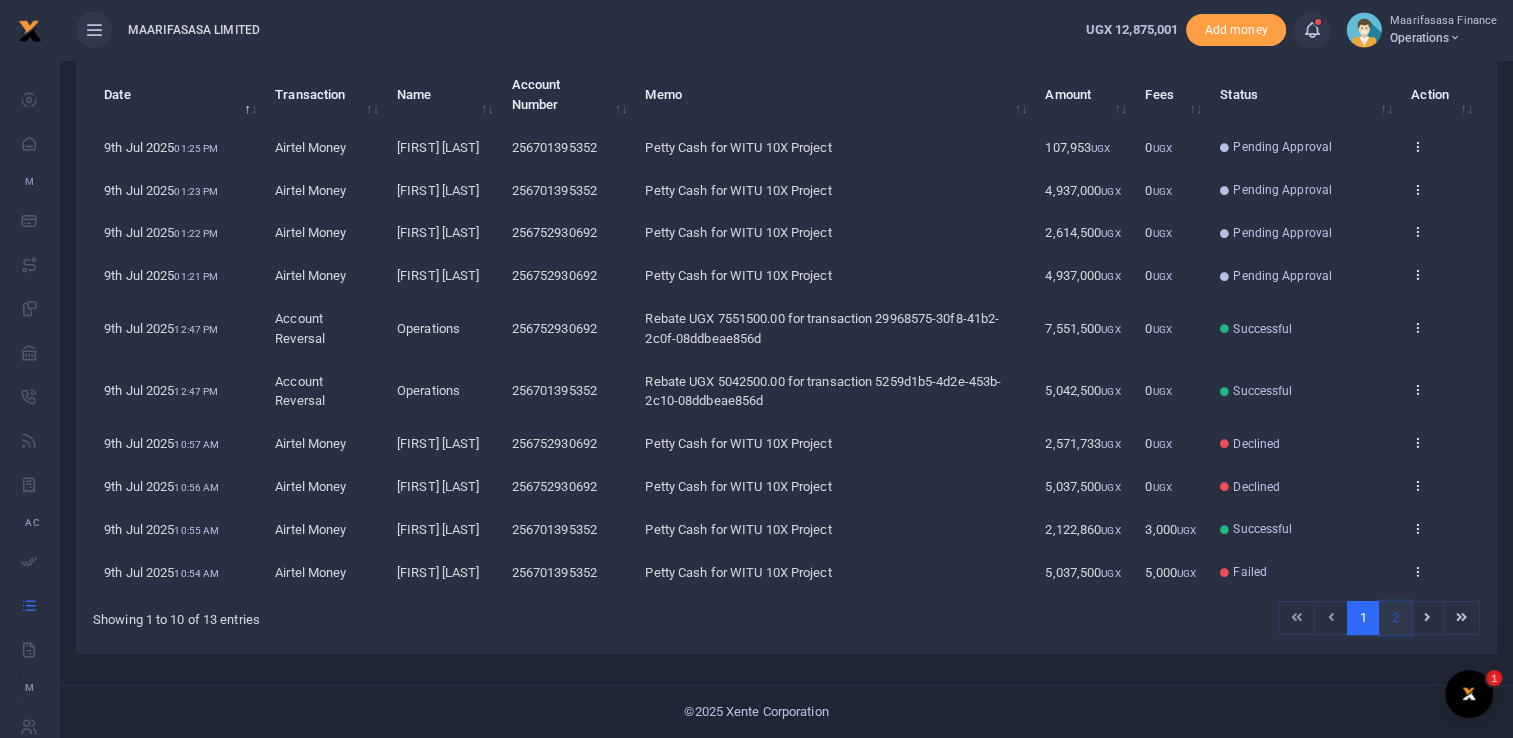 click on "2" at bounding box center (1296, 618) 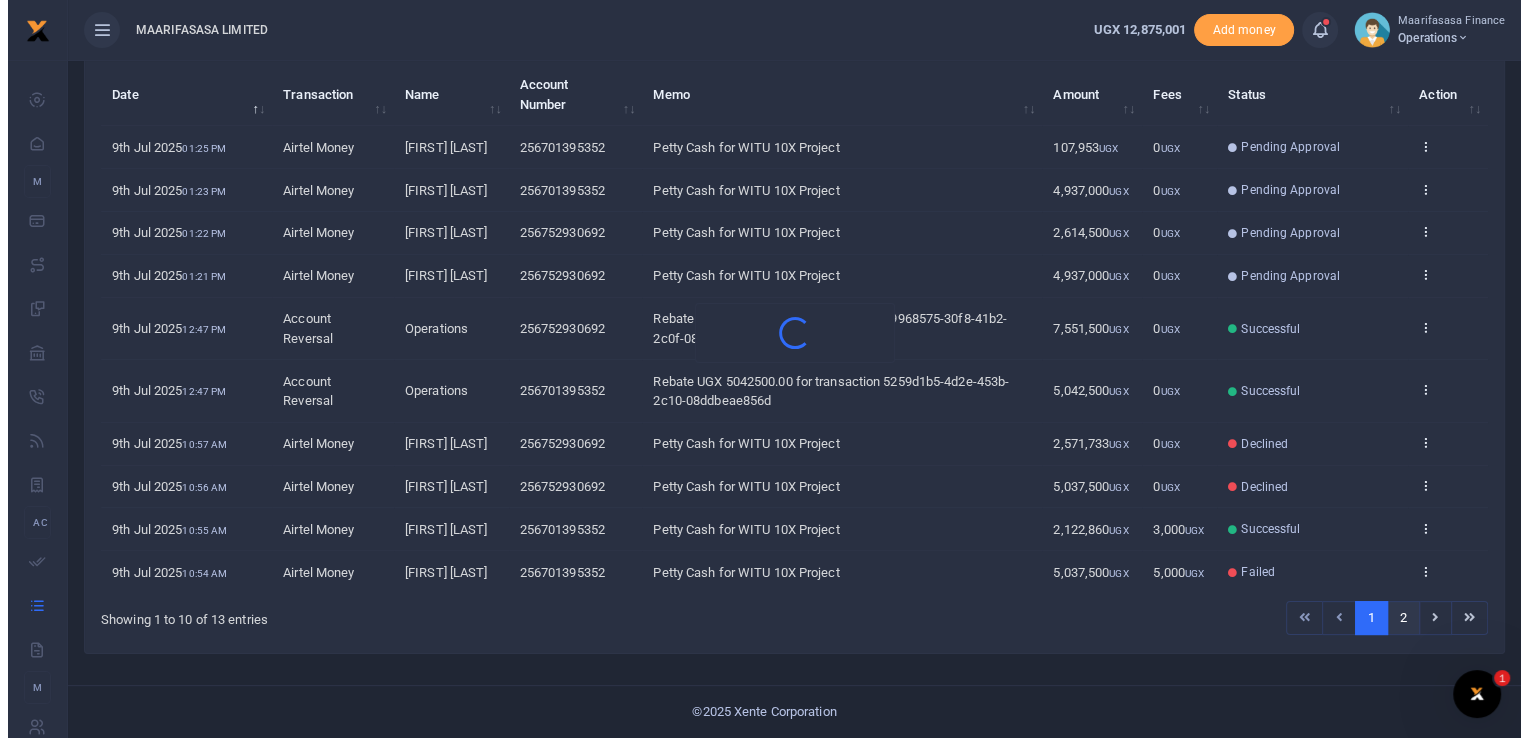 scroll, scrollTop: 0, scrollLeft: 0, axis: both 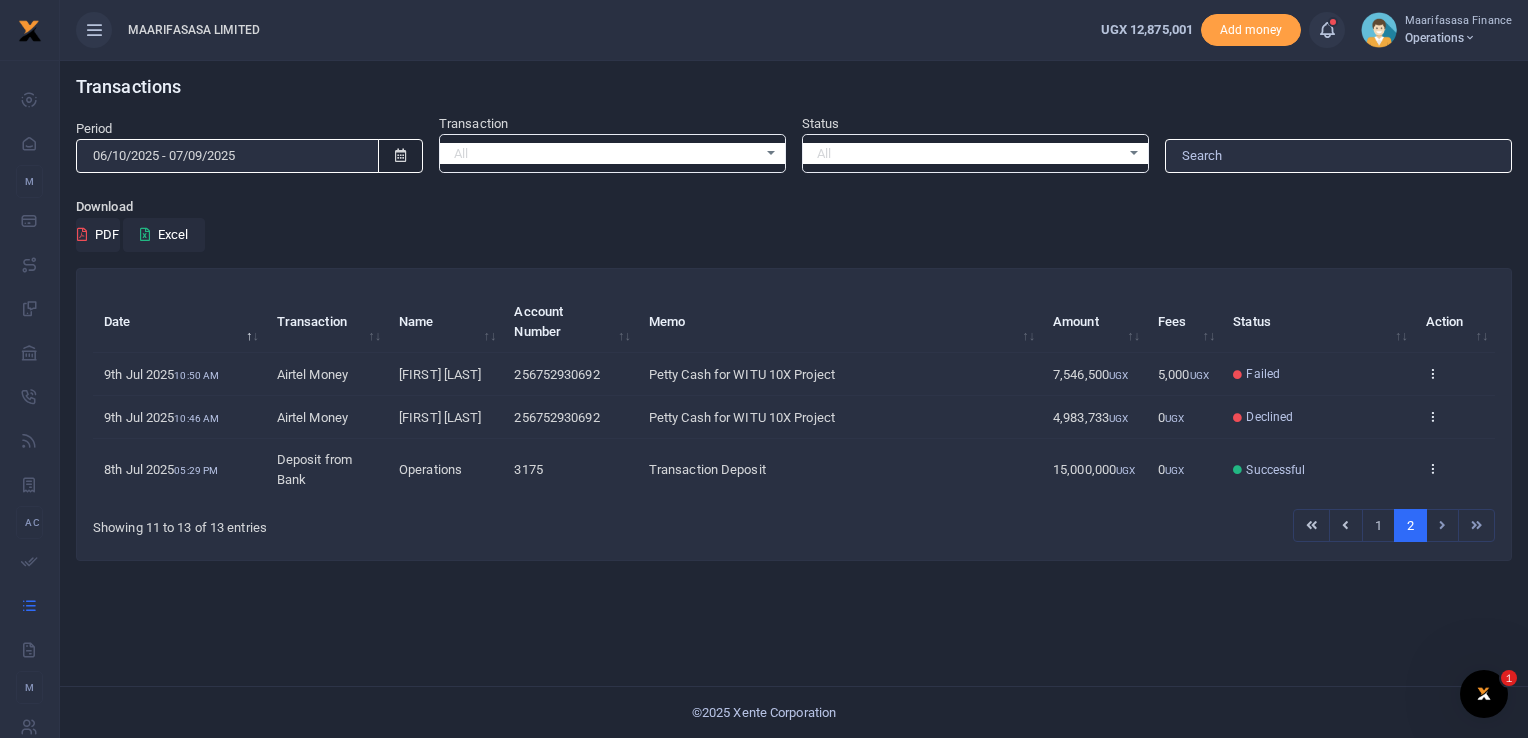 click at bounding box center [1443, 526] 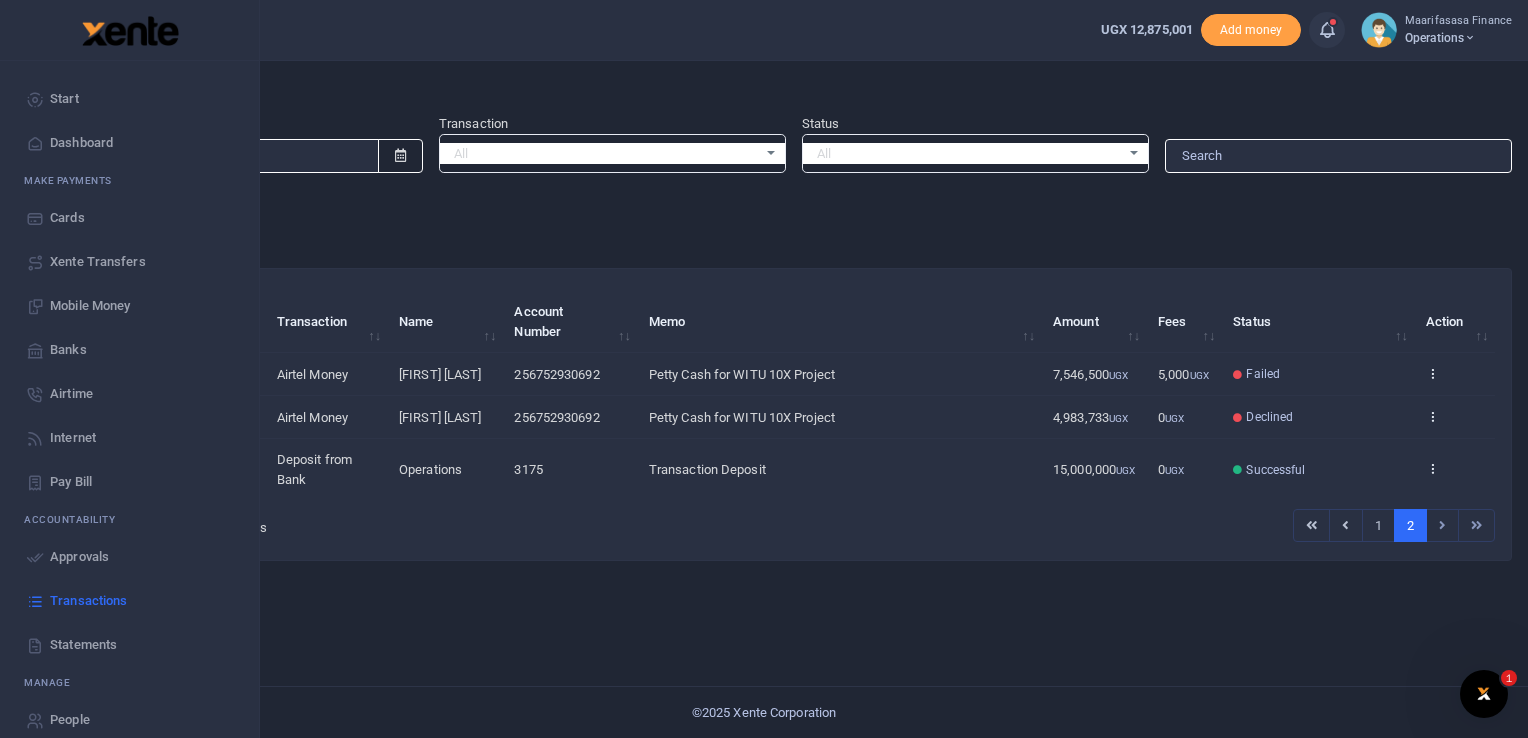 click on "Statements" at bounding box center (83, 645) 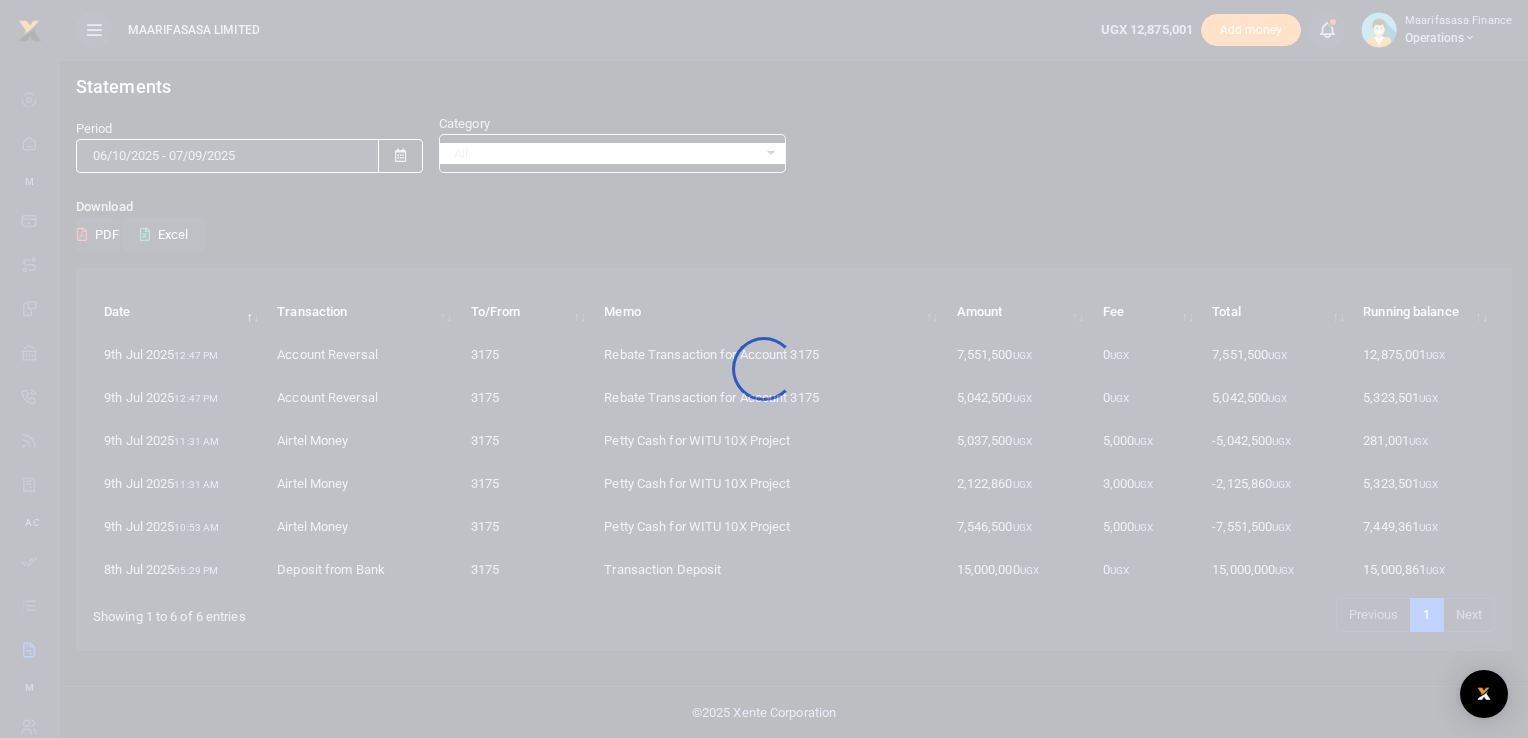 scroll, scrollTop: 0, scrollLeft: 0, axis: both 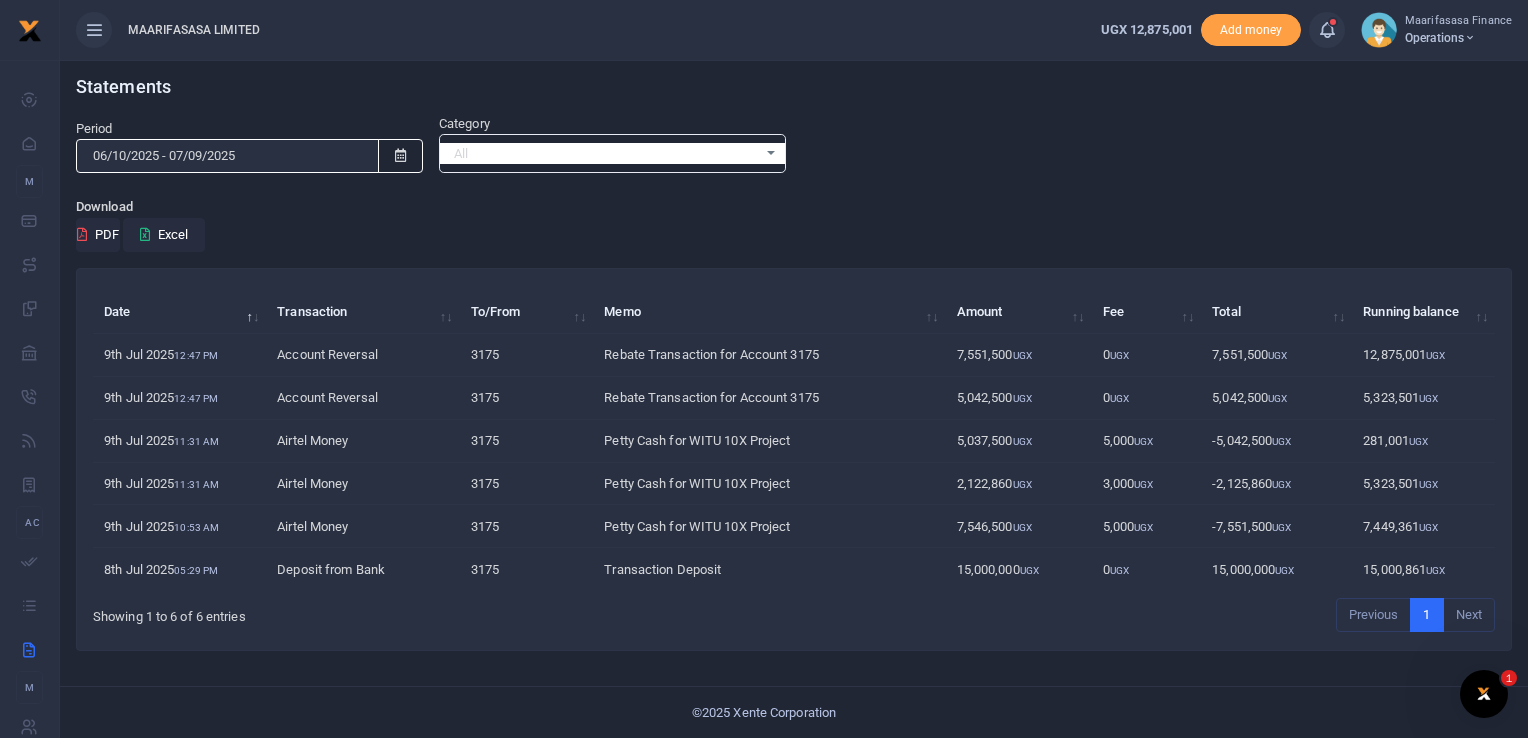 click at bounding box center [400, 155] 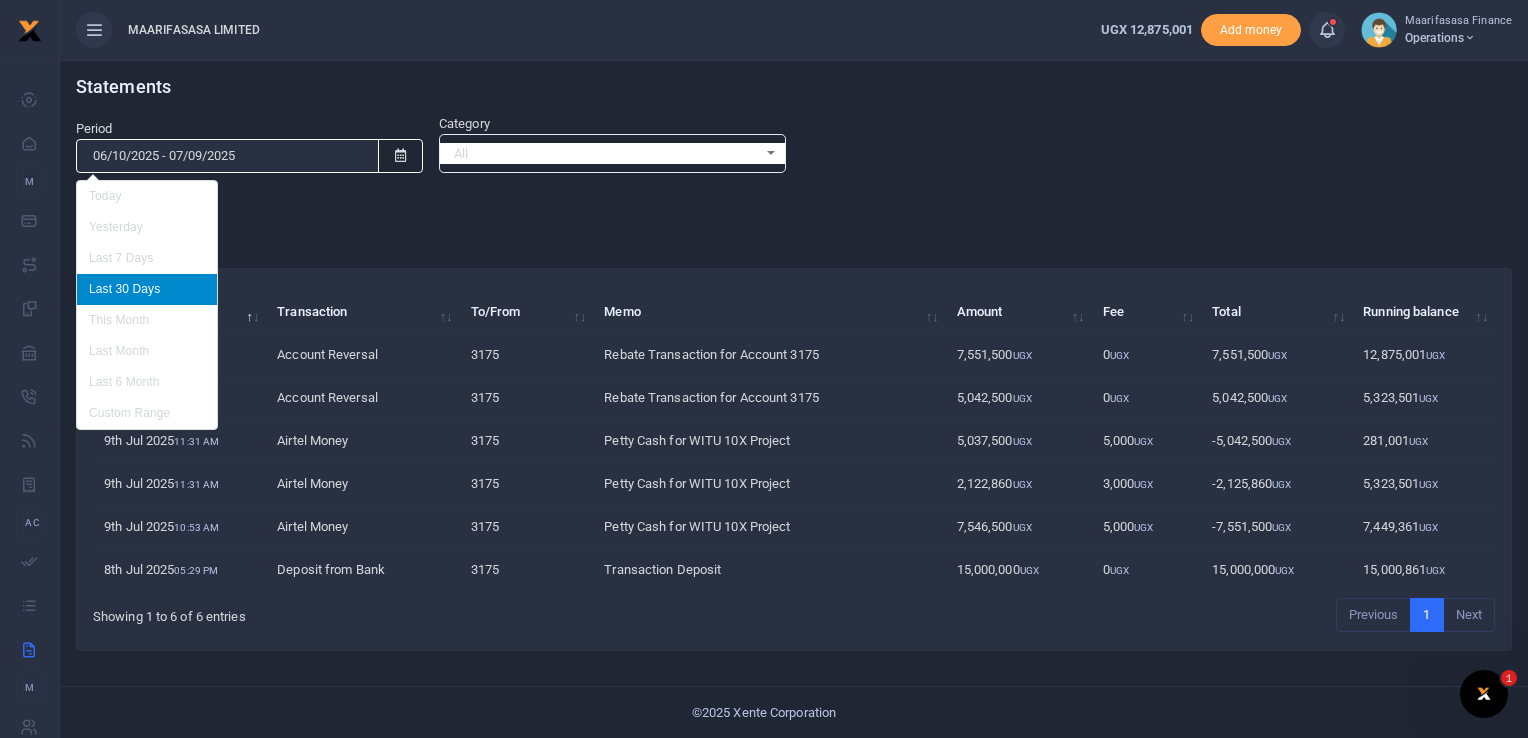 click on "06/10/2025 - 07/09/2025" at bounding box center (227, 156) 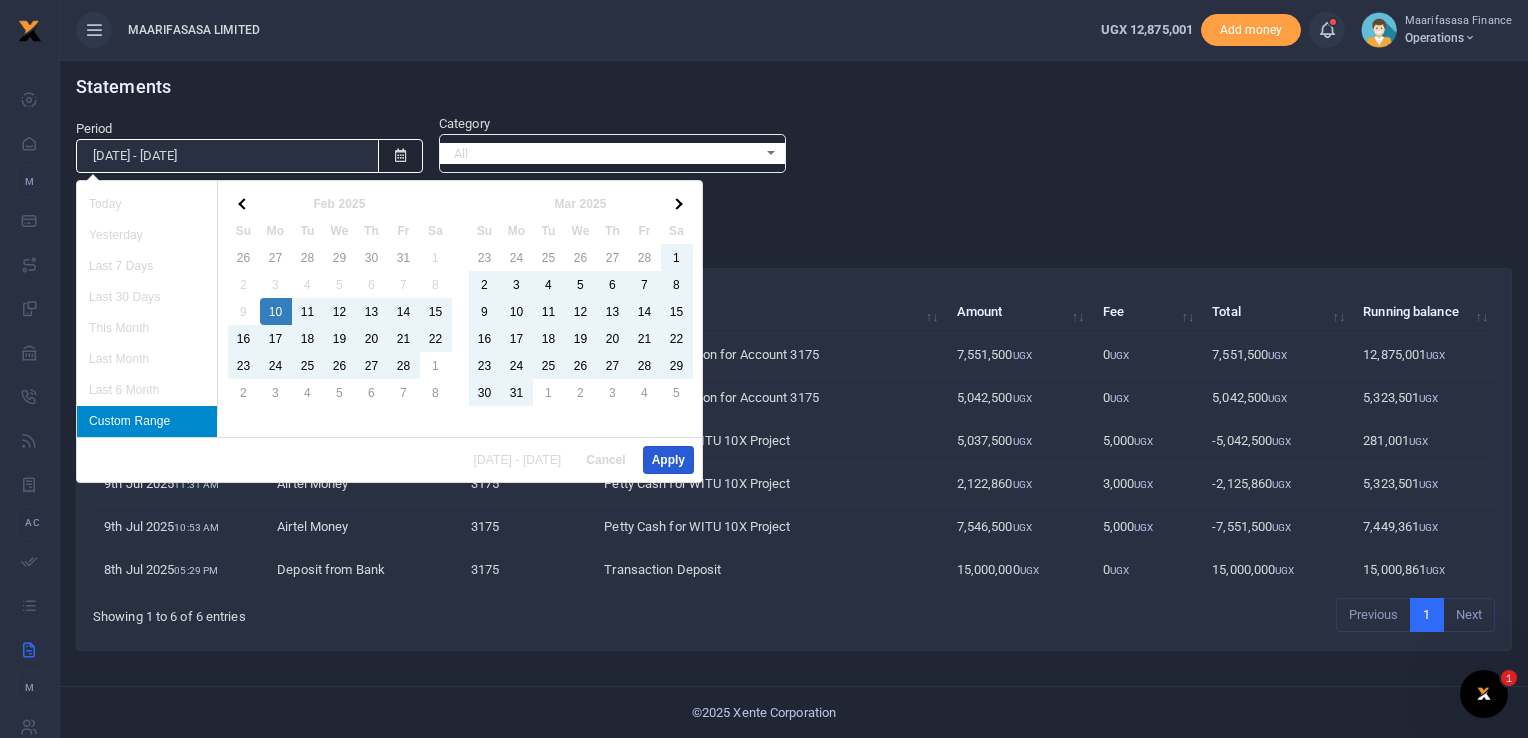 type on "[DATE] - [DATE]" 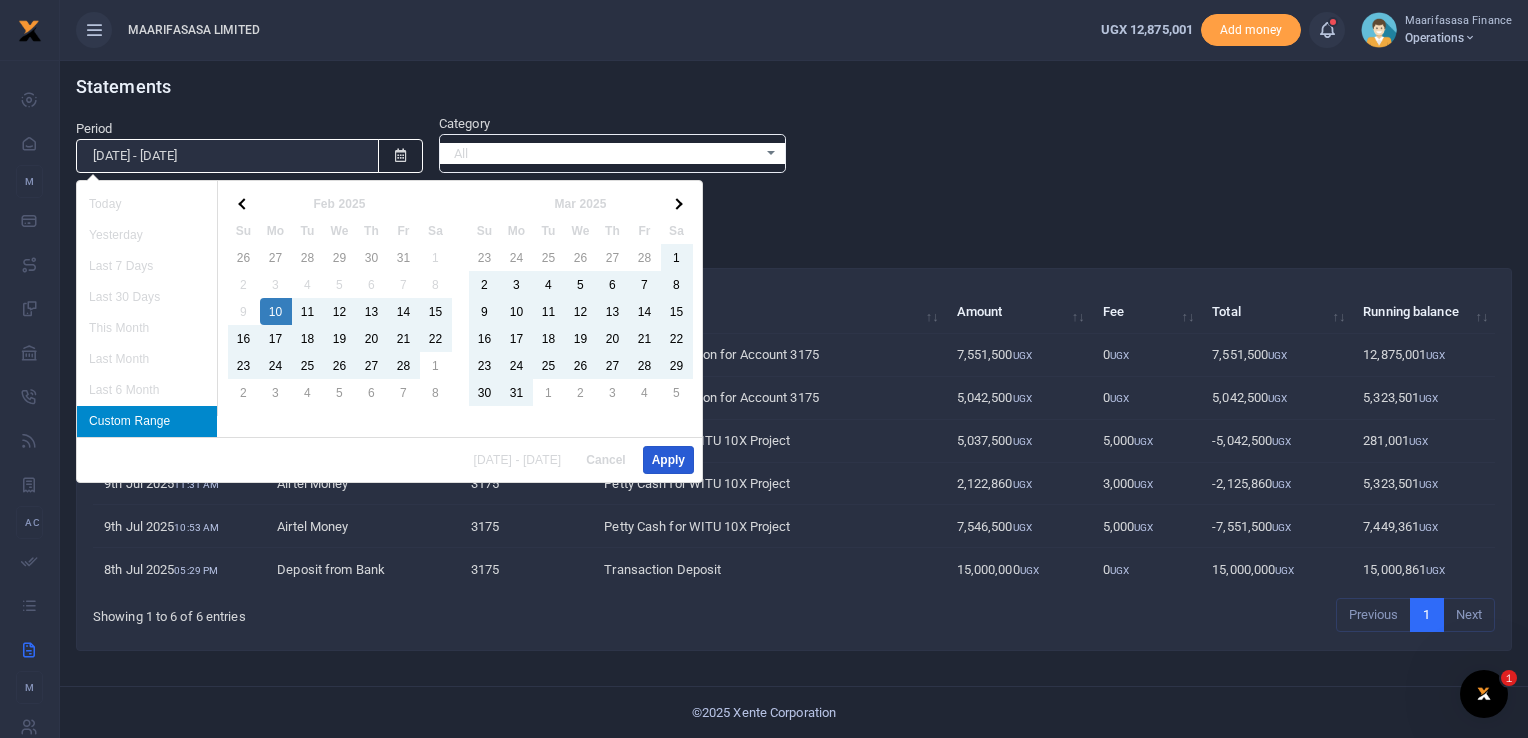 click on "Apply" at bounding box center (668, 460) 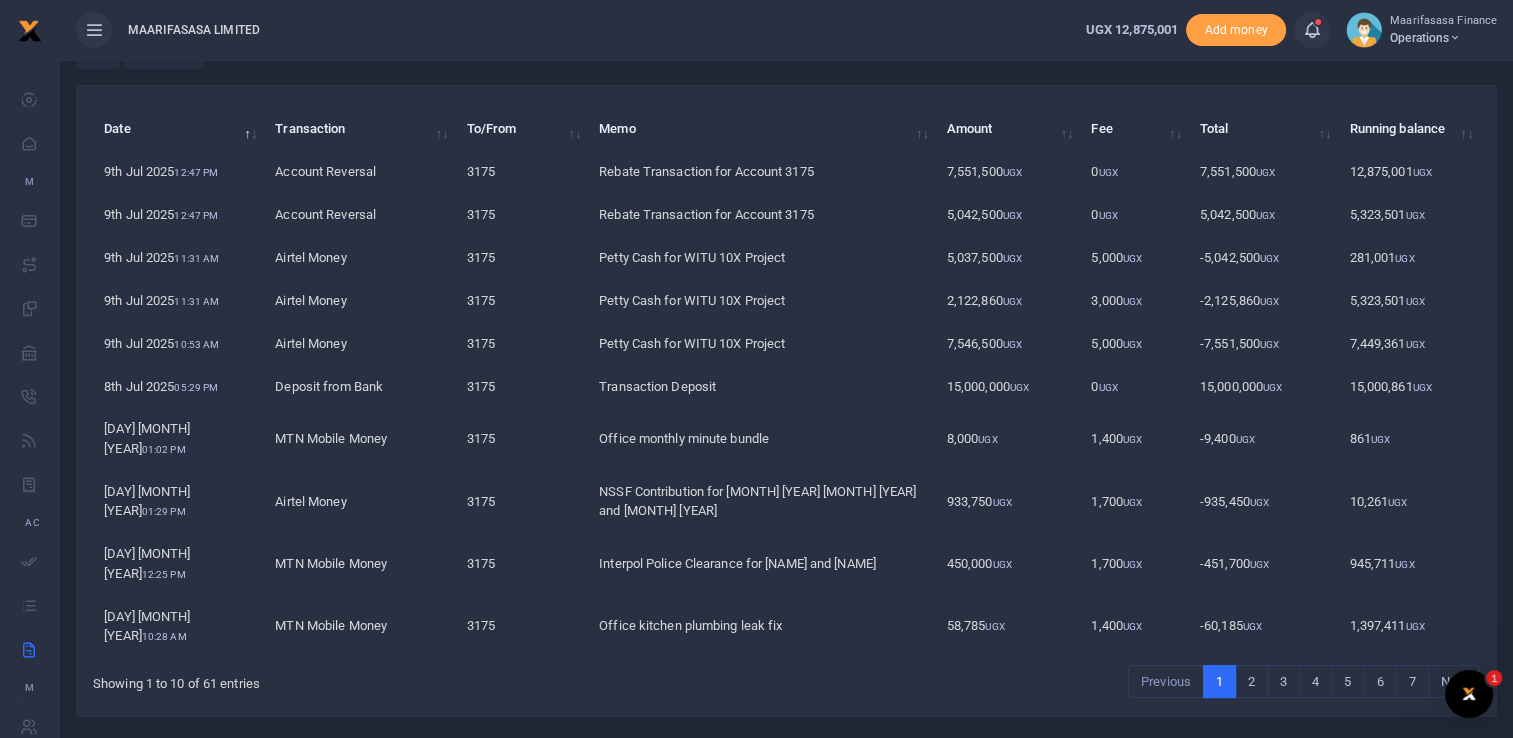 scroll, scrollTop: 184, scrollLeft: 0, axis: vertical 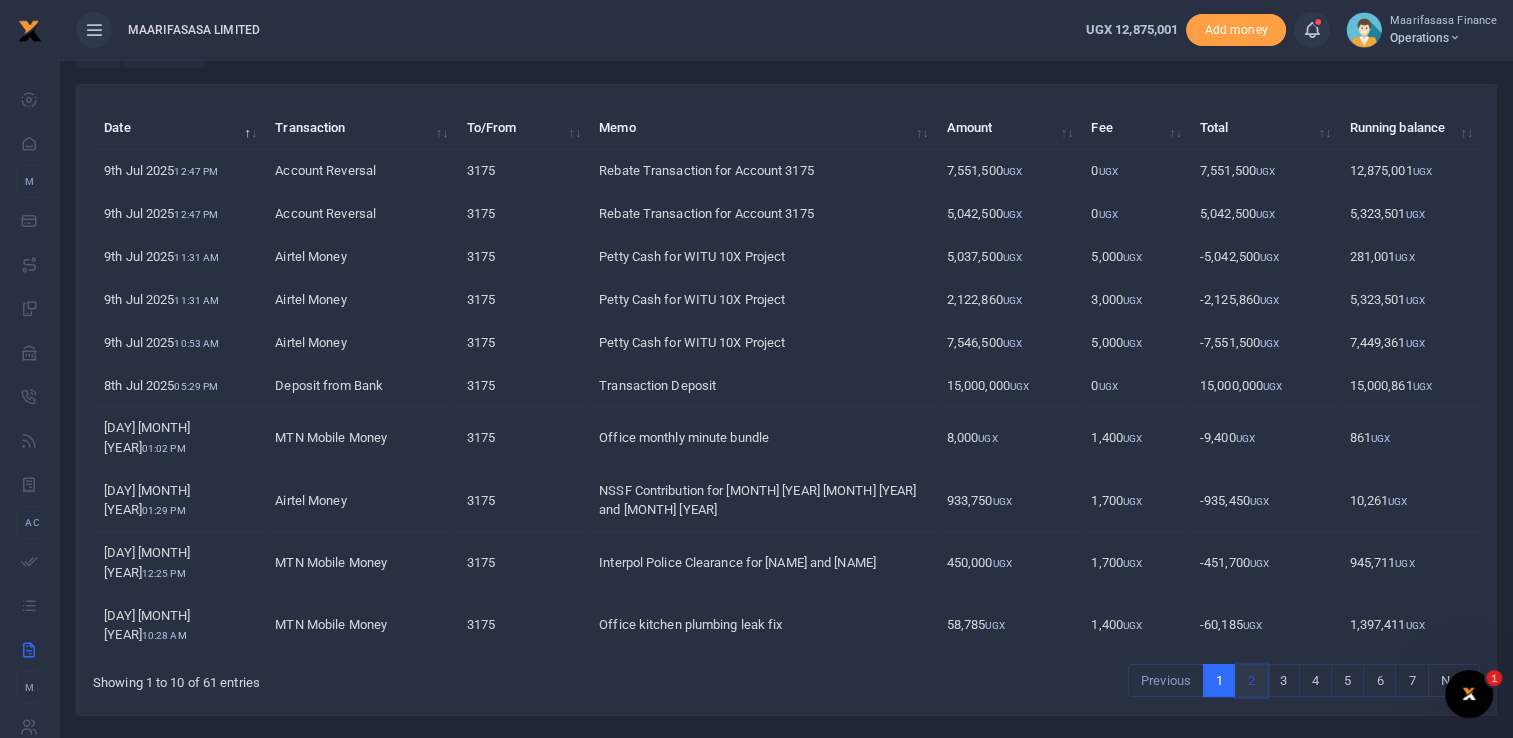 click on "2" at bounding box center (1166, 681) 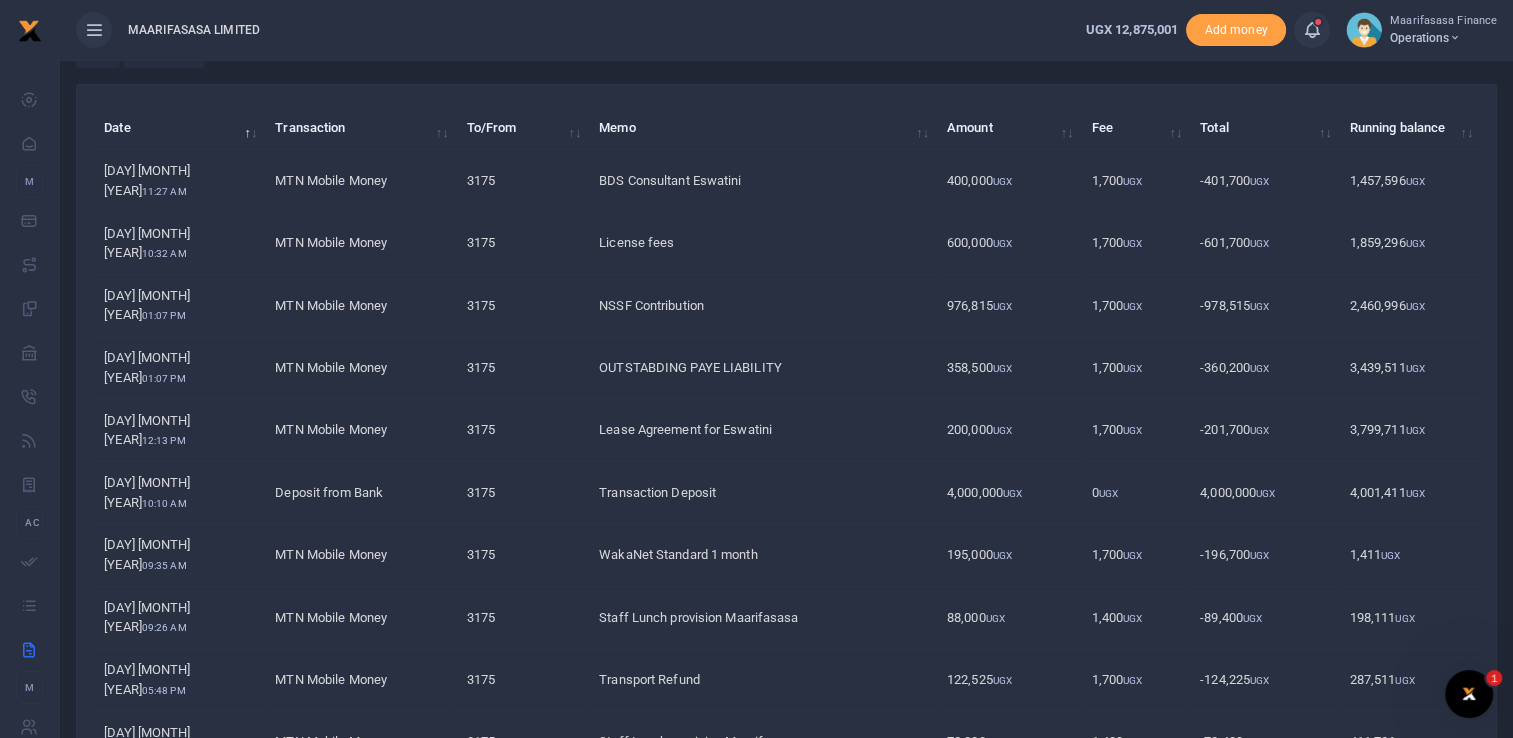 scroll, scrollTop: 164, scrollLeft: 0, axis: vertical 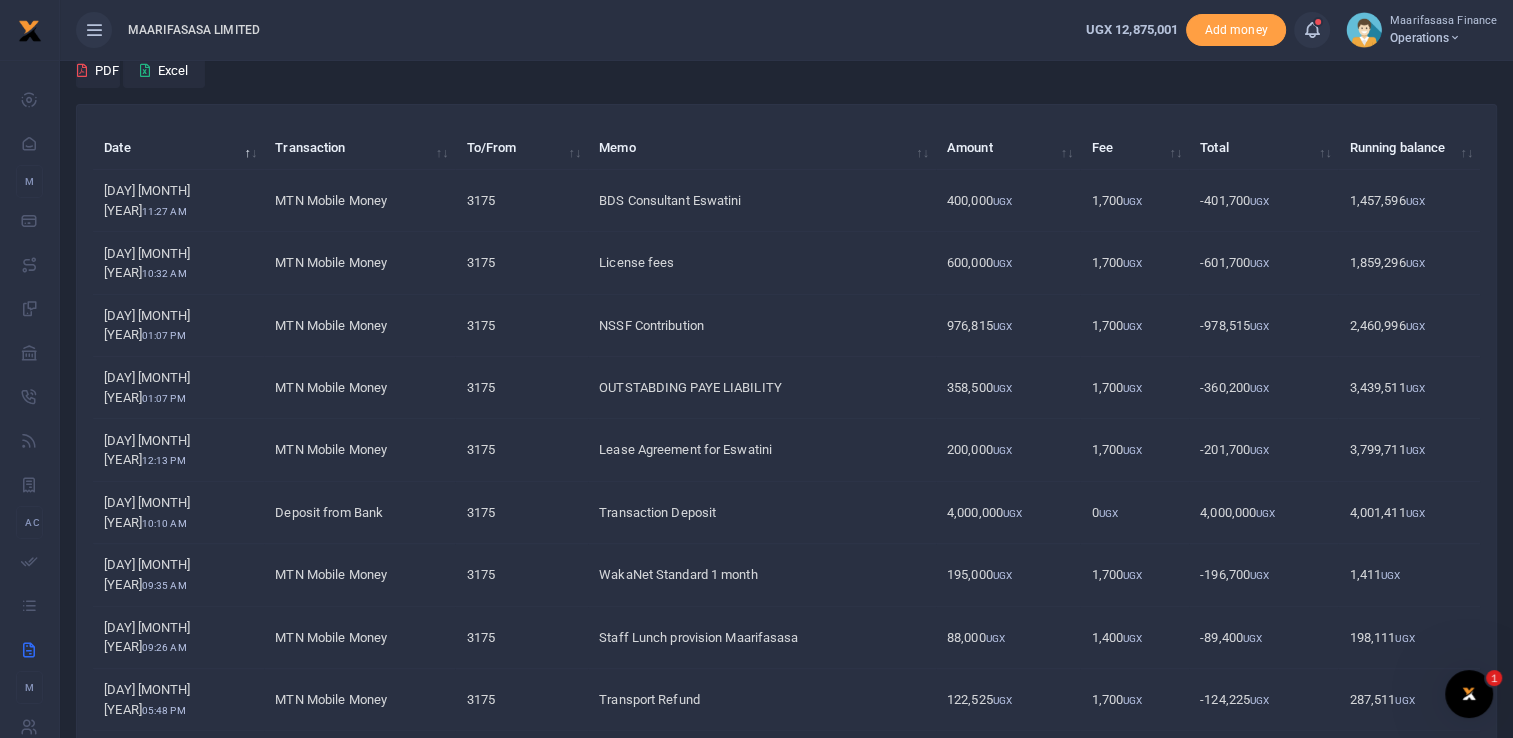 click on "3" at bounding box center (1166, 818) 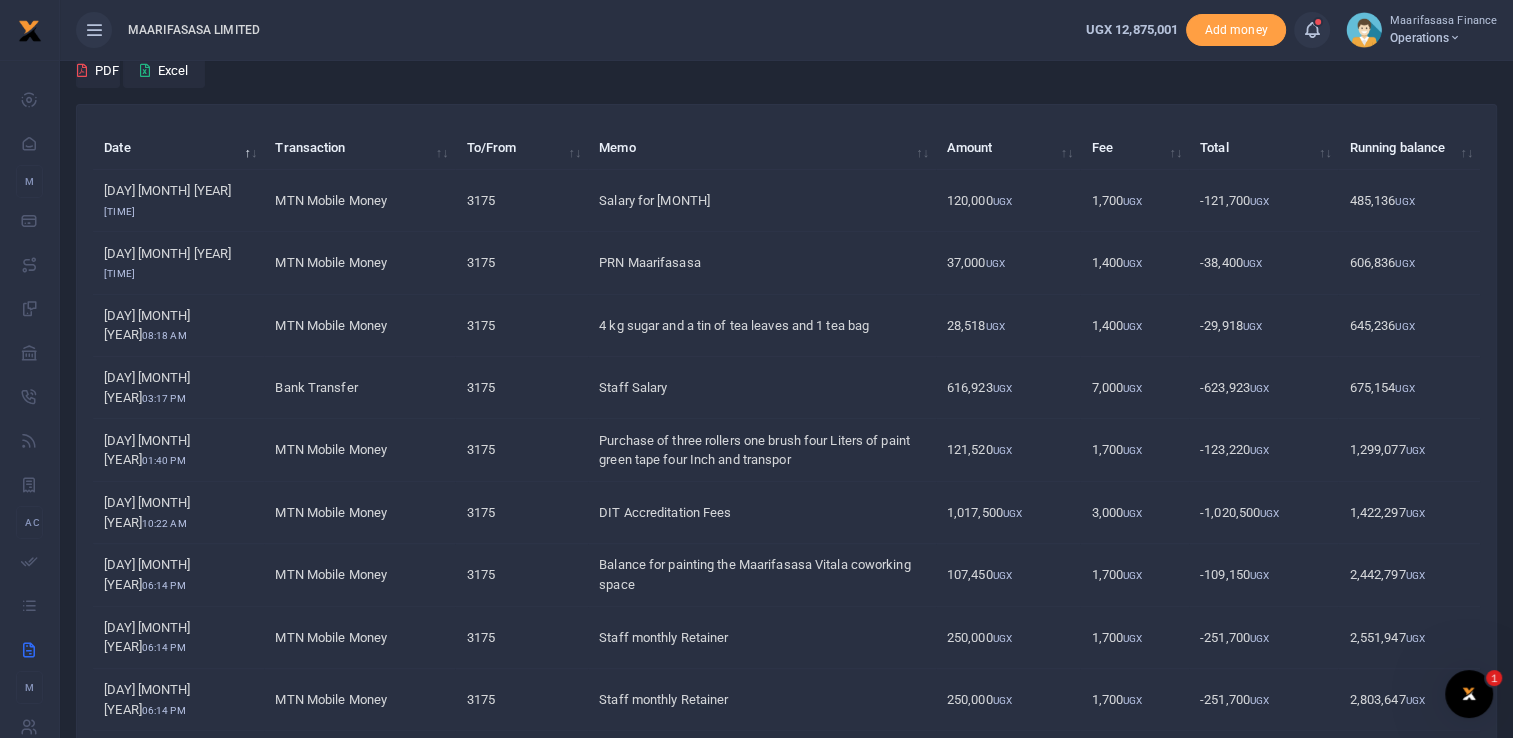 click on "4" at bounding box center (1166, 818) 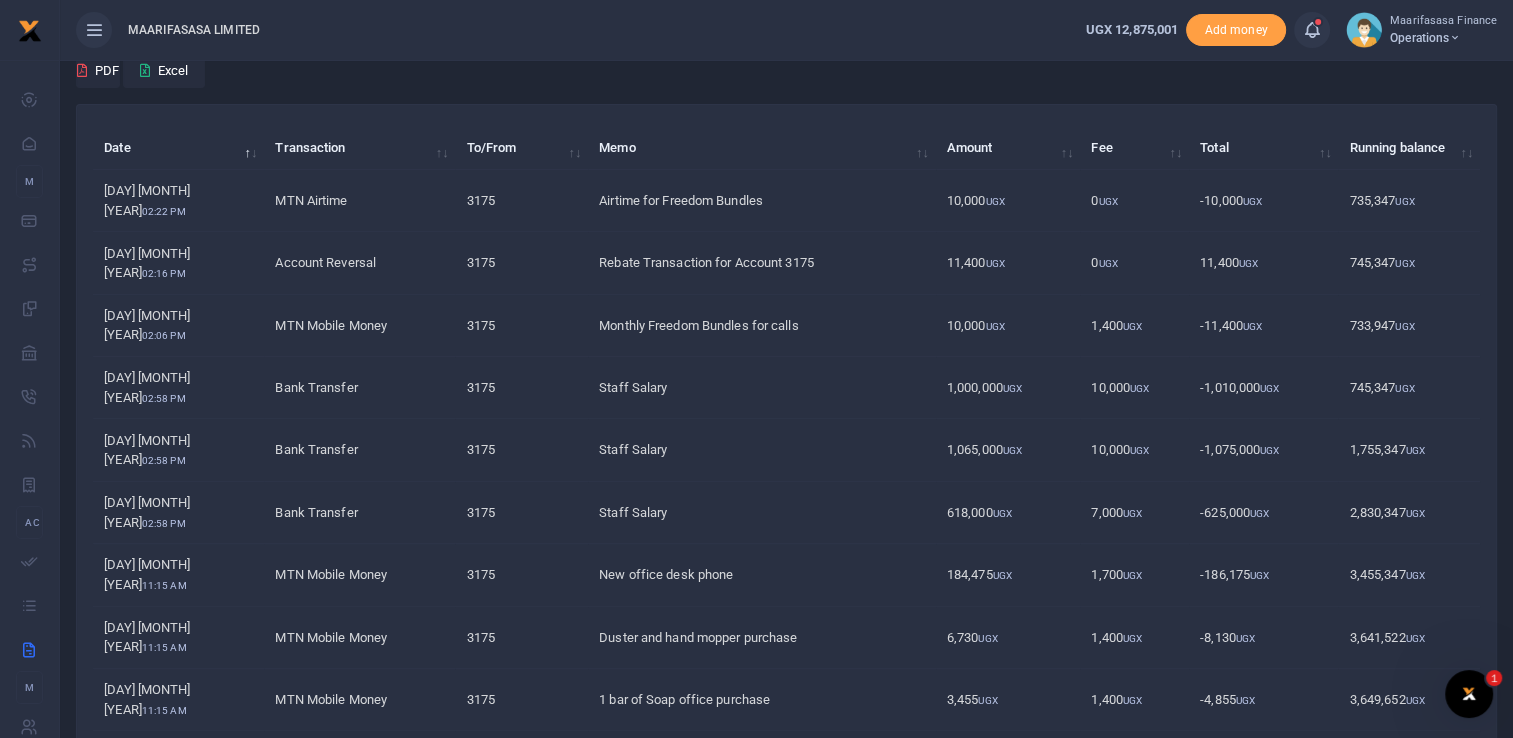 click on "5" at bounding box center [1166, 818] 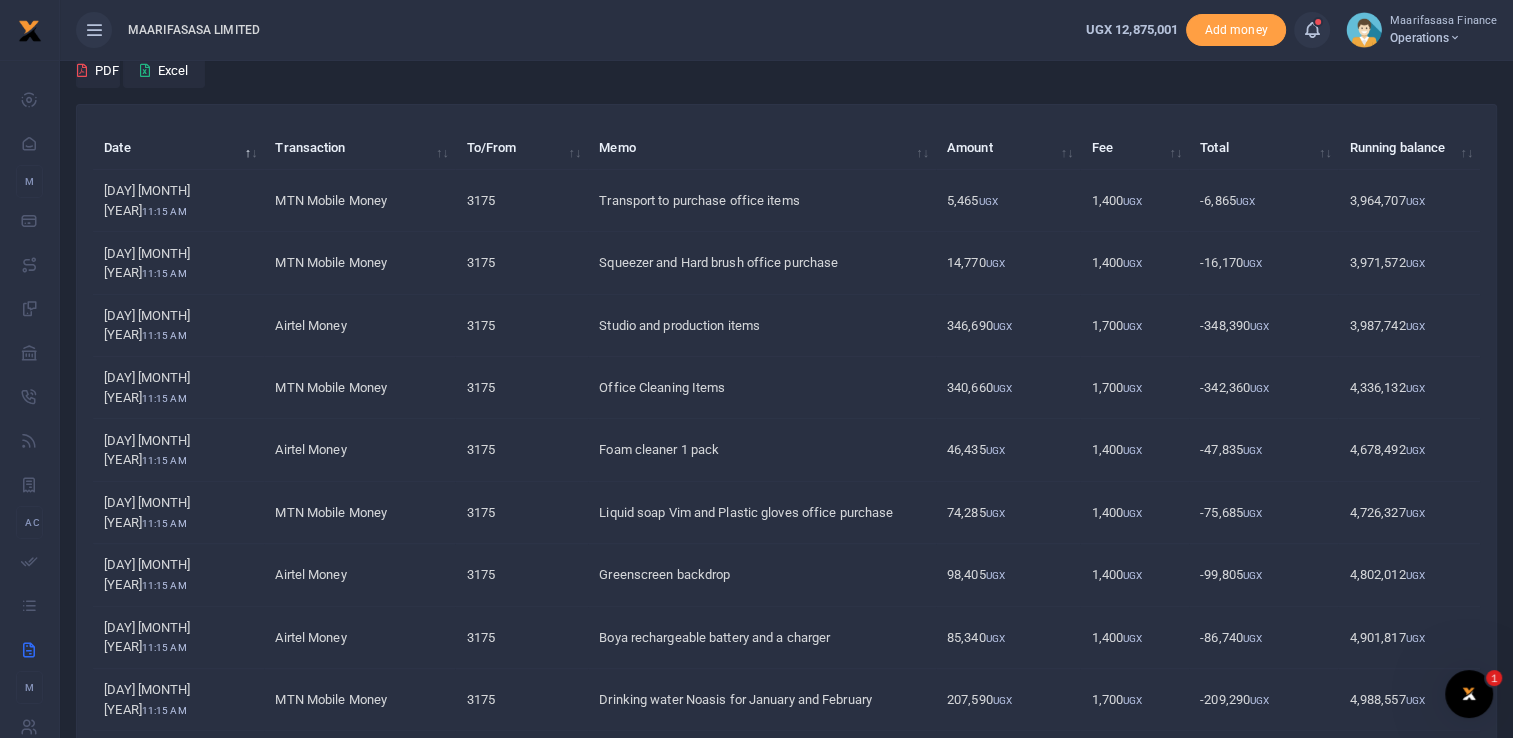 click on "6" at bounding box center [1166, 818] 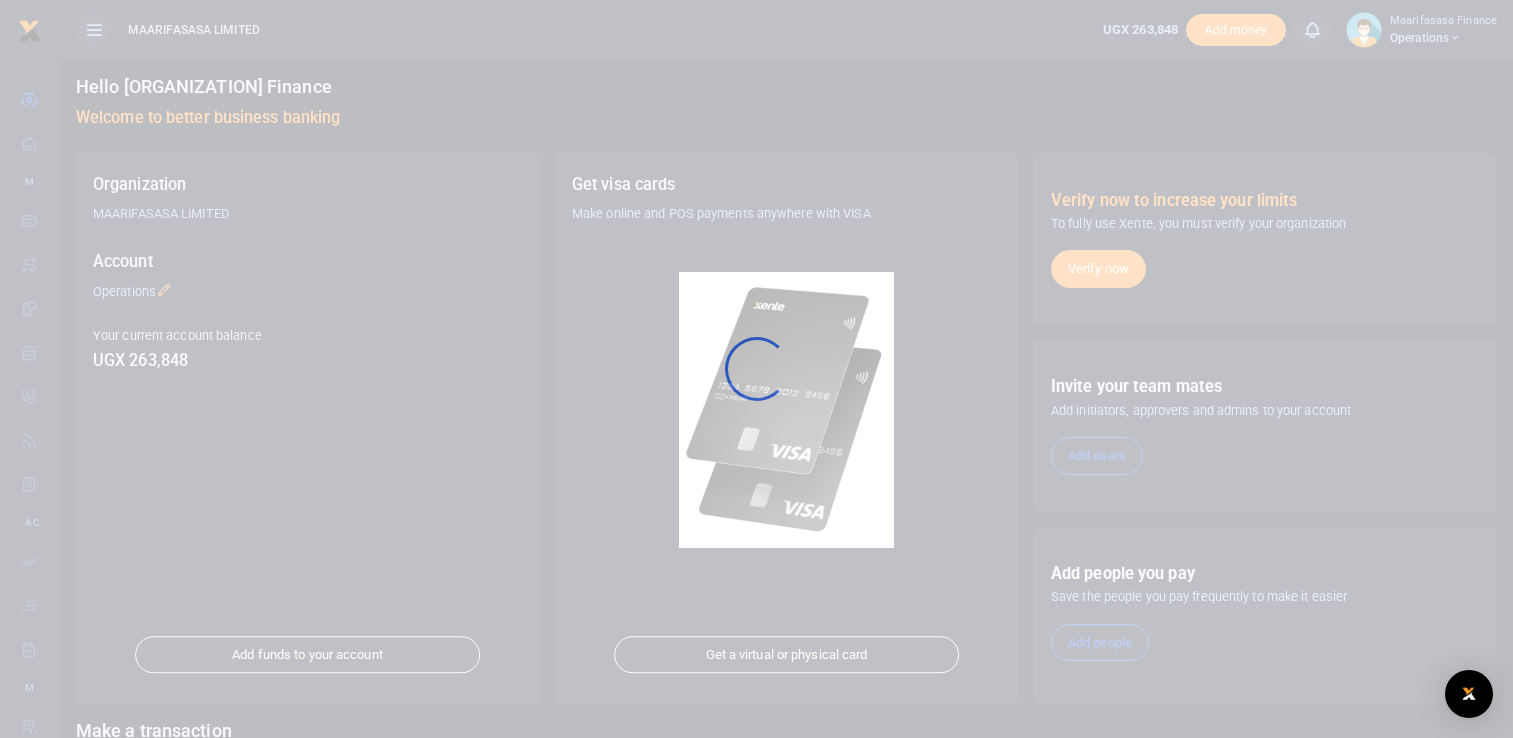 scroll, scrollTop: 0, scrollLeft: 0, axis: both 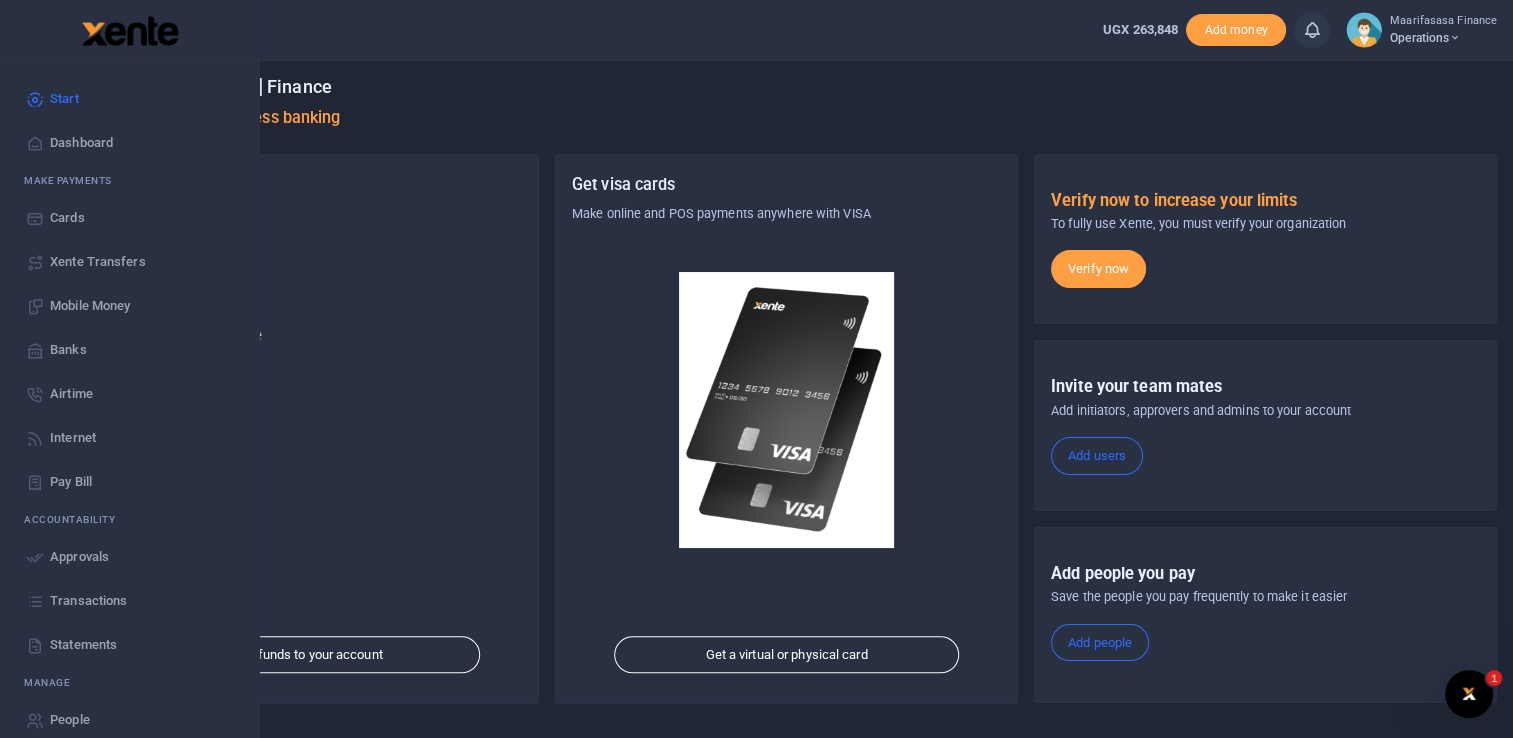 click on "Statements" at bounding box center (83, 645) 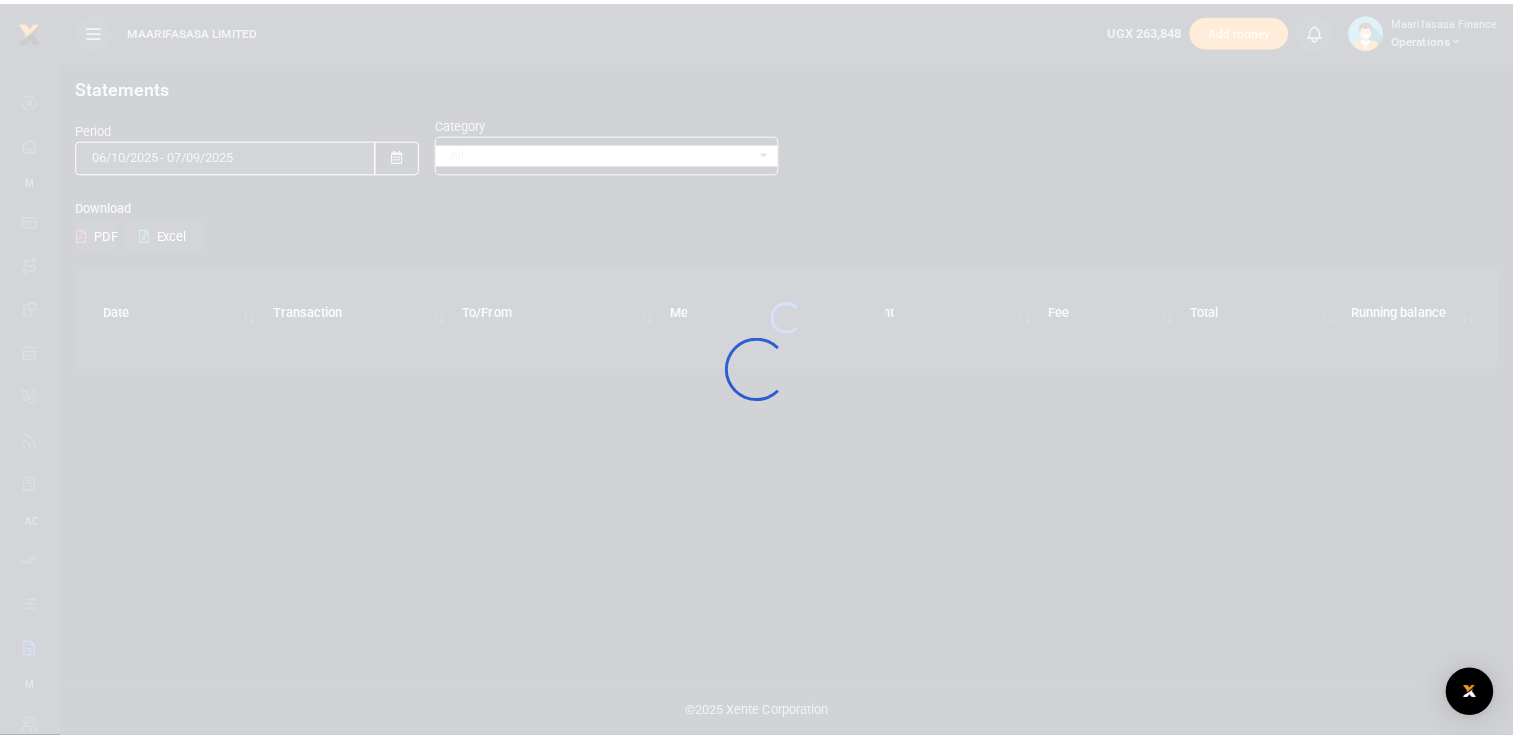 scroll, scrollTop: 0, scrollLeft: 0, axis: both 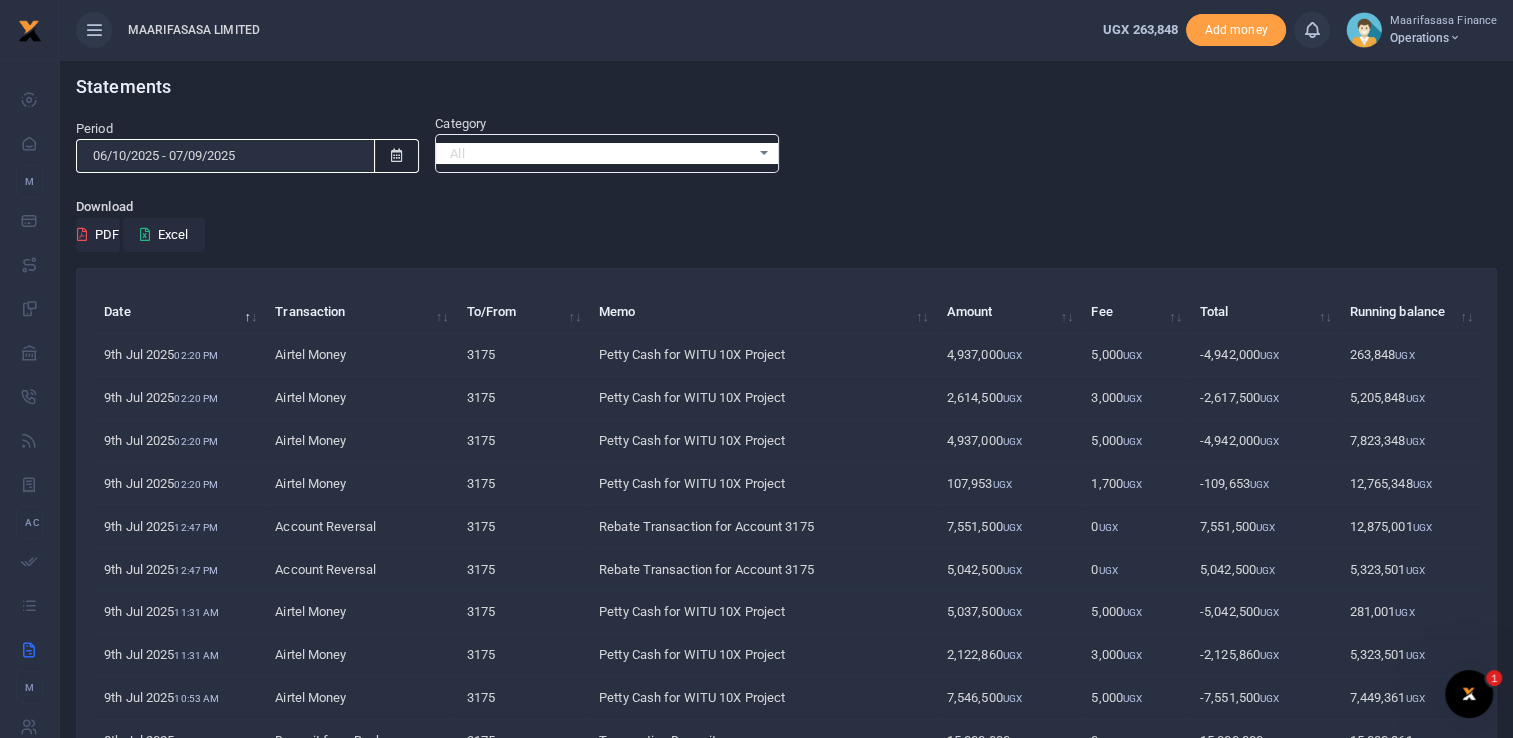 click at bounding box center (396, 155) 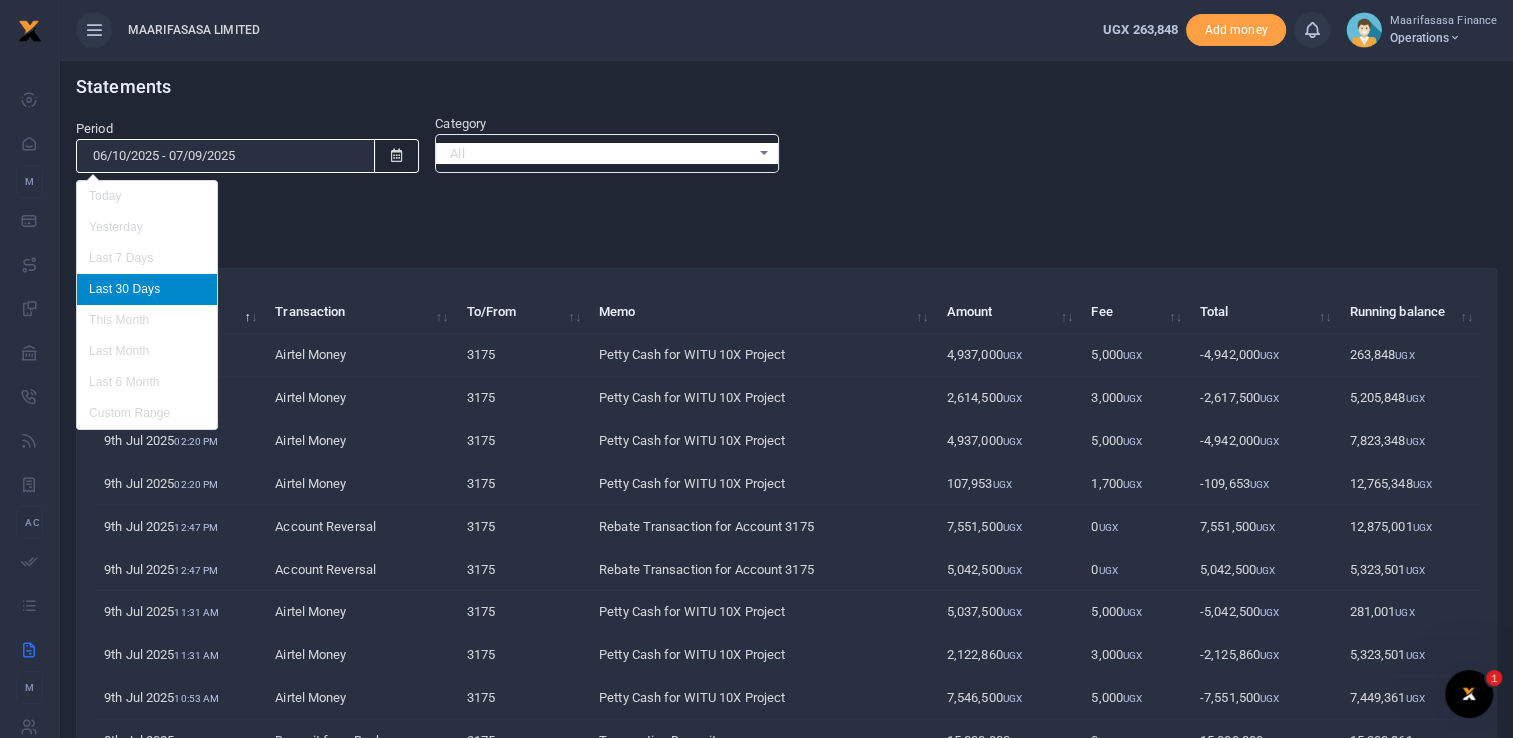 click on "06/10/2025 - 07/09/2025" at bounding box center [225, 156] 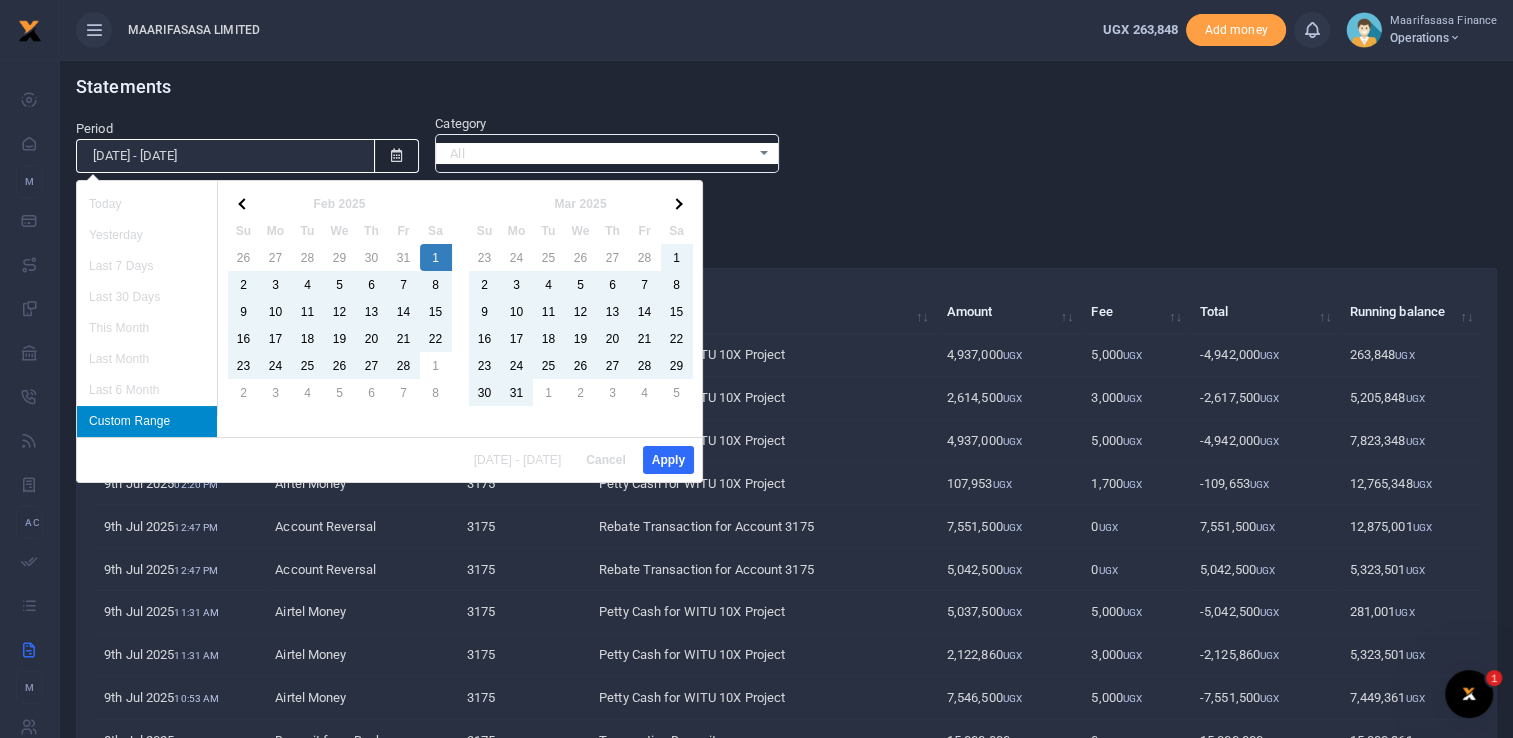 click on "02/1/2025 - 07/09/2025" at bounding box center (225, 156) 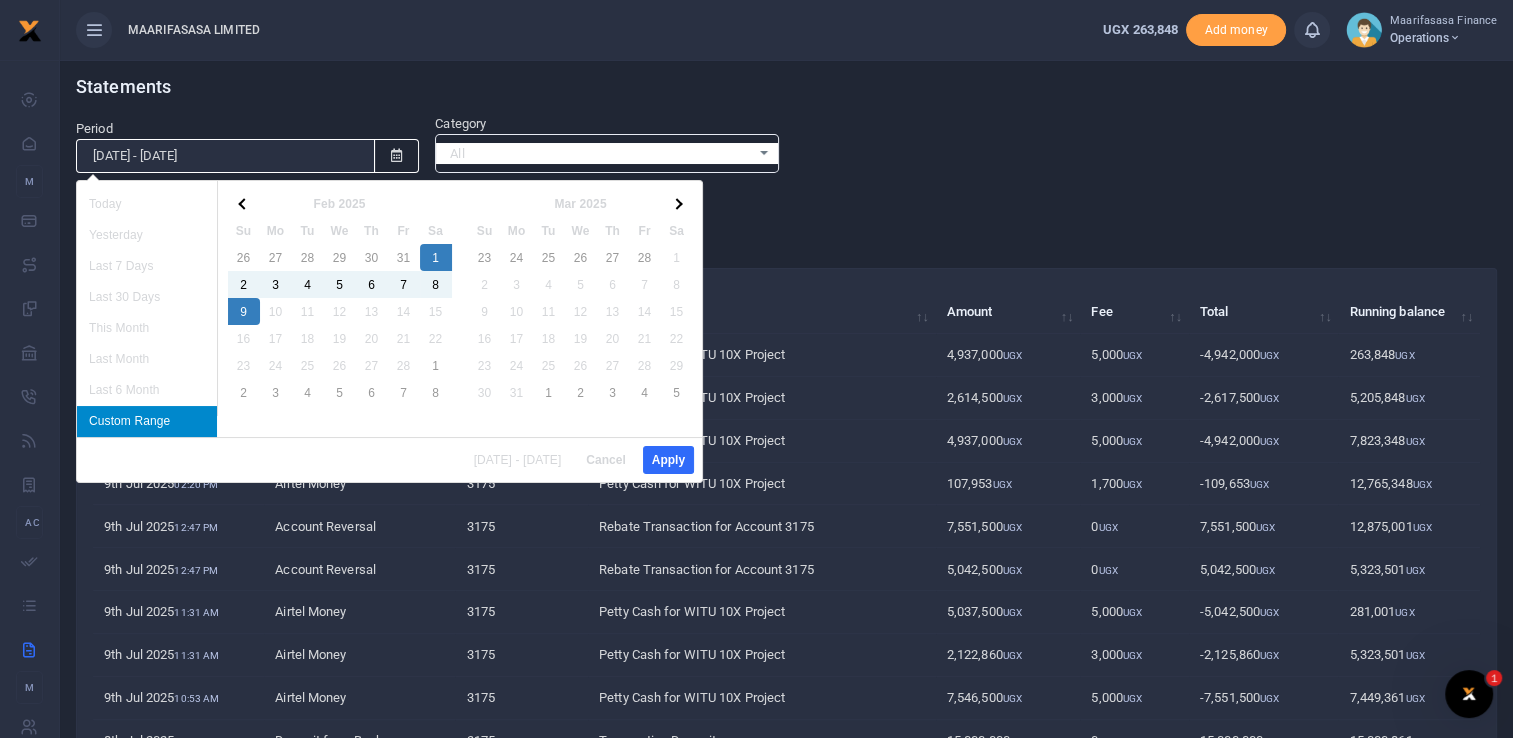 click on "02/1/2025 - 02/09/2025" at bounding box center (225, 156) 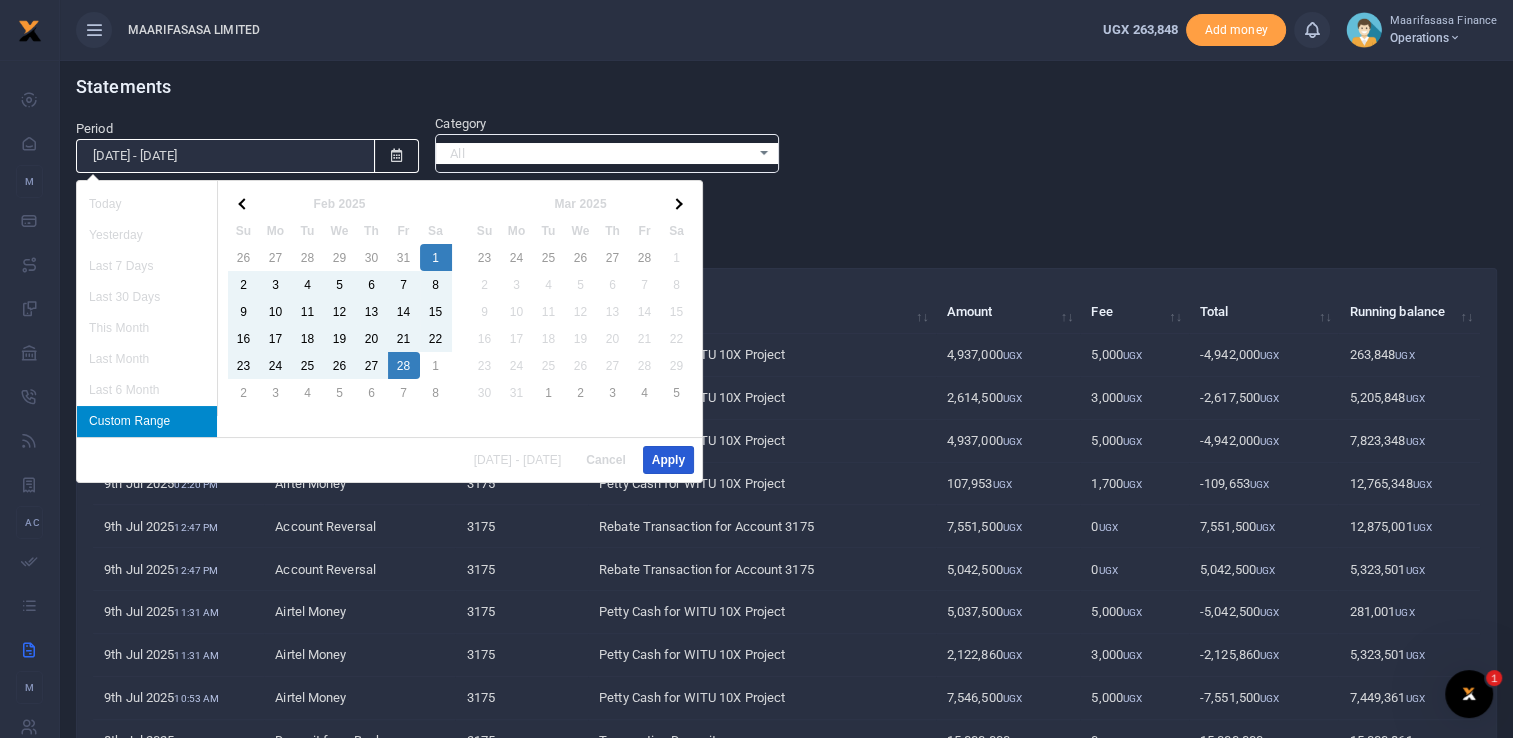 type on "02/1/2025 - 02/28/2025" 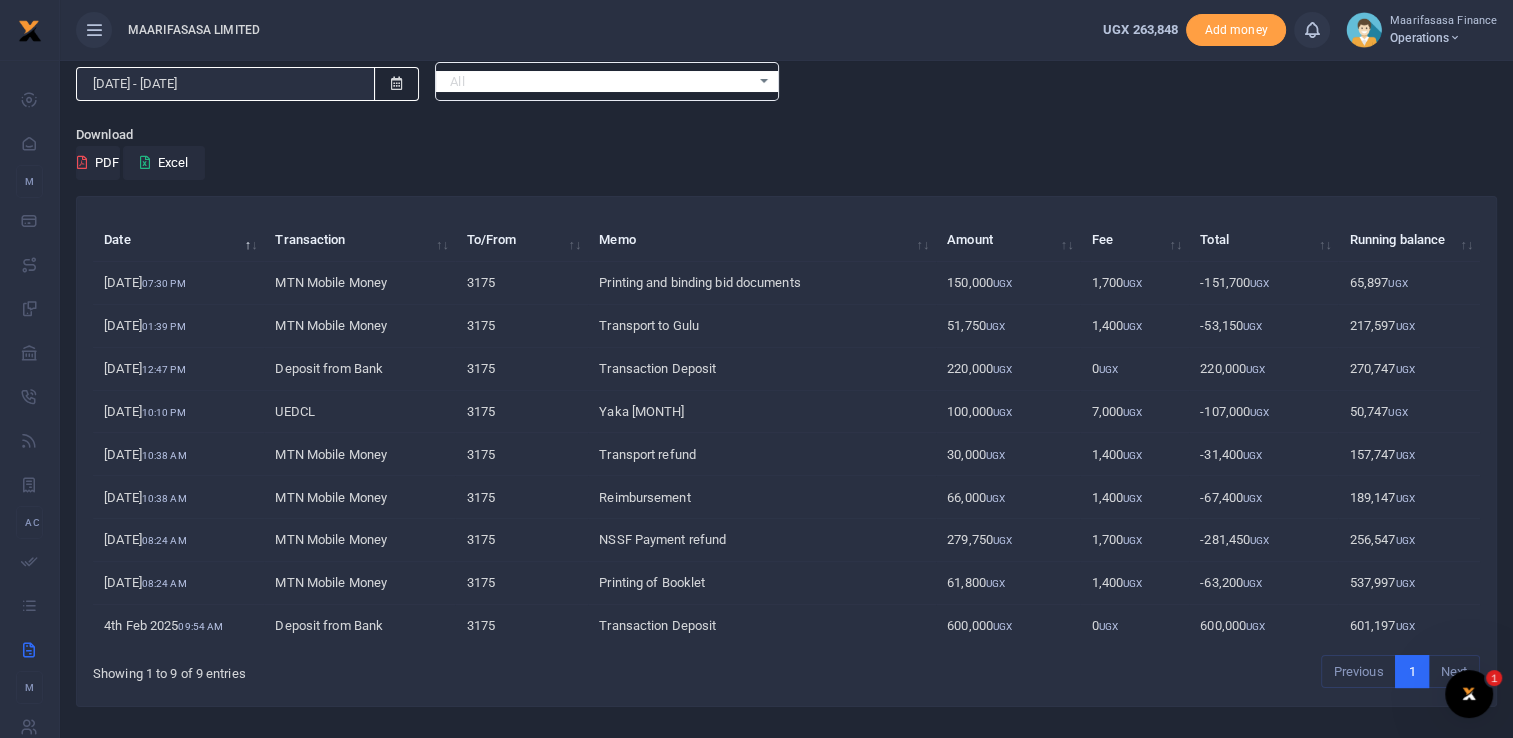 scroll, scrollTop: 0, scrollLeft: 0, axis: both 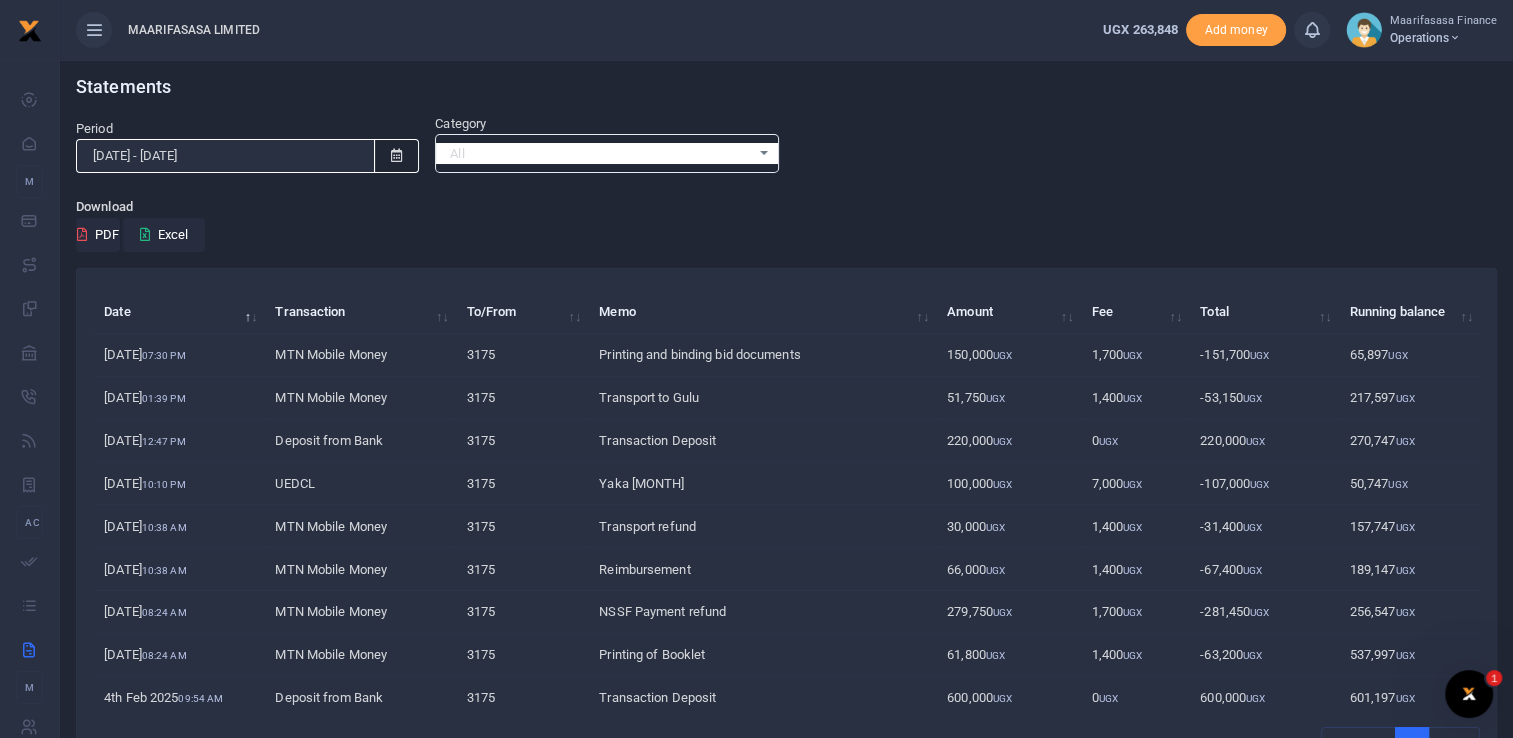 click at bounding box center (396, 155) 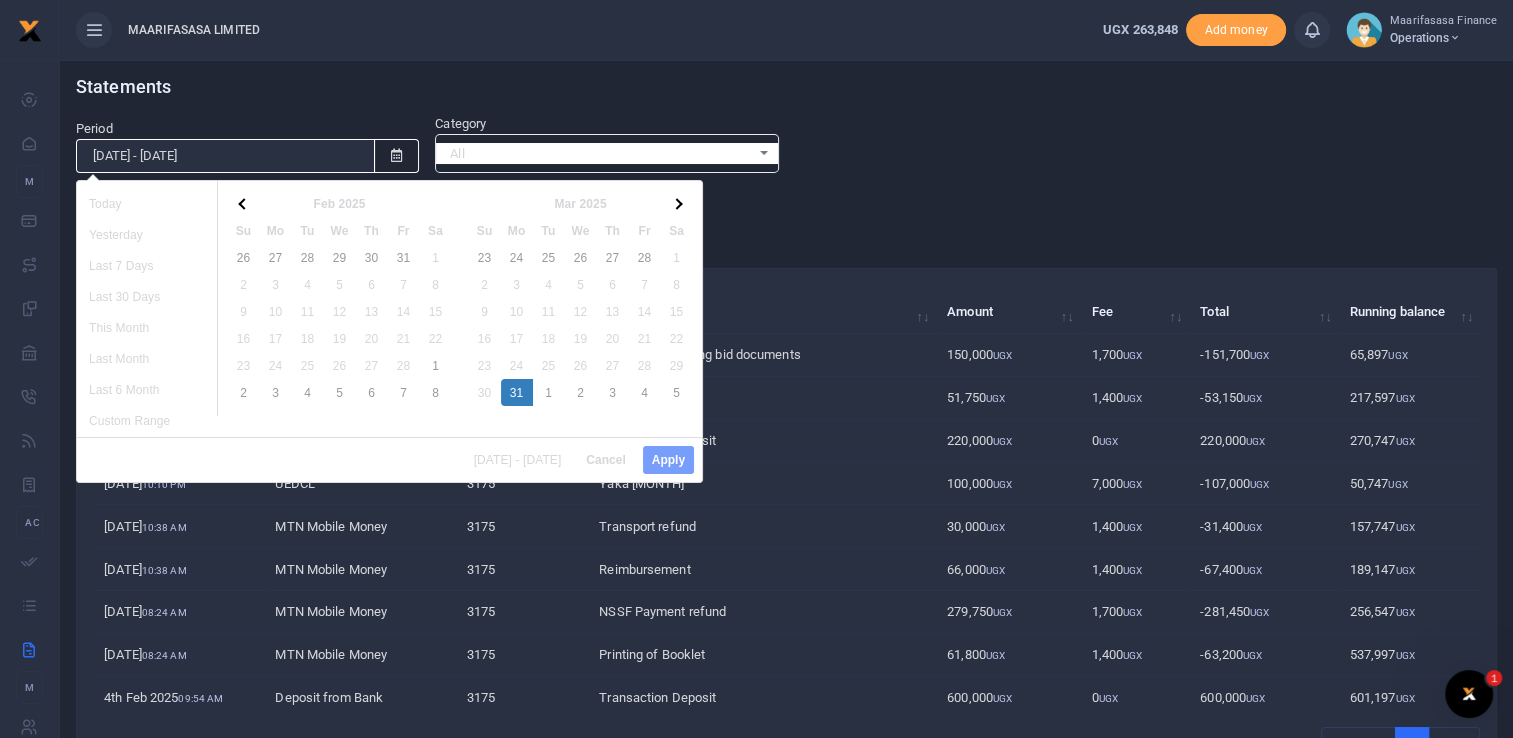 click on "02/01/2025 - 02/28/2025 Cancel Apply" at bounding box center [389, 459] 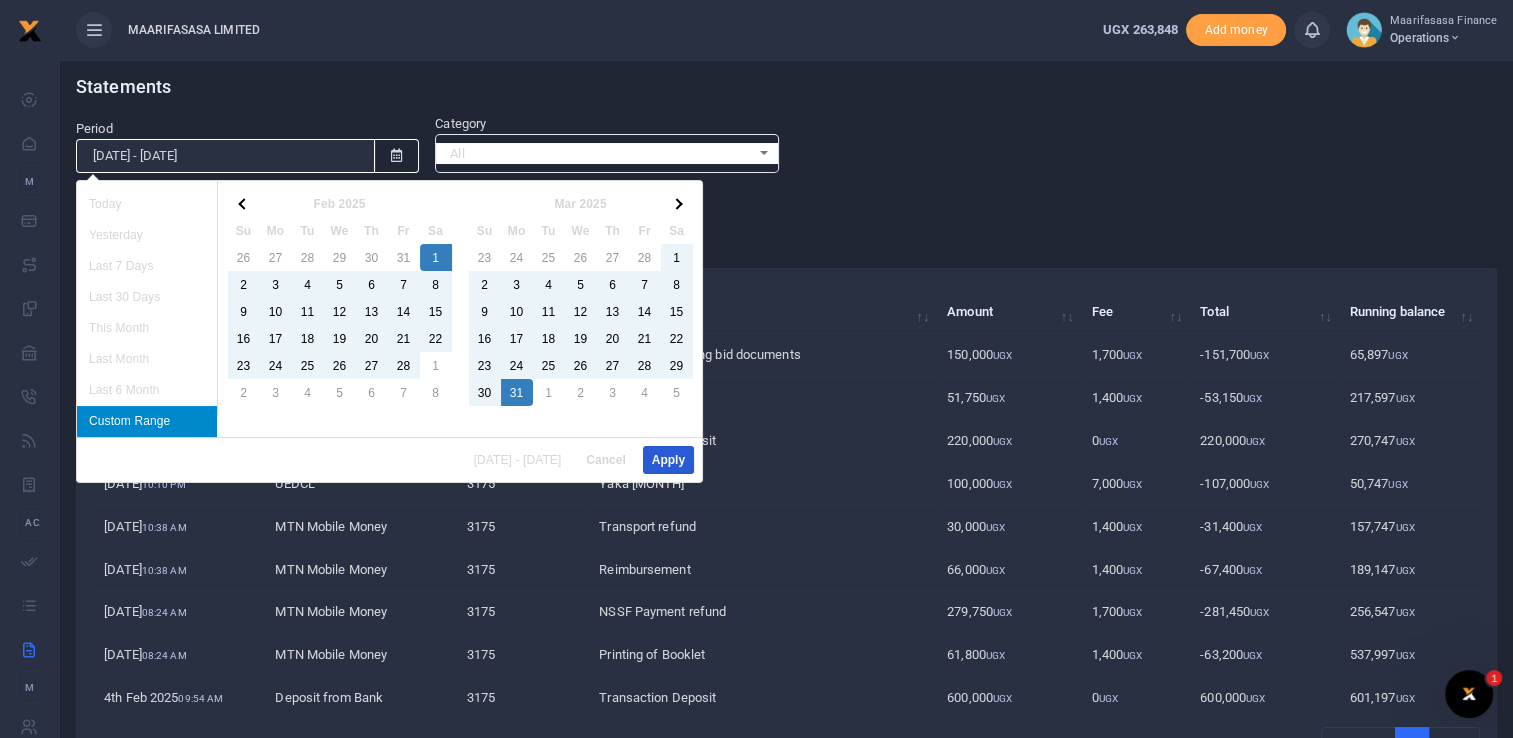 click on "Apply" at bounding box center (668, 460) 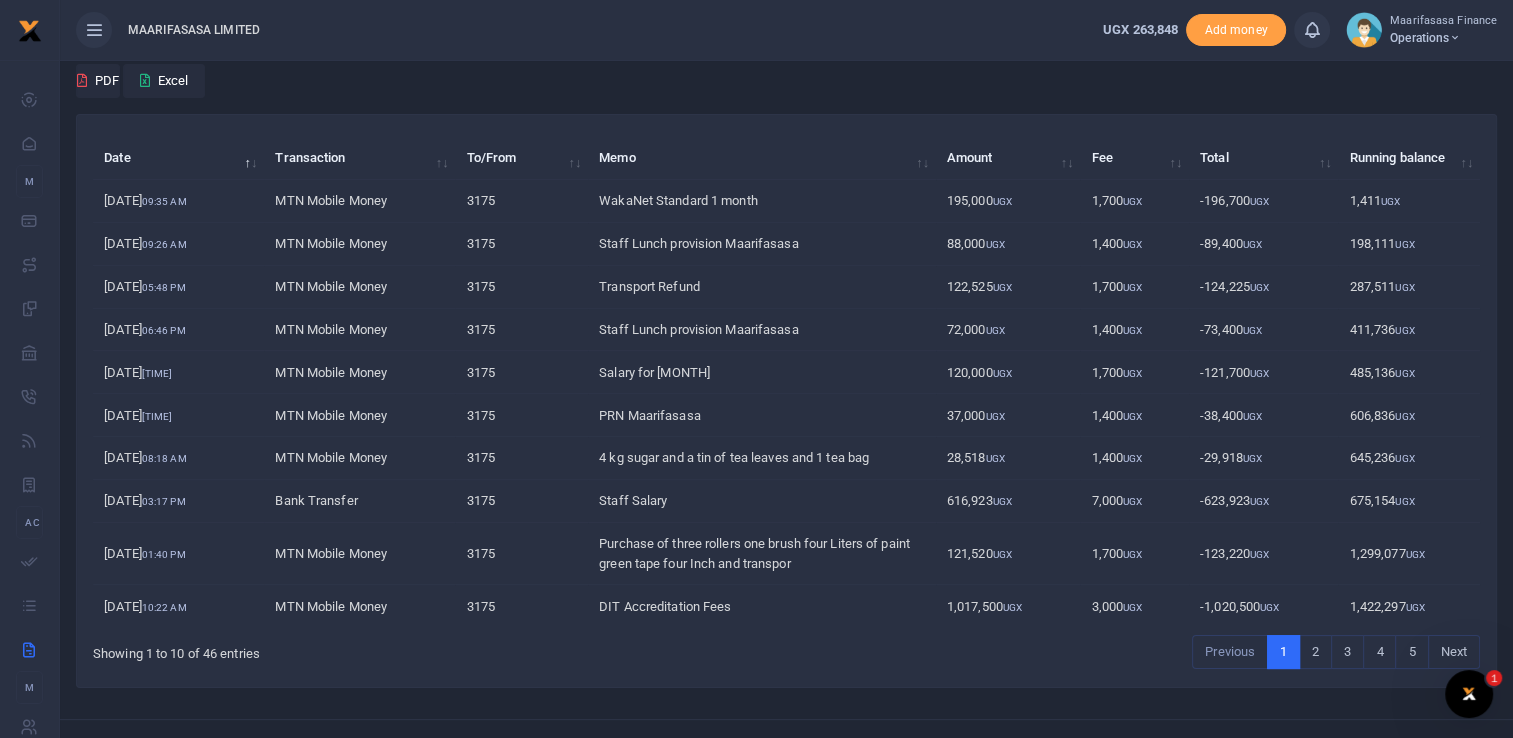 scroll, scrollTop: 184, scrollLeft: 0, axis: vertical 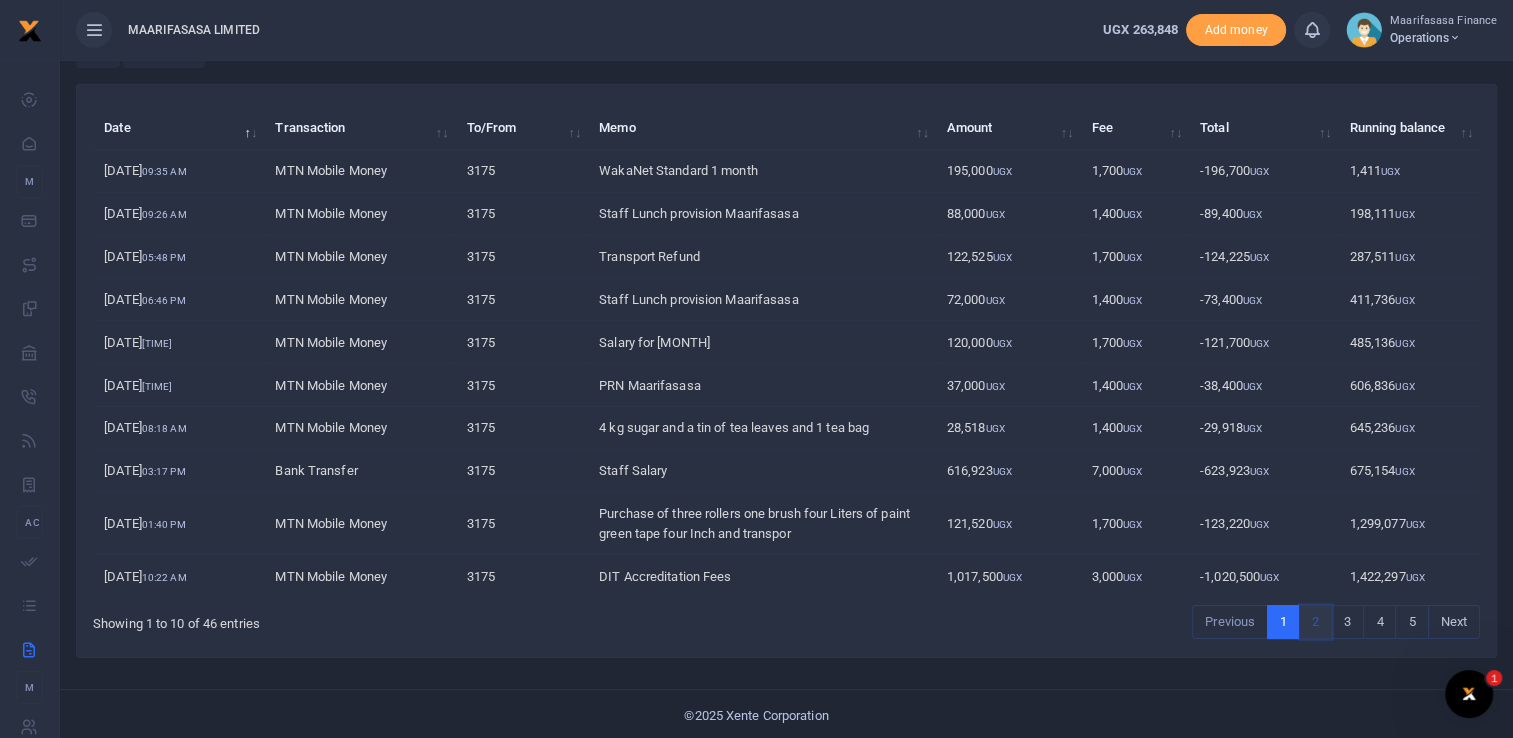 click on "2" at bounding box center (1230, 622) 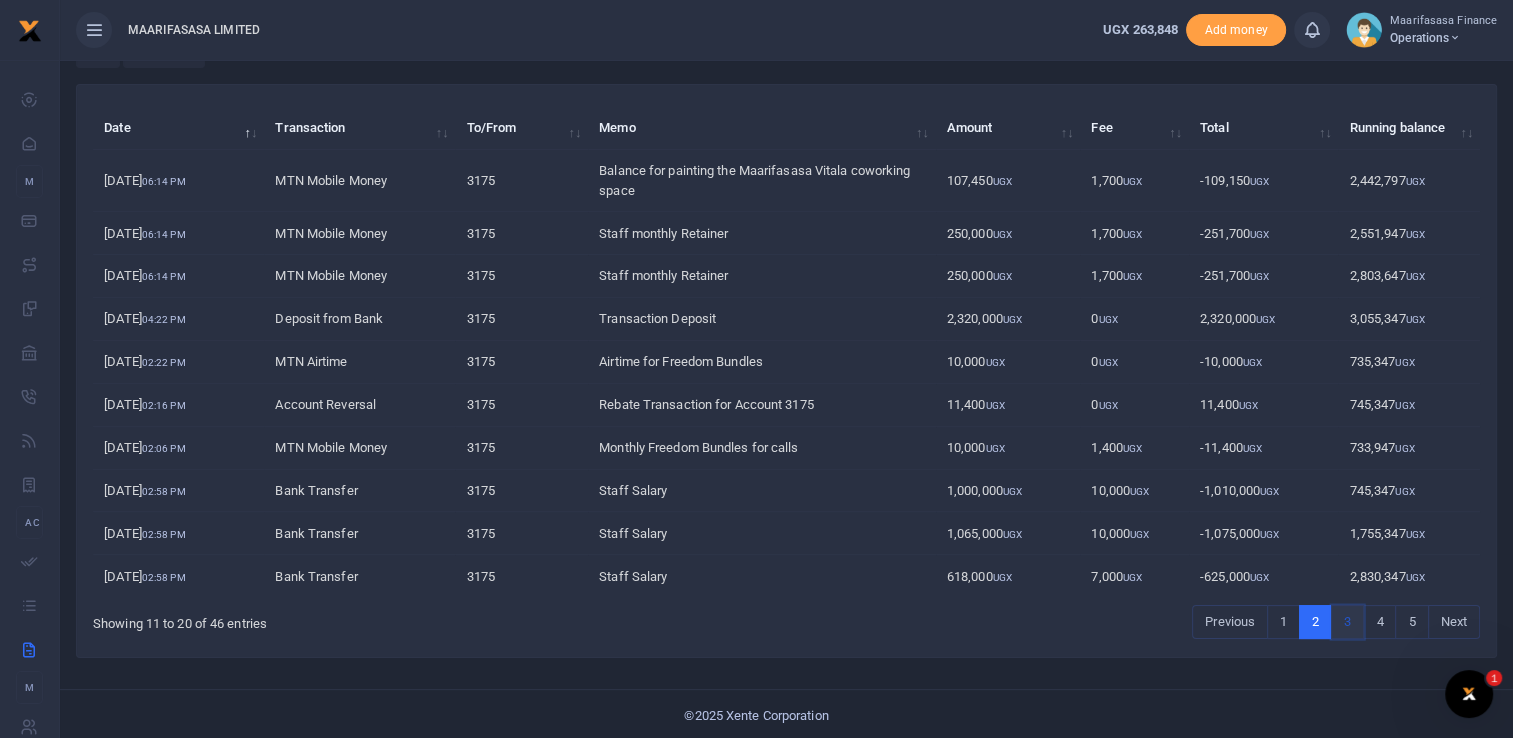 click on "3" at bounding box center [1230, 622] 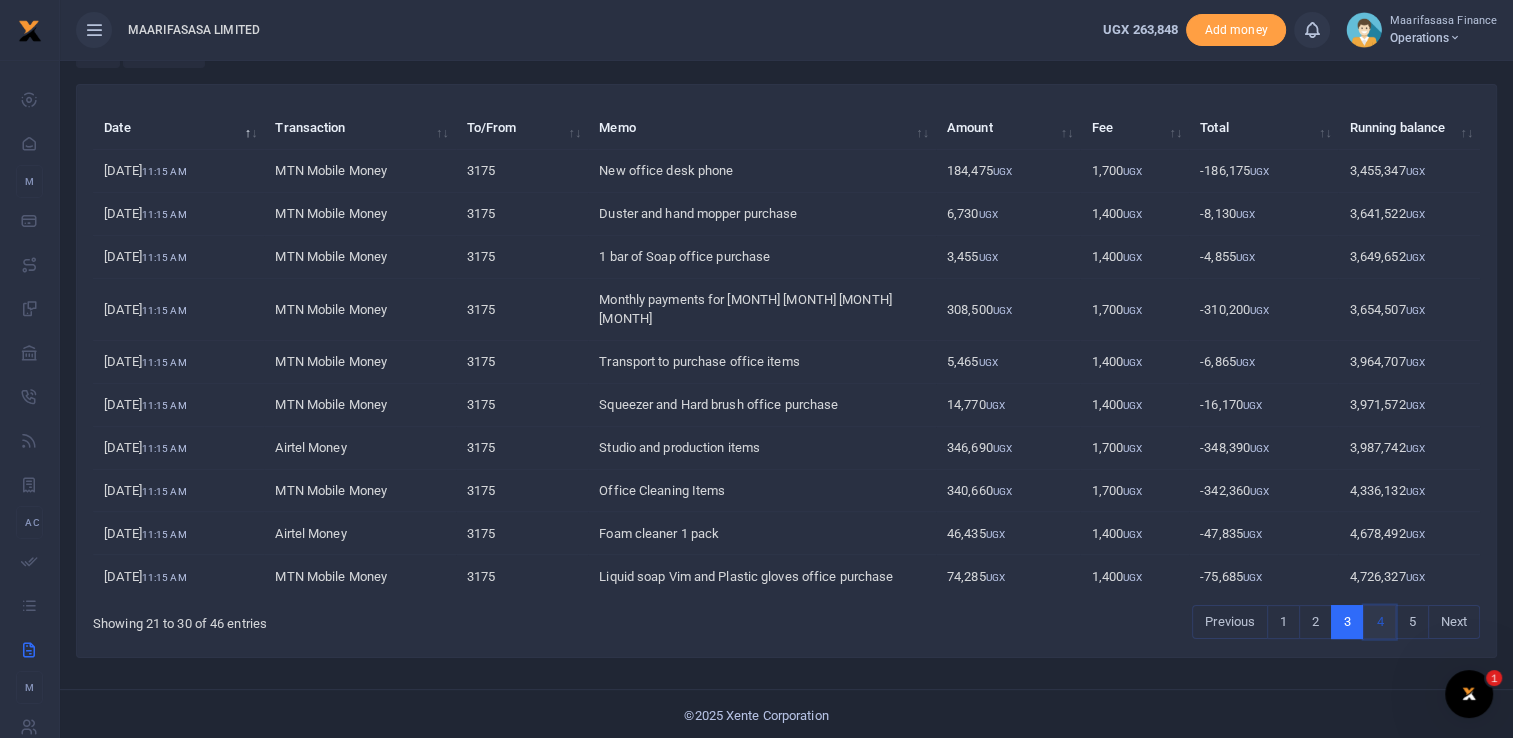 click on "4" at bounding box center [1230, 622] 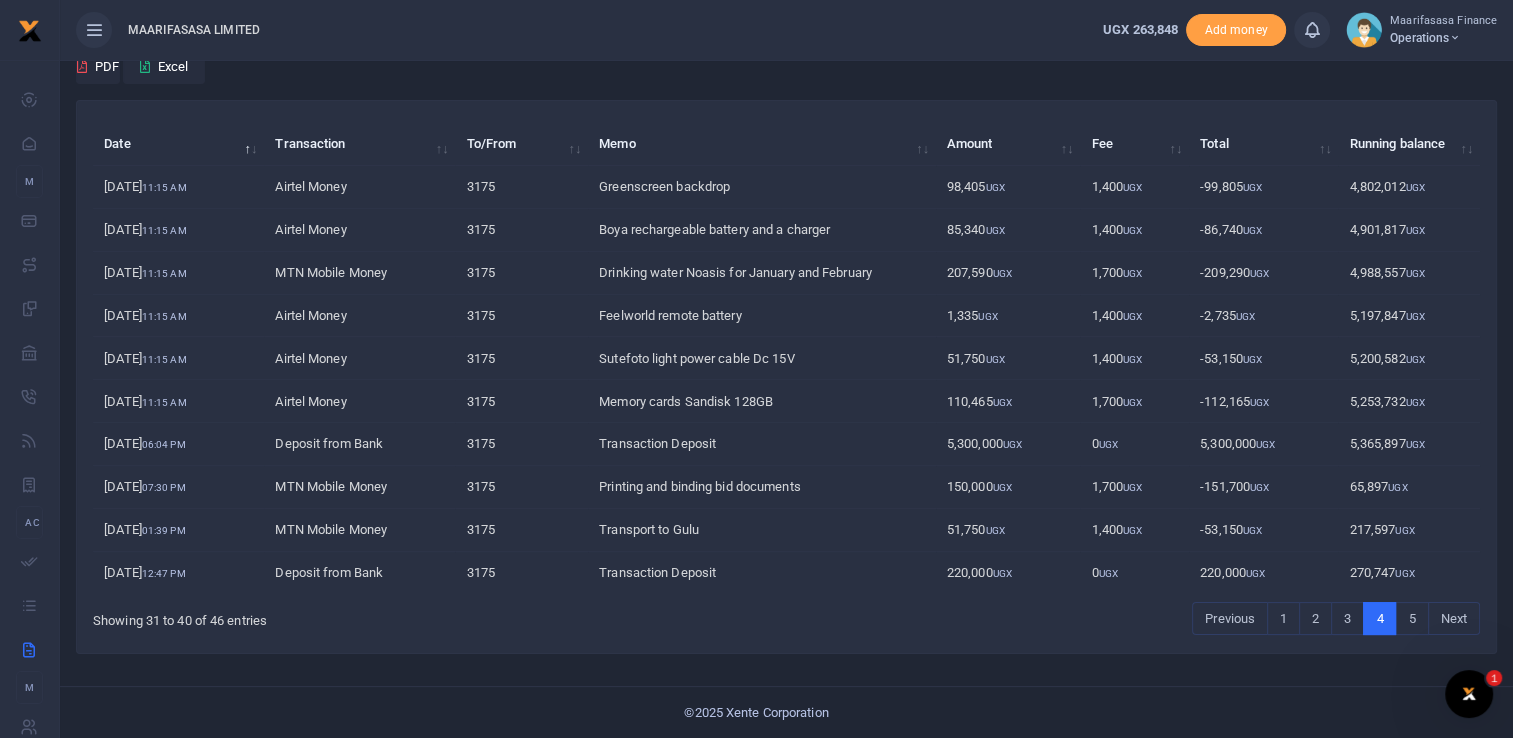 scroll, scrollTop: 164, scrollLeft: 0, axis: vertical 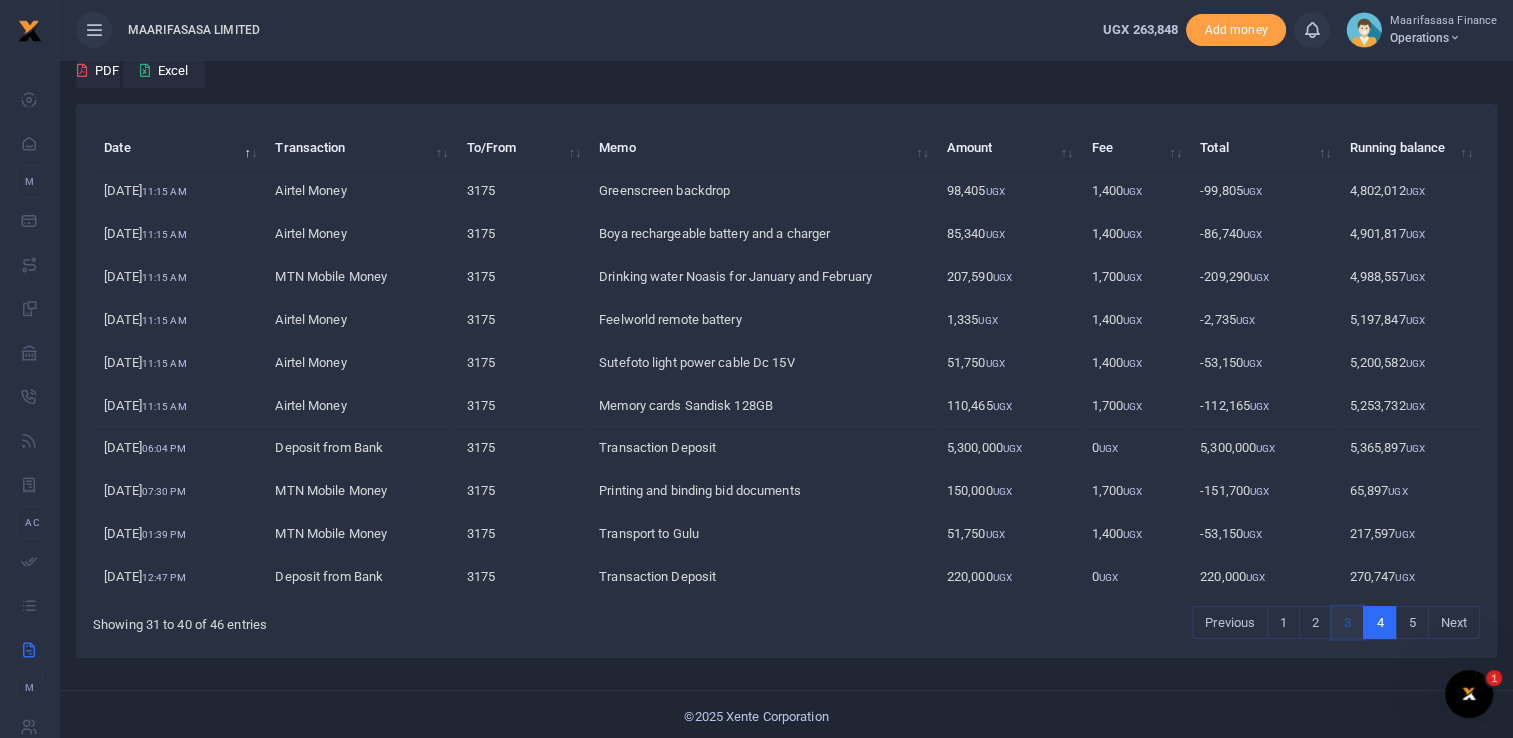 click on "3" at bounding box center [1230, 623] 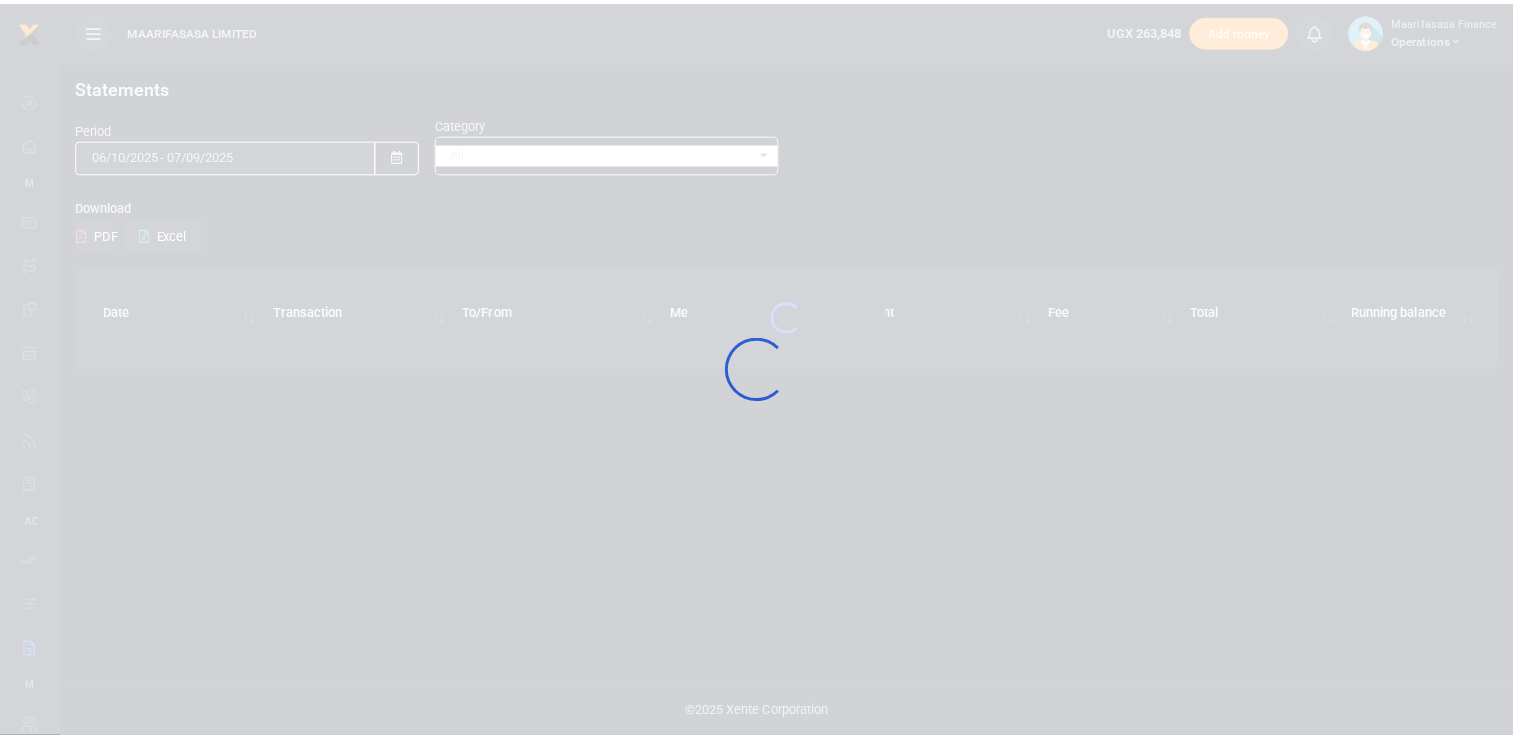 scroll, scrollTop: 0, scrollLeft: 0, axis: both 